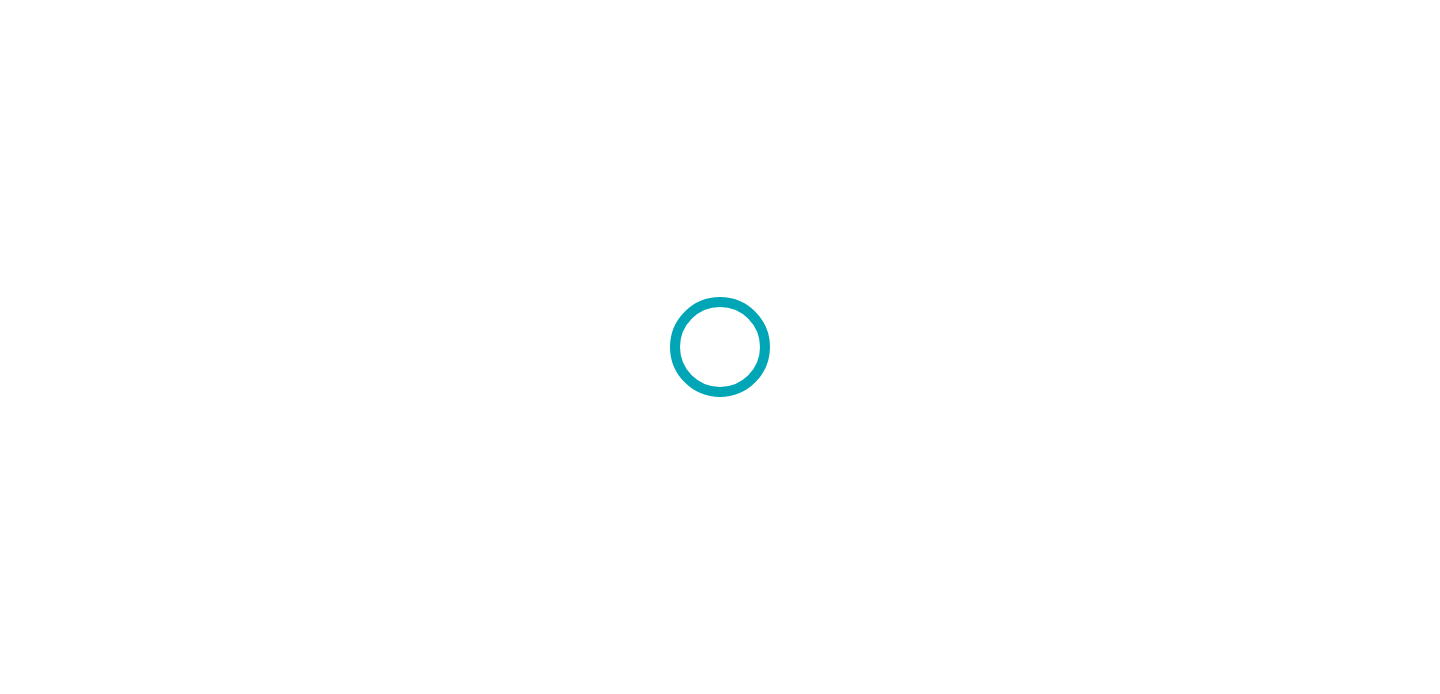 scroll, scrollTop: 0, scrollLeft: 0, axis: both 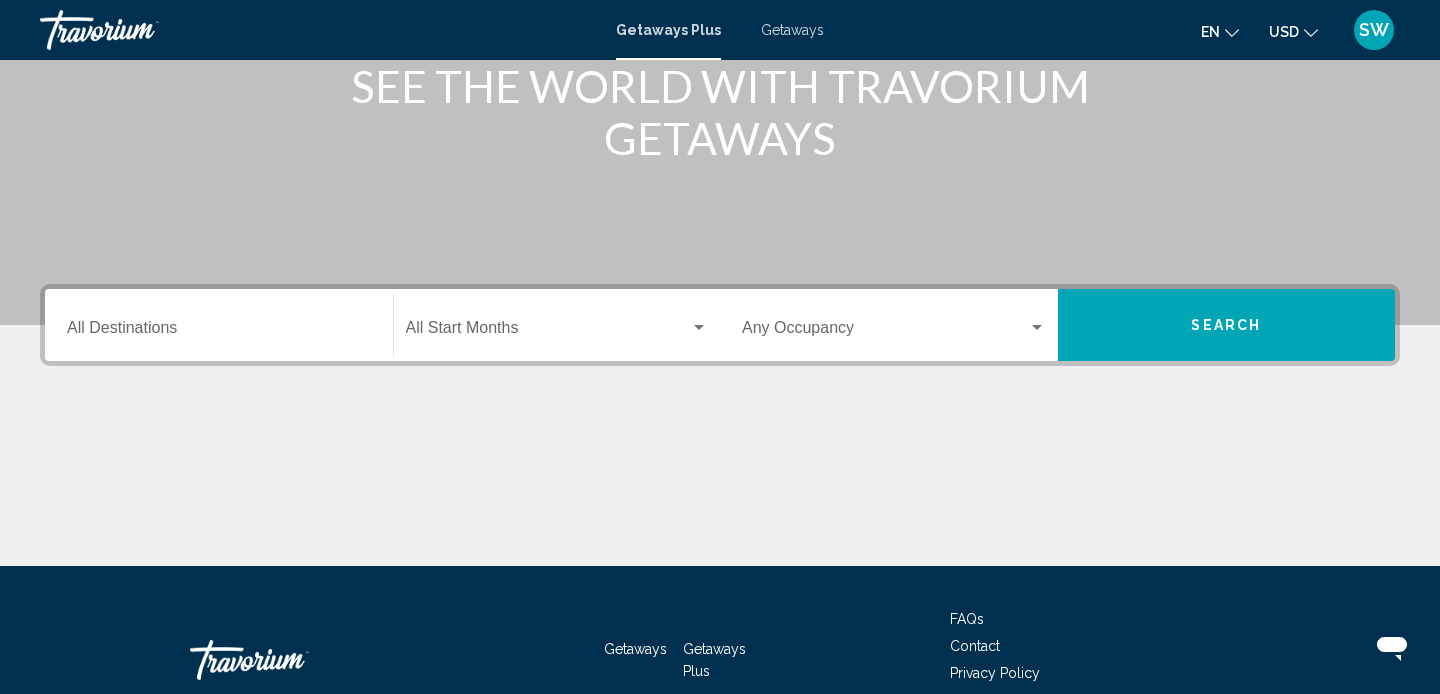 click on "Destination All Destinations" at bounding box center [219, 332] 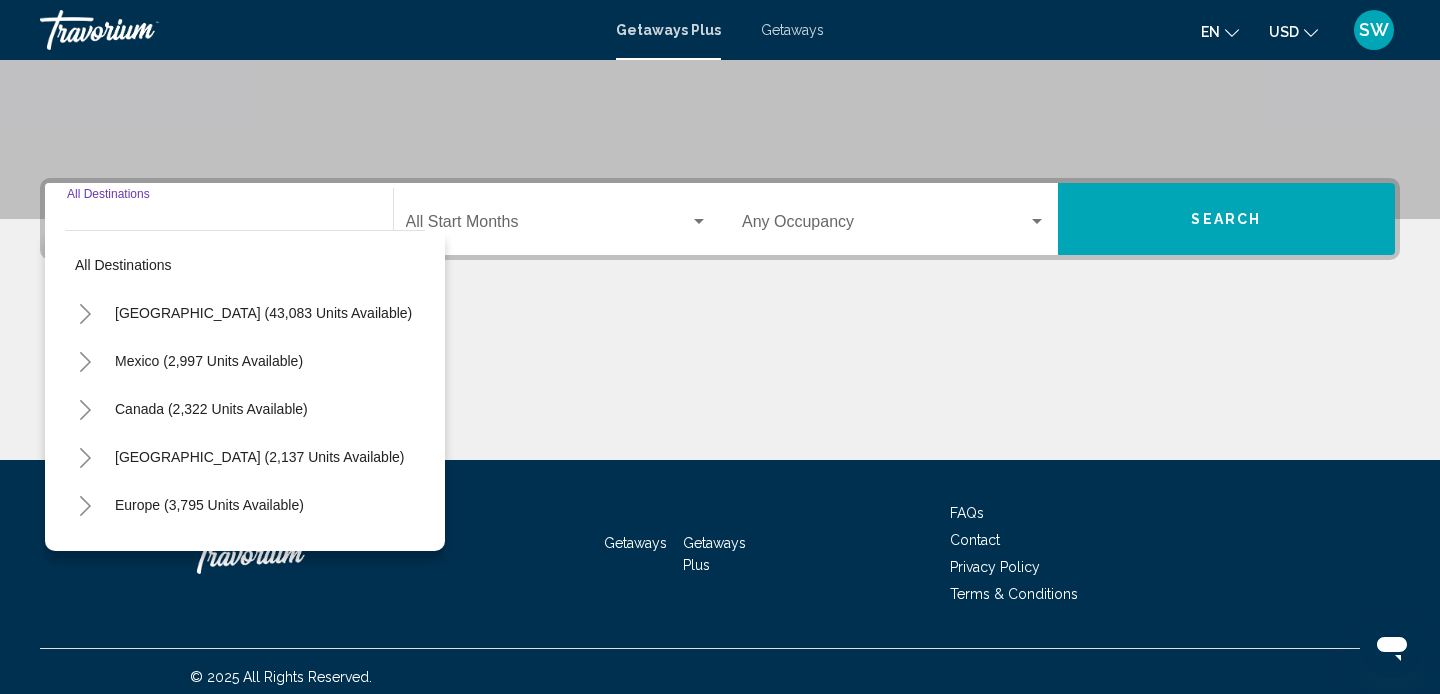 scroll, scrollTop: 392, scrollLeft: 0, axis: vertical 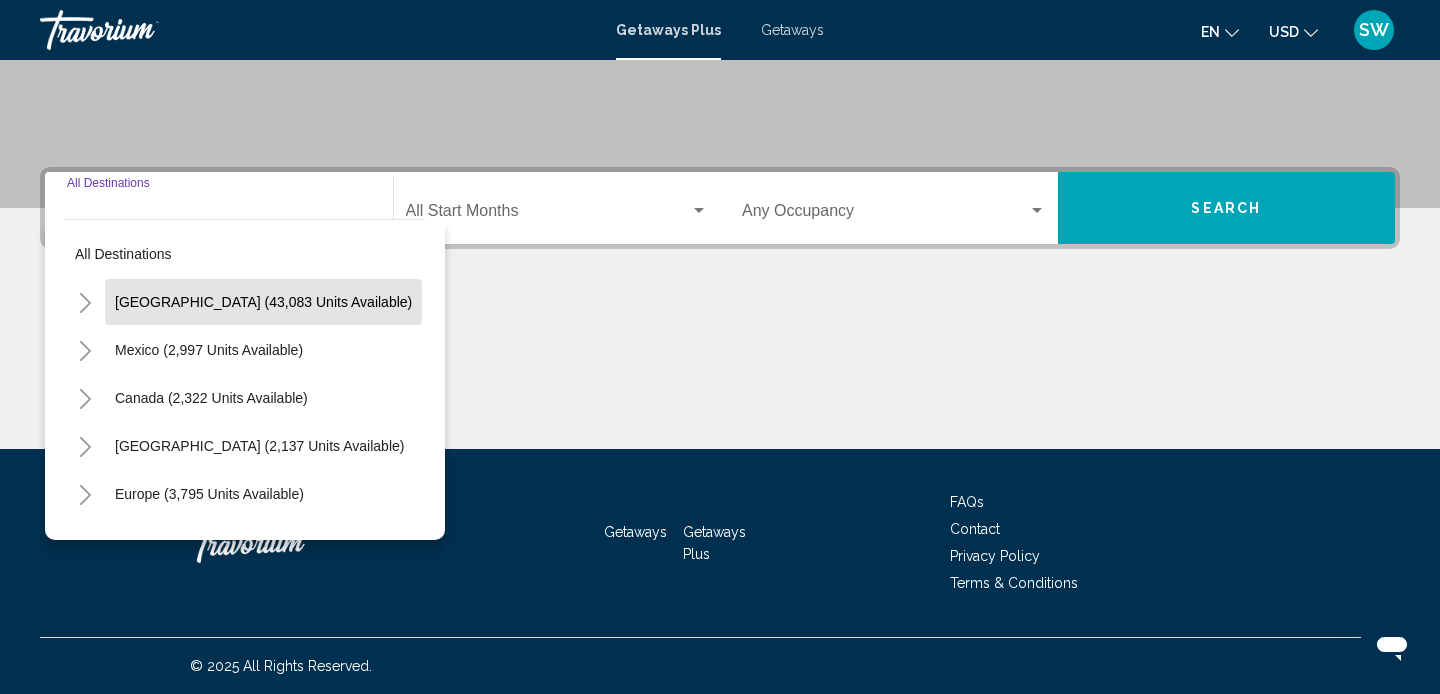 click on "[GEOGRAPHIC_DATA] (43,083 units available)" at bounding box center (209, 350) 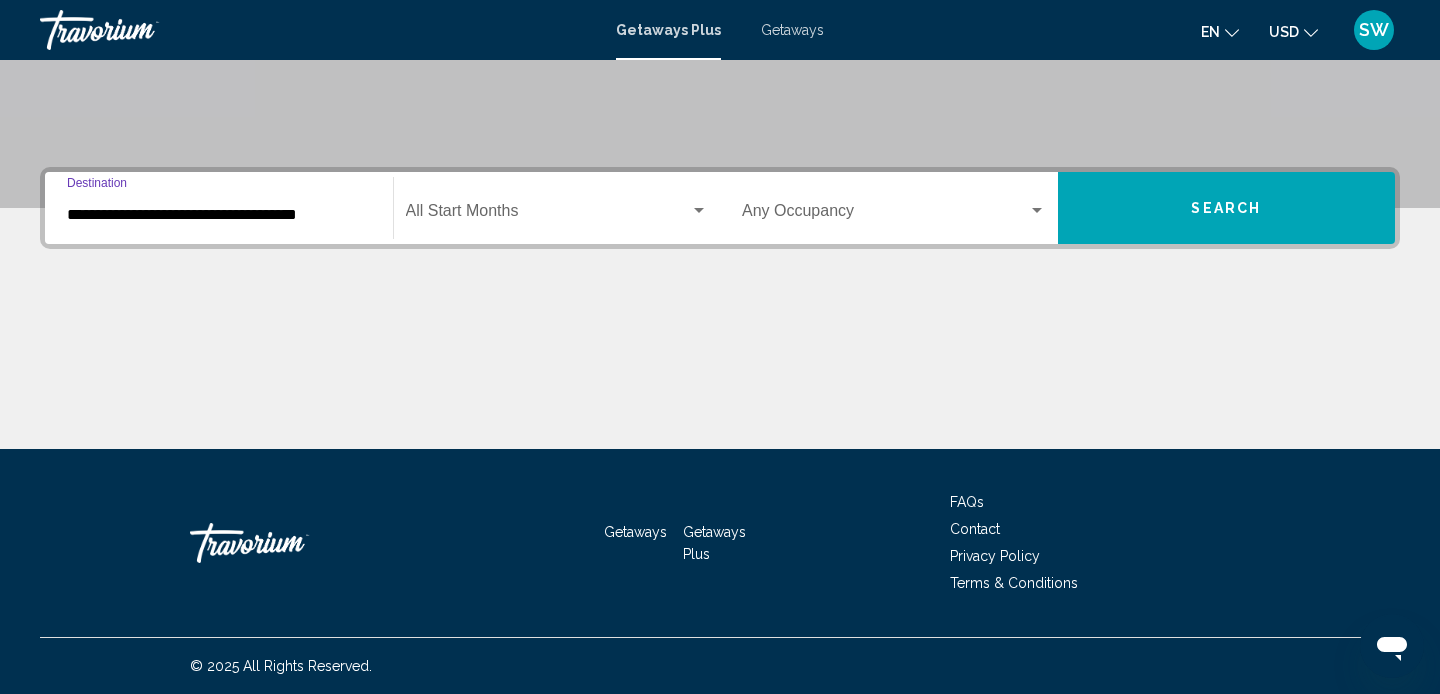 click on "Start Month All Start Months" 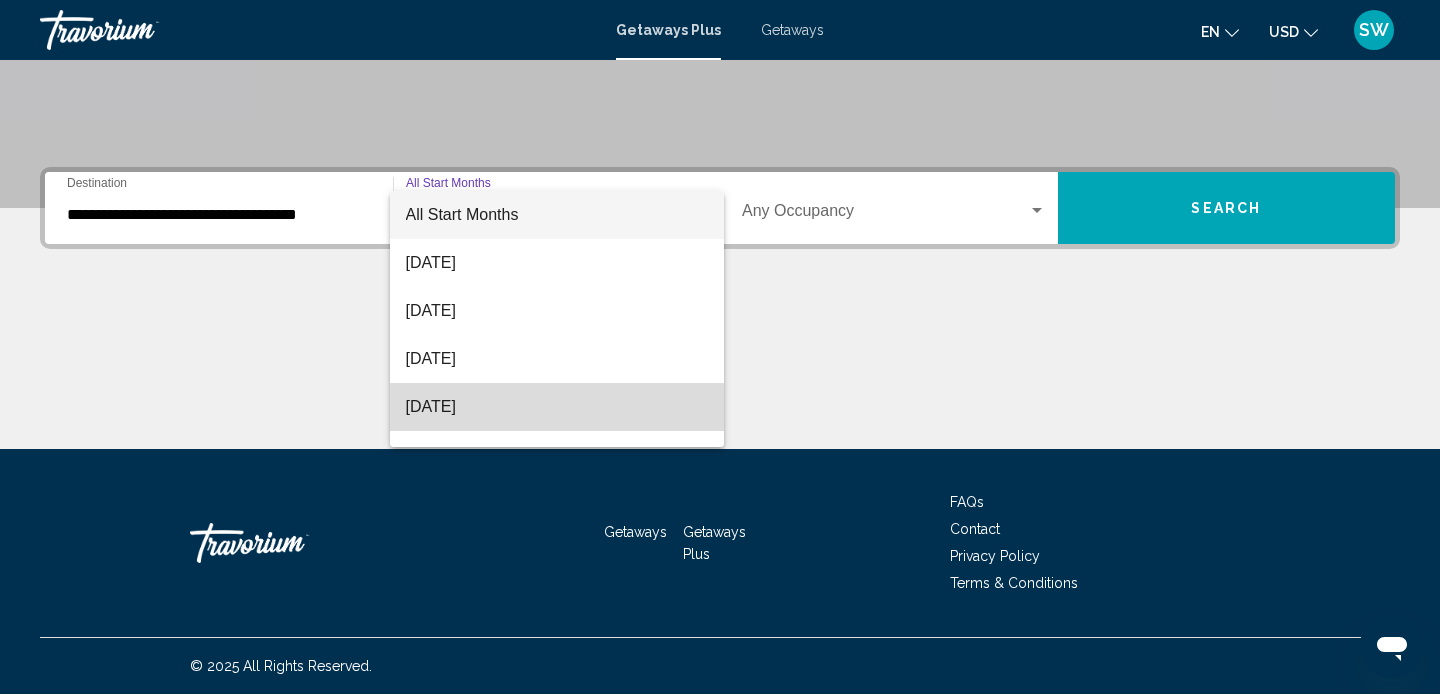 click on "[DATE]" at bounding box center [557, 407] 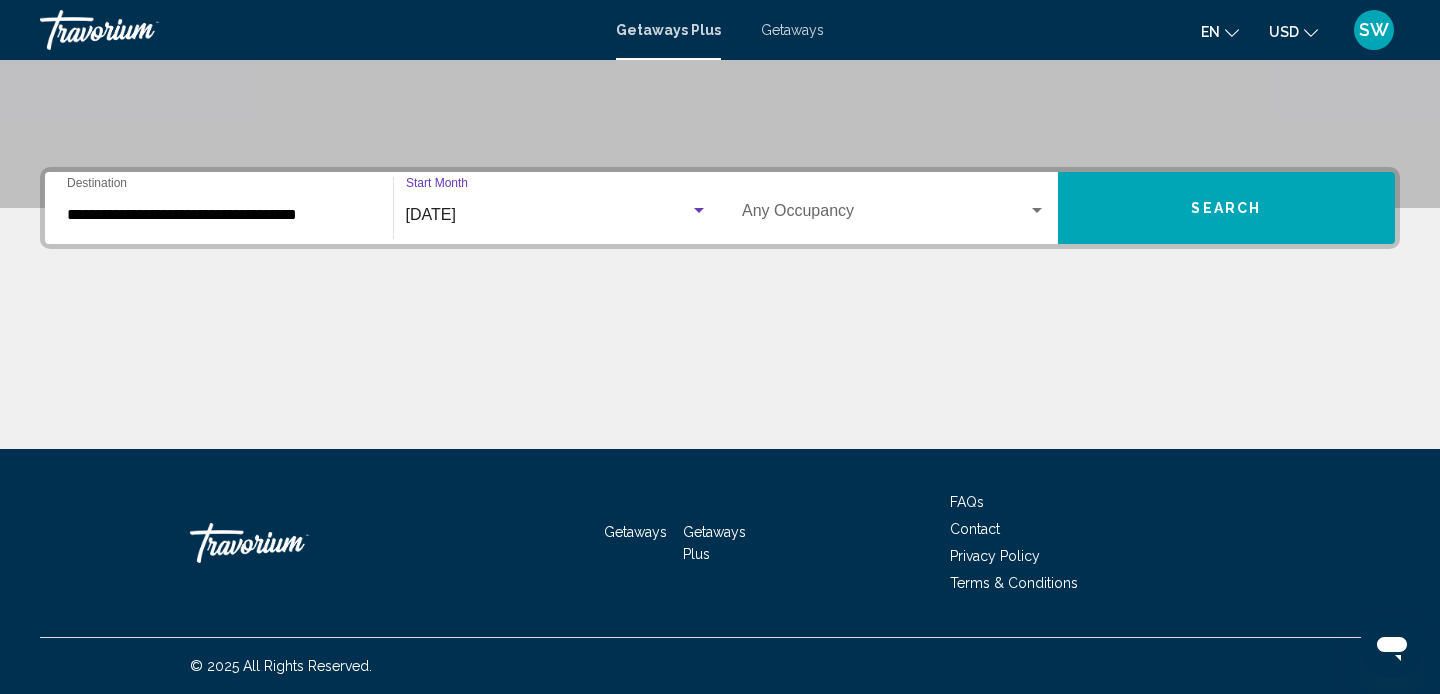 click on "Search" at bounding box center [1226, 209] 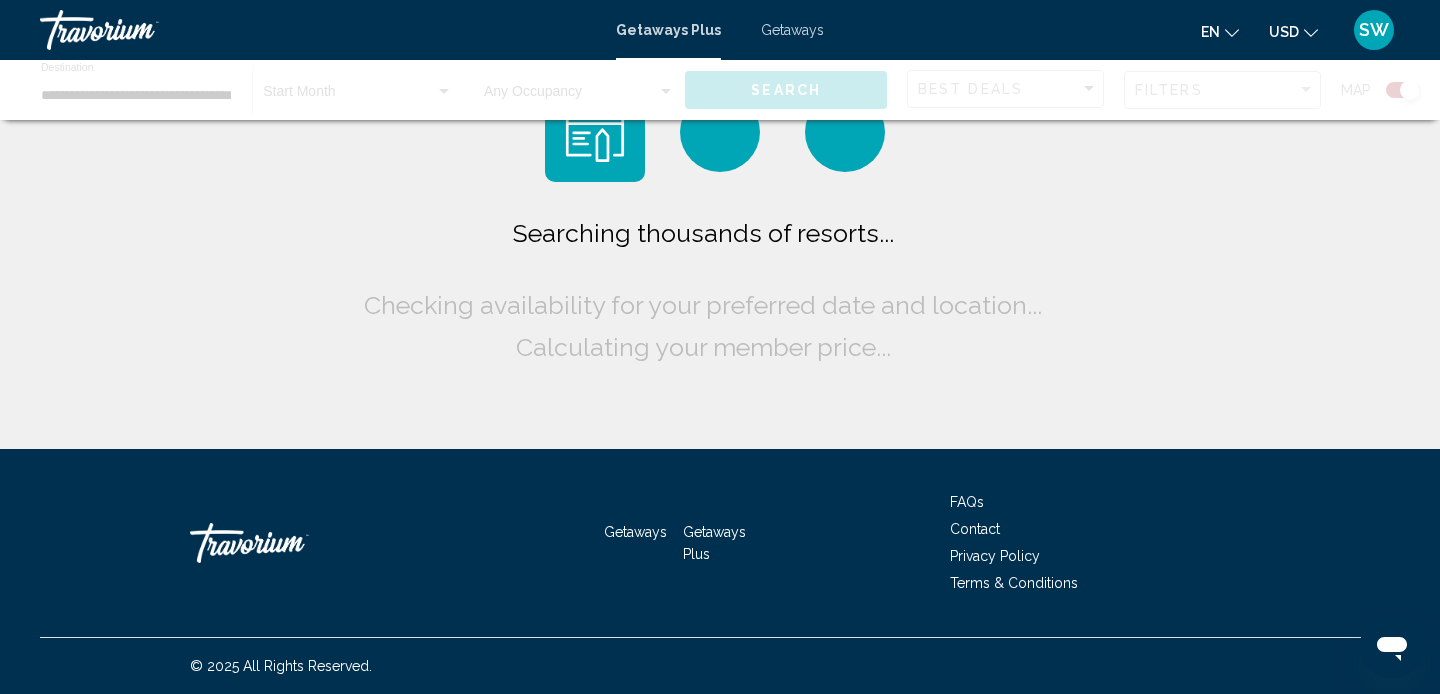 scroll, scrollTop: 0, scrollLeft: 0, axis: both 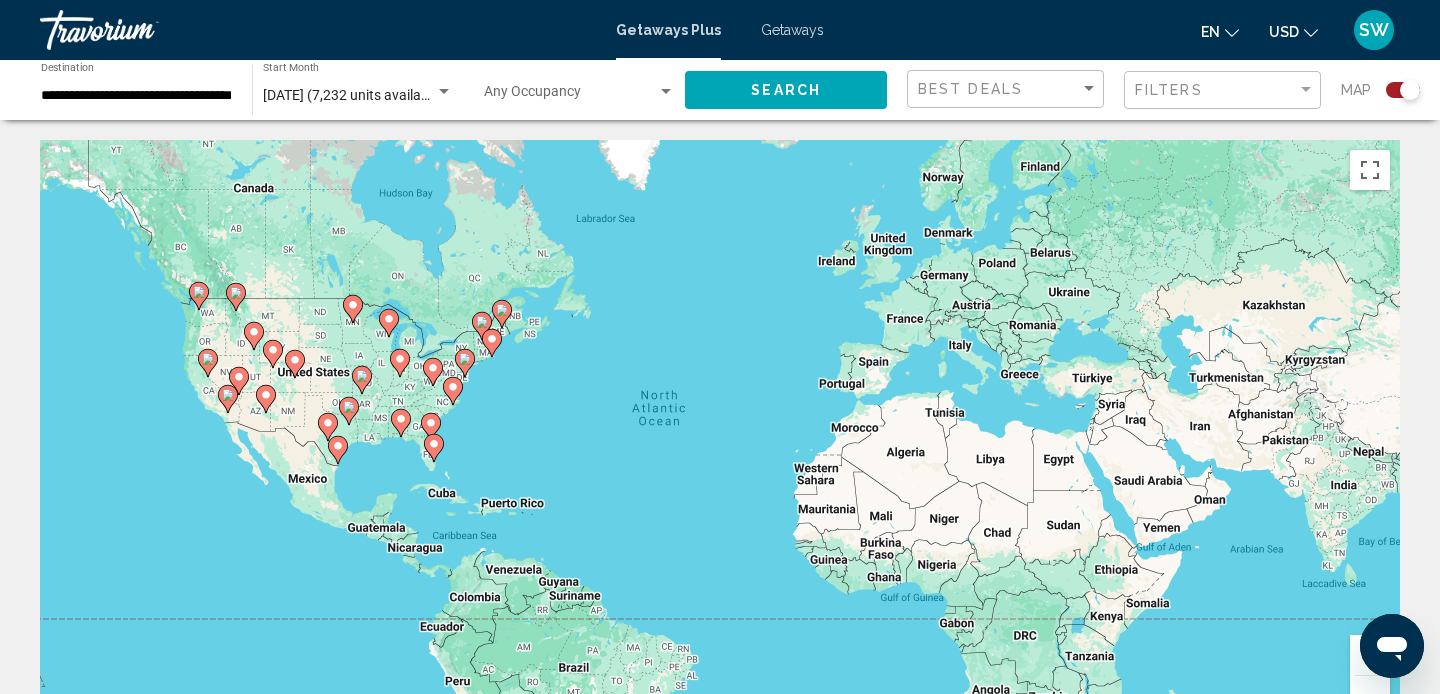click 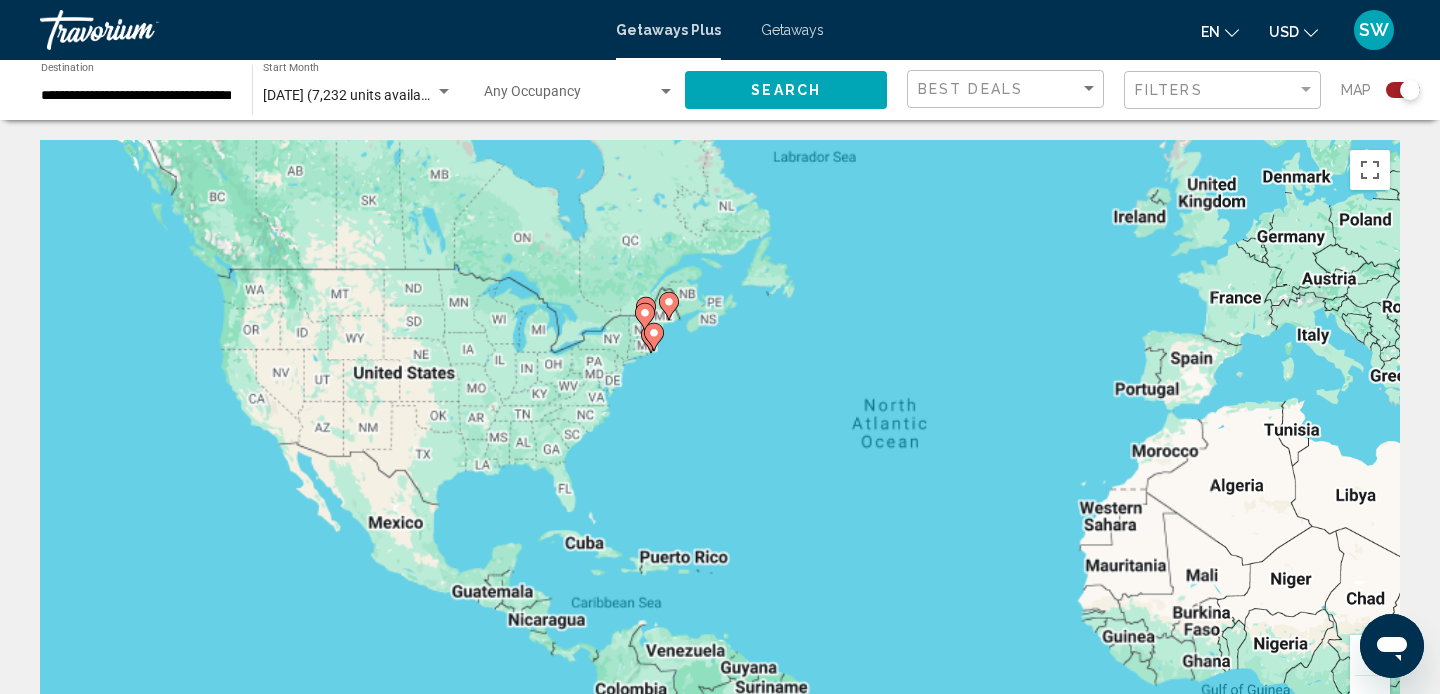 click on "To navigate, press the arrow keys. To activate drag with keyboard, press Alt + Enter. Once in keyboard drag state, use the arrow keys to move the marker. To complete the drag, press the Enter key. To cancel, press Escape." at bounding box center (720, 440) 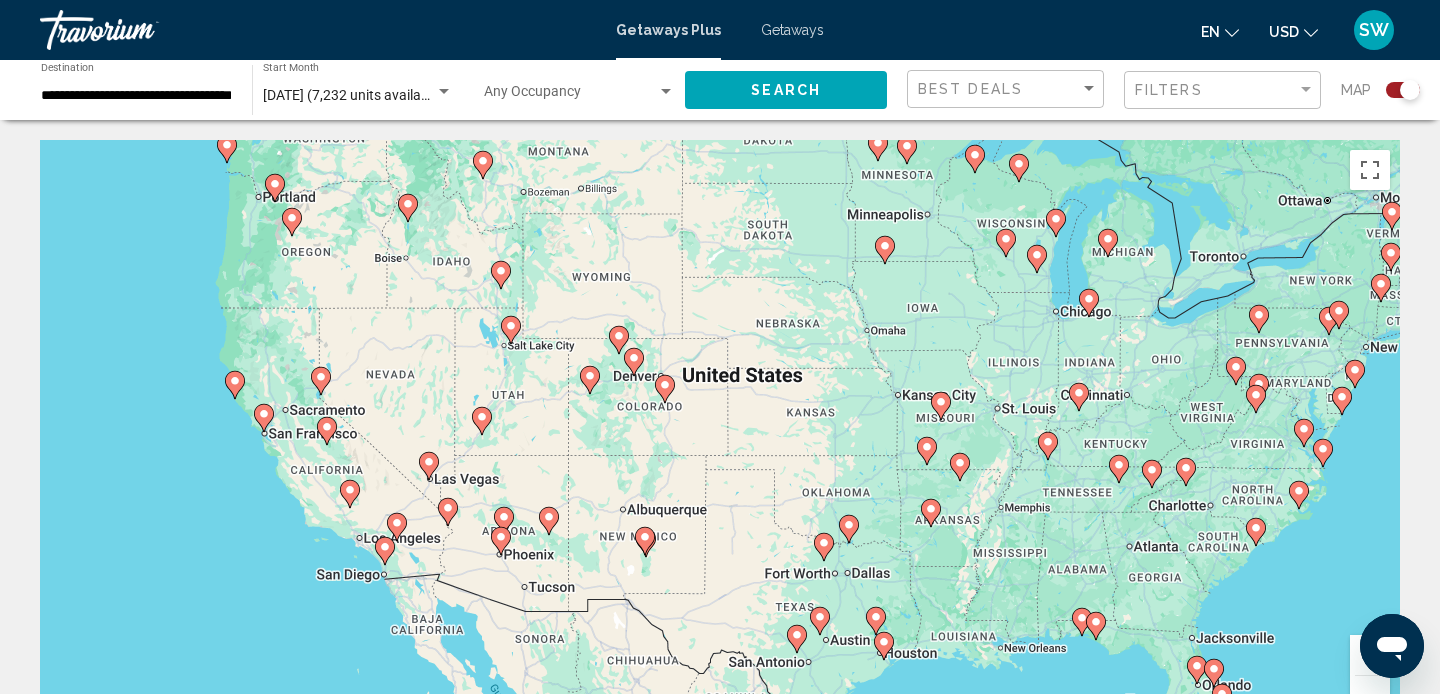 click 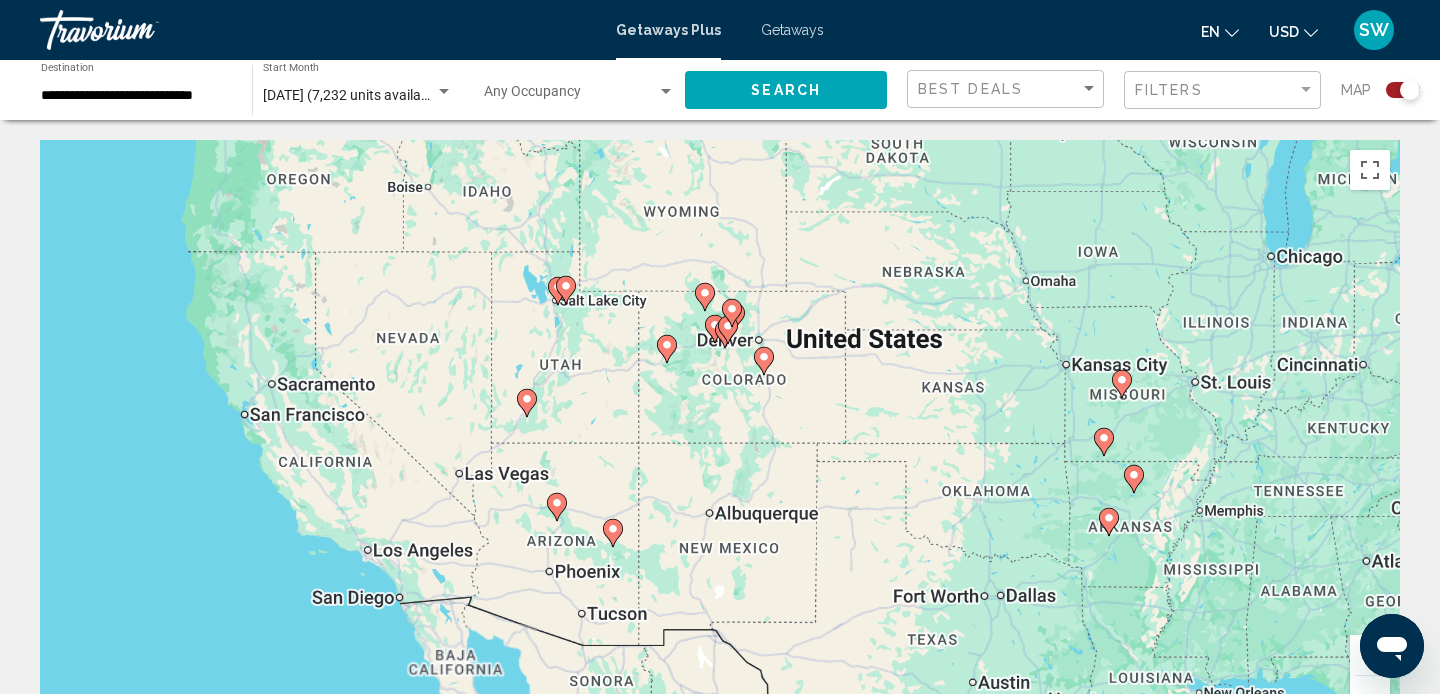 click on "To navigate, press the arrow keys. To activate drag with keyboard, press Alt + Enter. Once in keyboard drag state, use the arrow keys to move the marker. To complete the drag, press the Enter key. To cancel, press Escape." at bounding box center [720, 440] 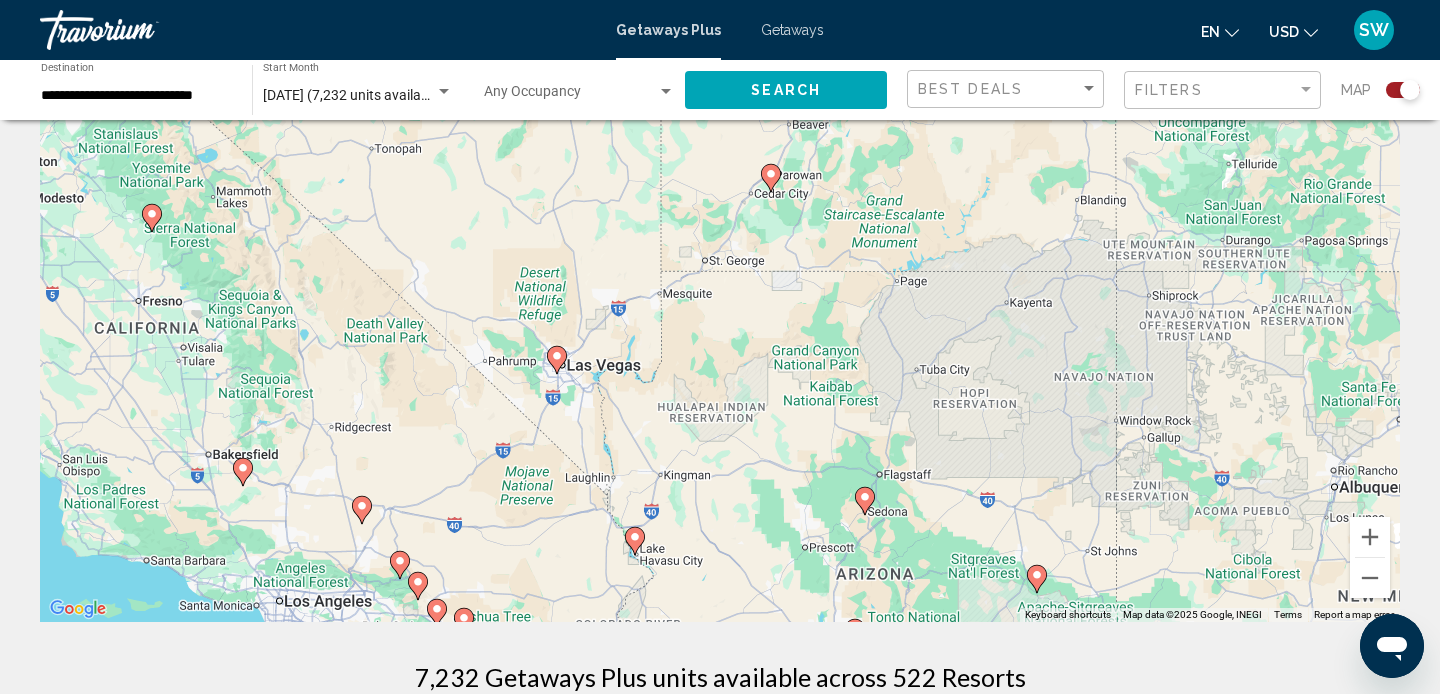 scroll, scrollTop: 98, scrollLeft: 0, axis: vertical 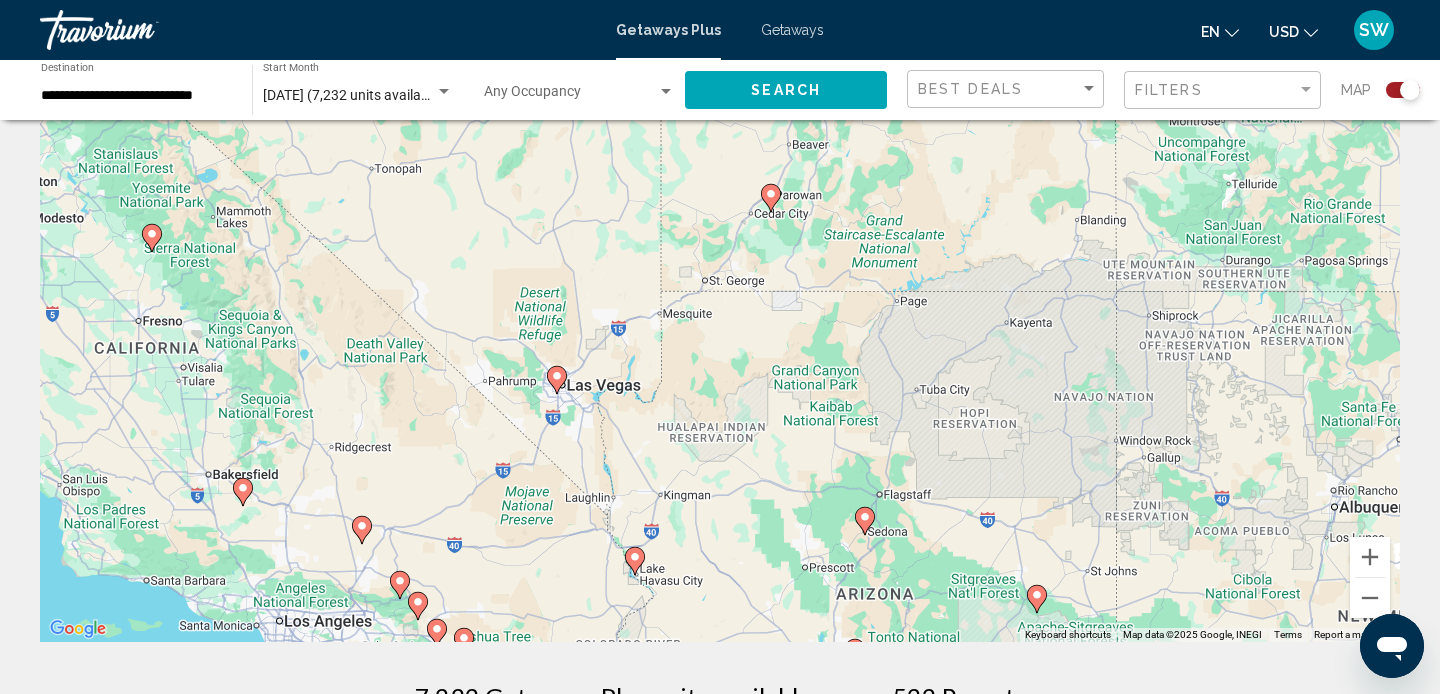click 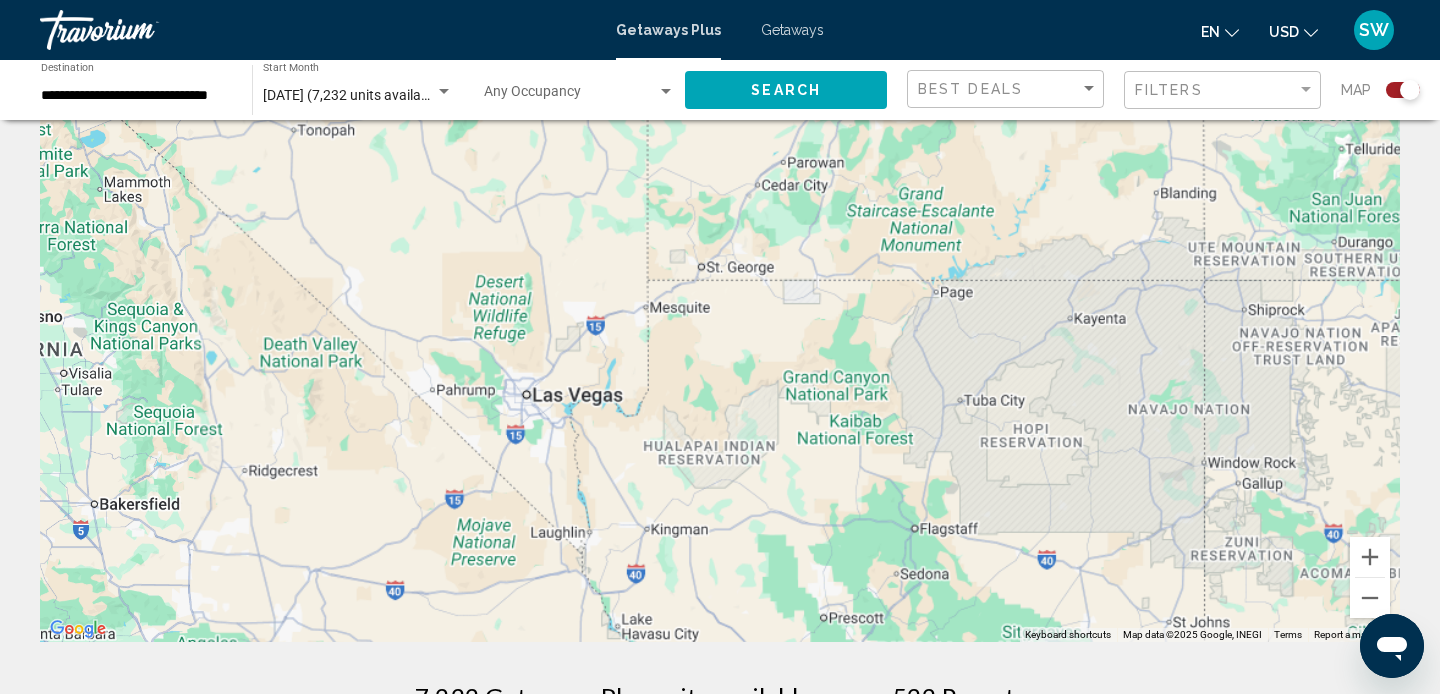 click on "To navigate, press the arrow keys." at bounding box center [720, 342] 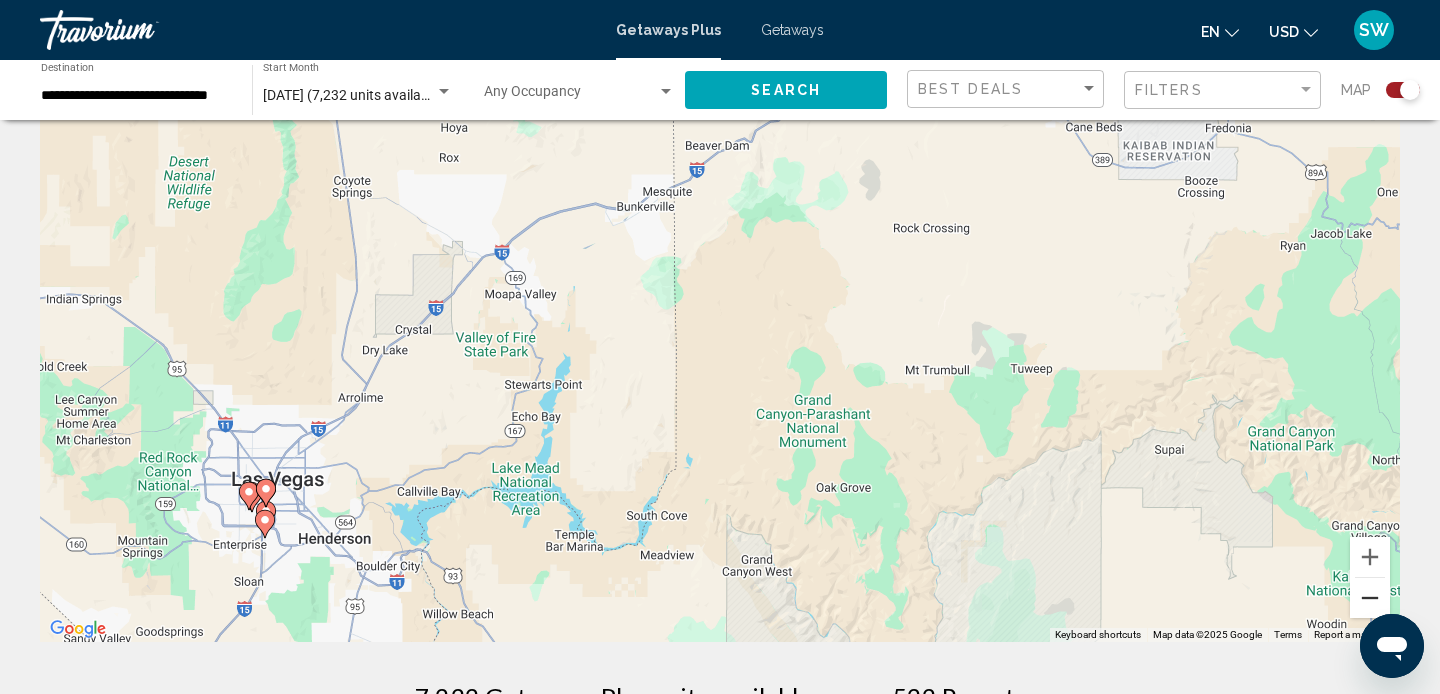 click at bounding box center (1370, 598) 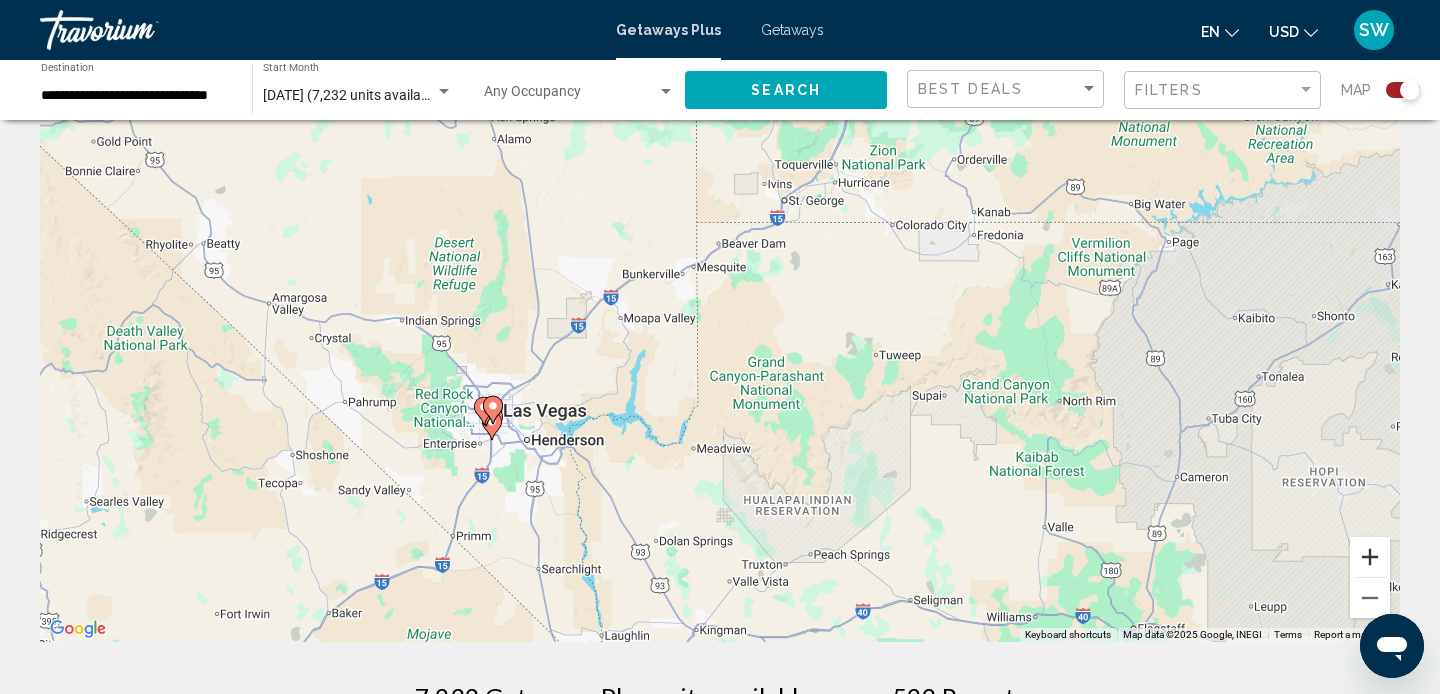 click at bounding box center (1370, 557) 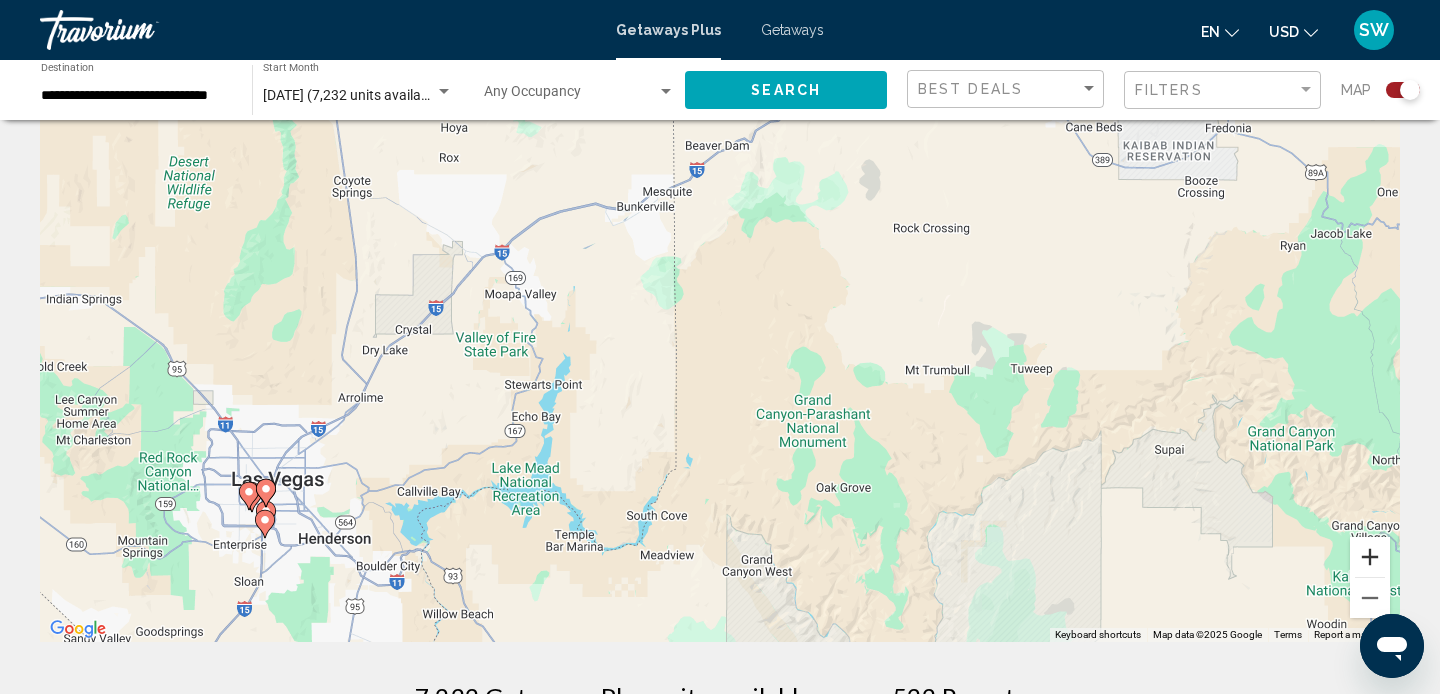 click at bounding box center [1370, 557] 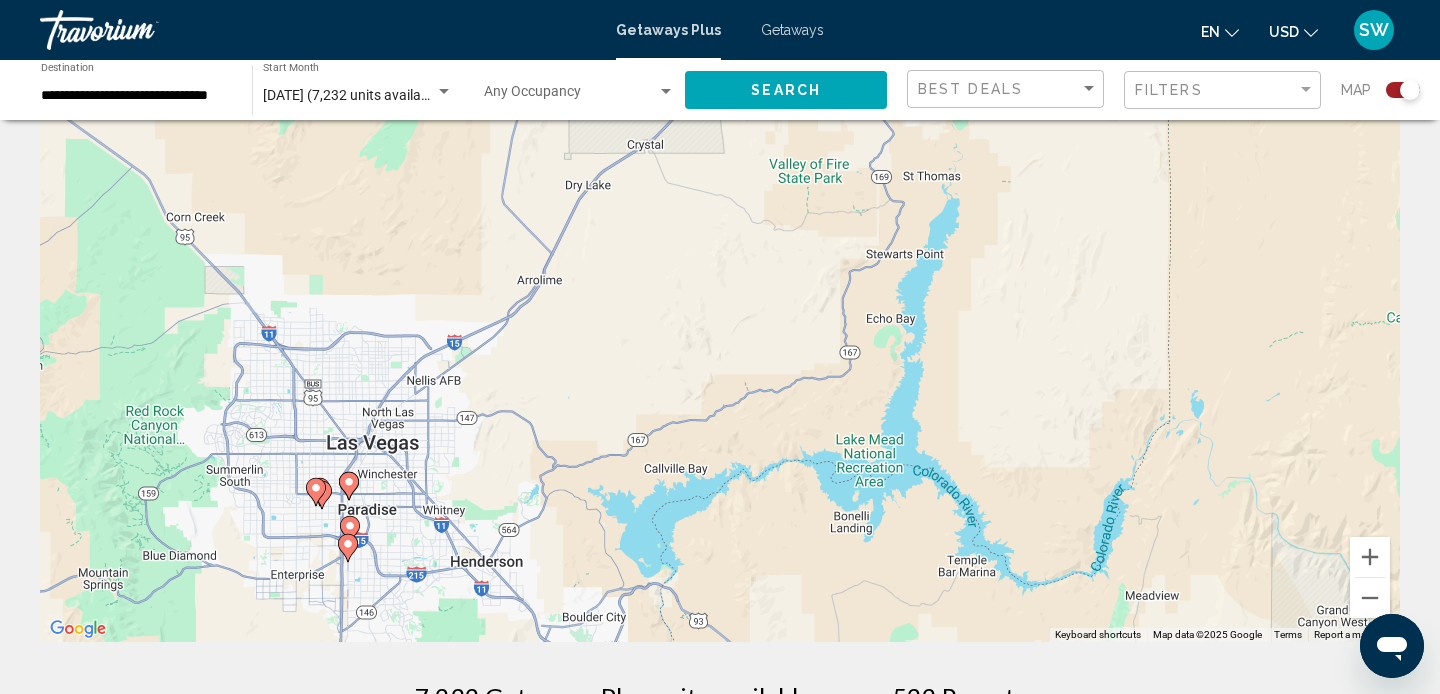 drag, startPoint x: 374, startPoint y: 579, endPoint x: 987, endPoint y: 364, distance: 649.61066 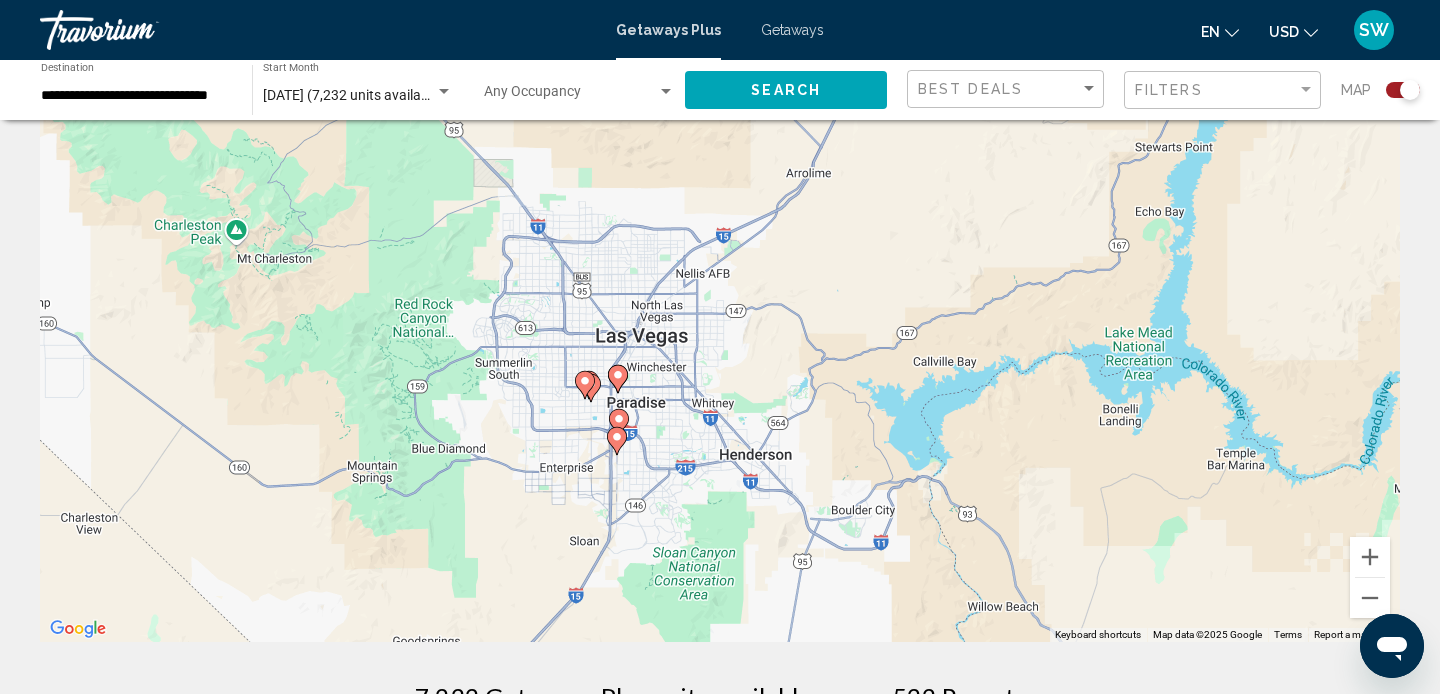 drag, startPoint x: 523, startPoint y: 521, endPoint x: 741, endPoint y: 459, distance: 226.6451 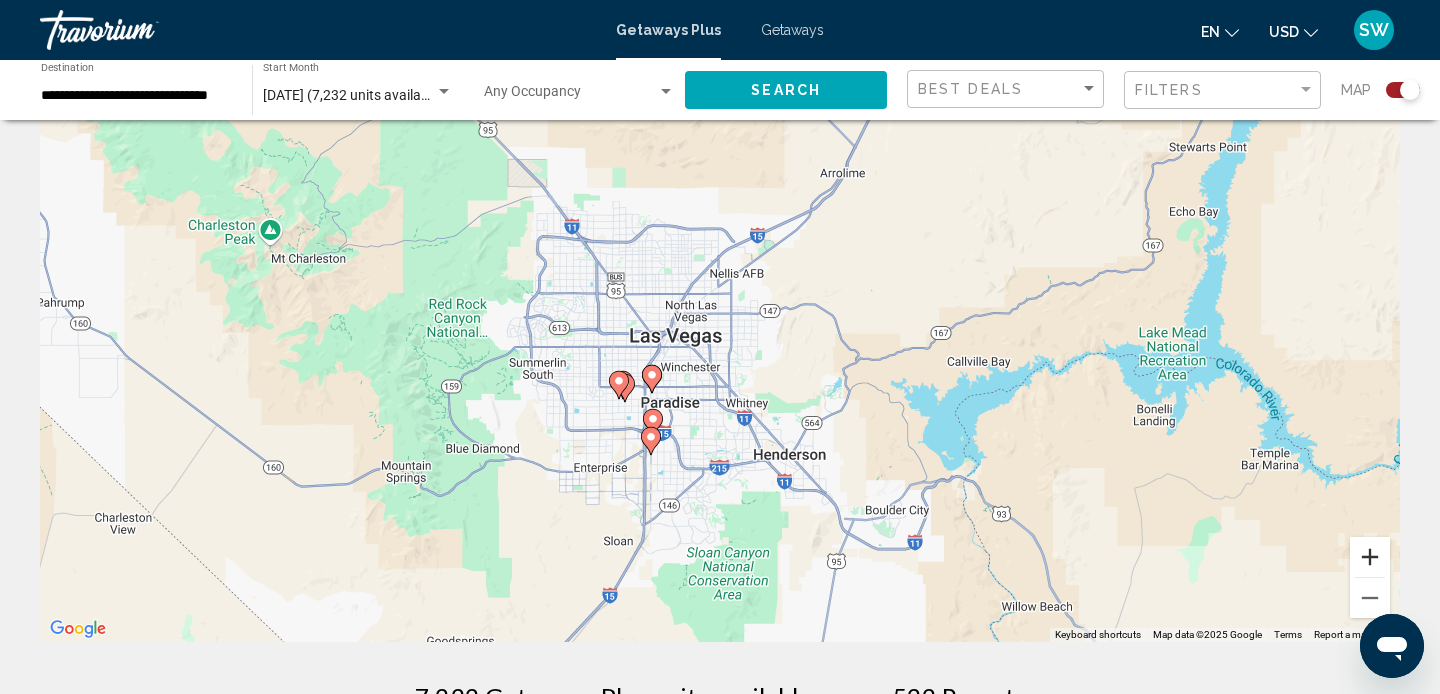 click at bounding box center (1370, 557) 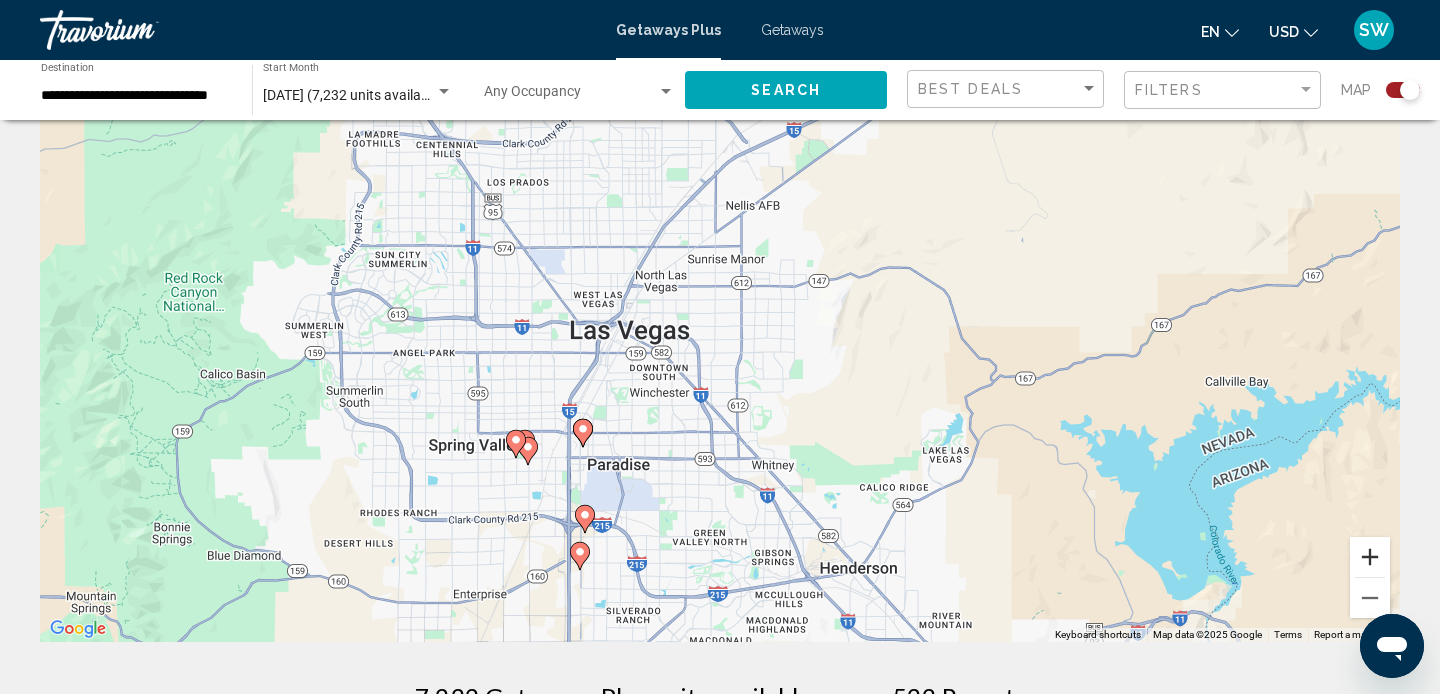 click at bounding box center (1370, 557) 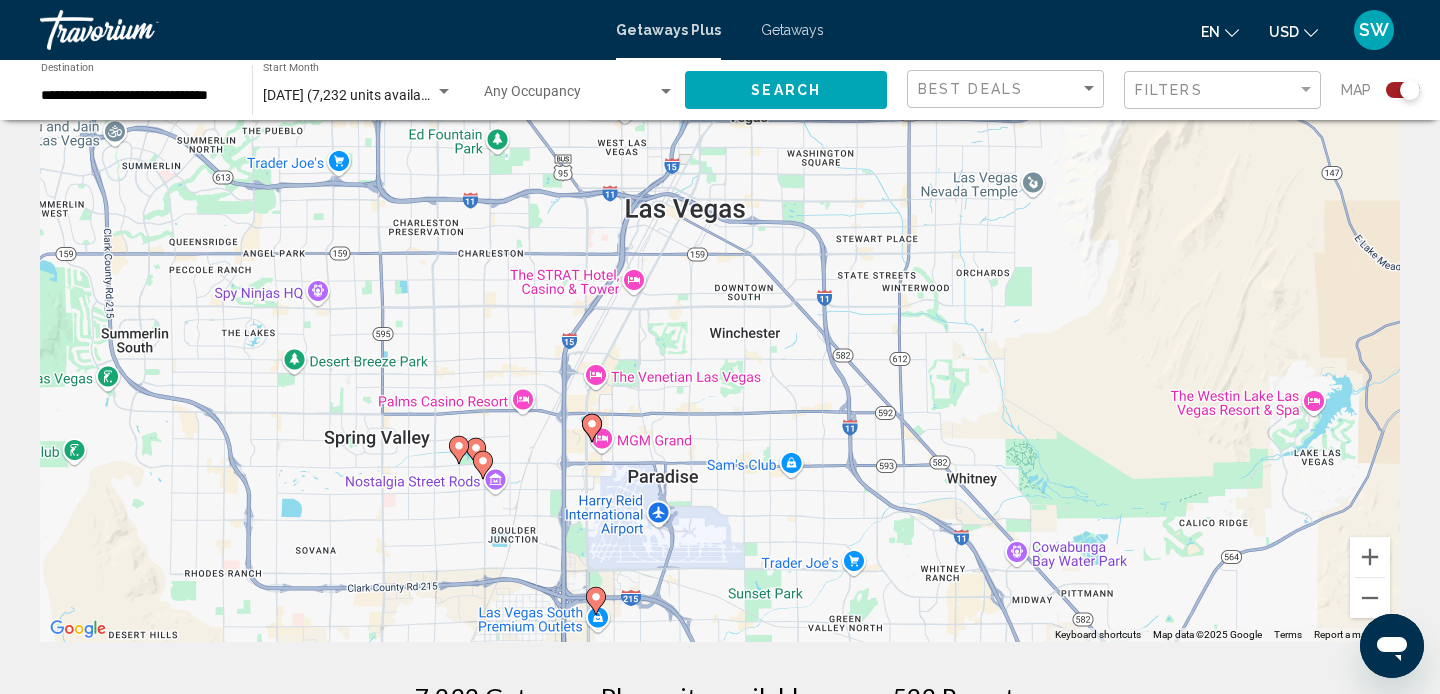 drag, startPoint x: 603, startPoint y: 578, endPoint x: 792, endPoint y: 451, distance: 227.70595 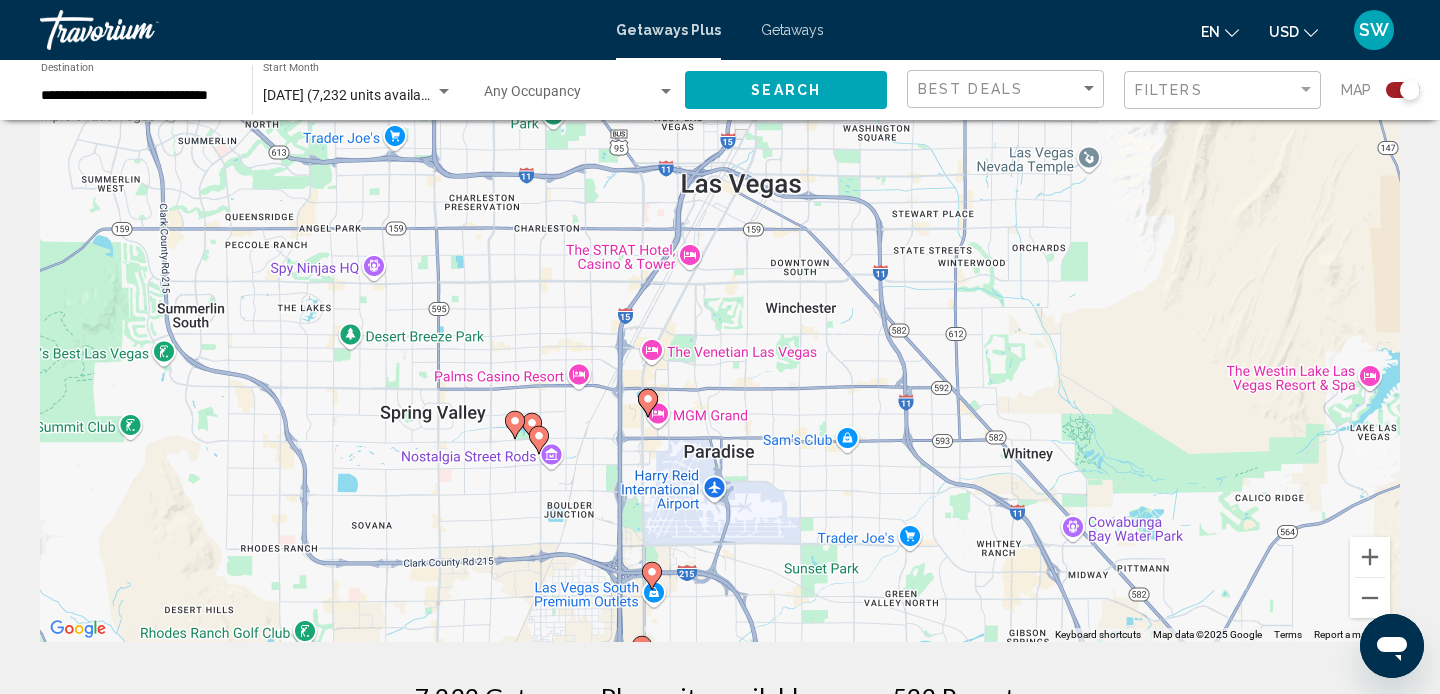 click 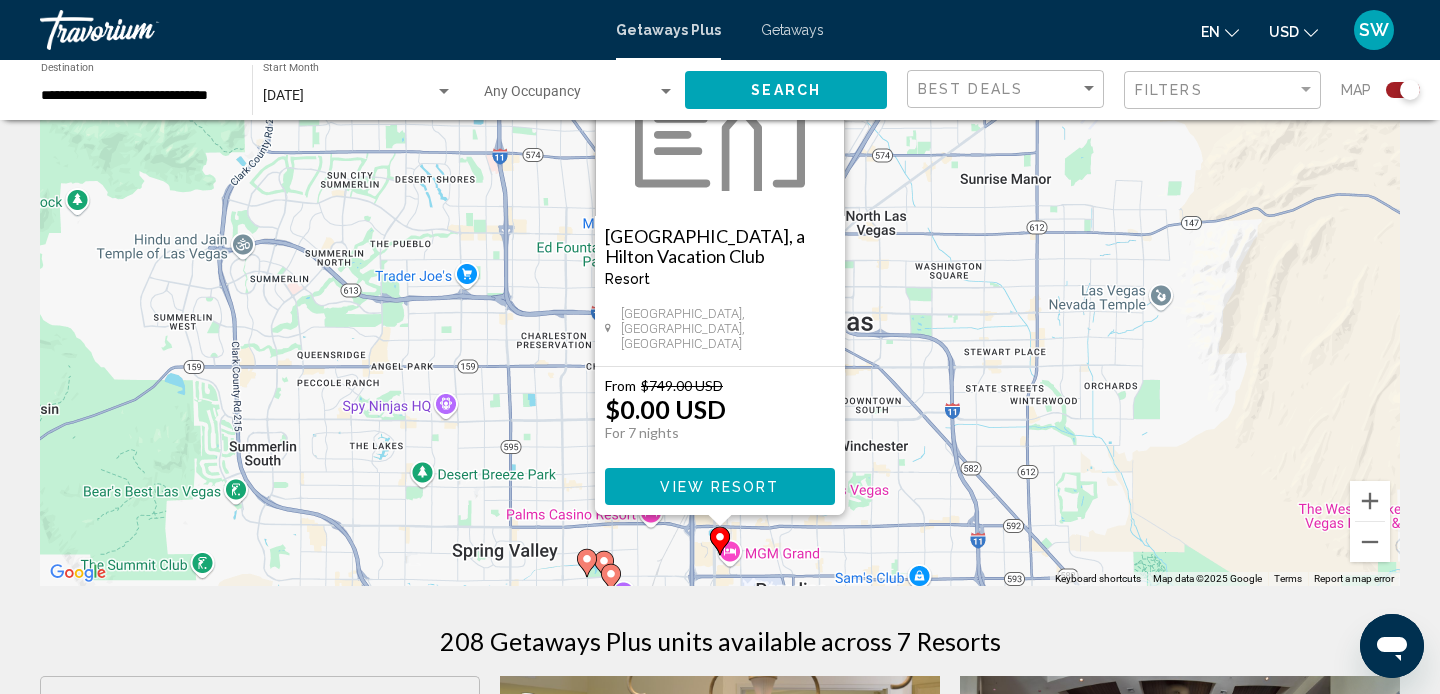 scroll, scrollTop: 186, scrollLeft: 0, axis: vertical 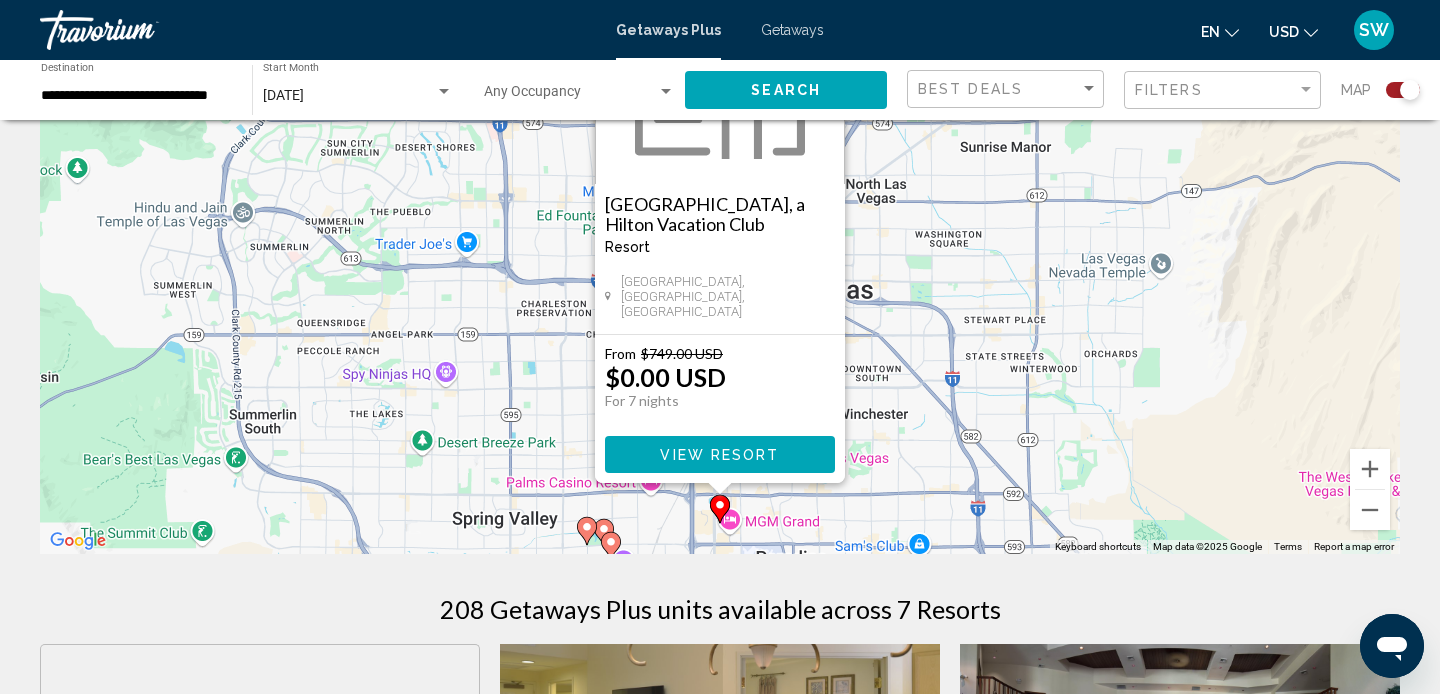 click on "To navigate, press the arrow keys. To activate drag with keyboard, press Alt + Enter. Once in keyboard drag state, use the arrow keys to move the marker. To complete the drag, press the Enter key. To cancel, press Escape.  [GEOGRAPHIC_DATA], a [GEOGRAPHIC_DATA]  -  This is an adults only resort
[GEOGRAPHIC_DATA], [GEOGRAPHIC_DATA], [GEOGRAPHIC_DATA] From $749.00 USD $0.00 USD For 7 nights You save  $749.00 USD  View Resort" at bounding box center [720, 254] 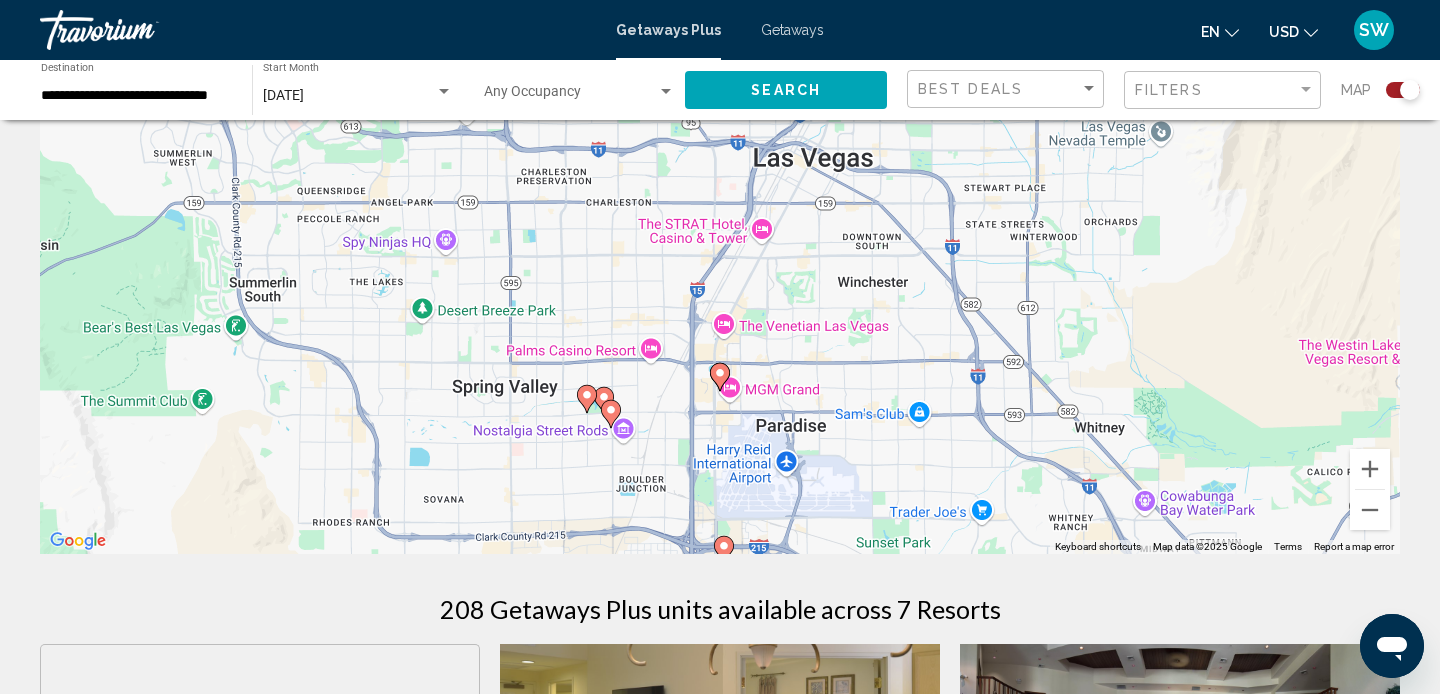drag, startPoint x: 576, startPoint y: 462, endPoint x: 578, endPoint y: 313, distance: 149.01343 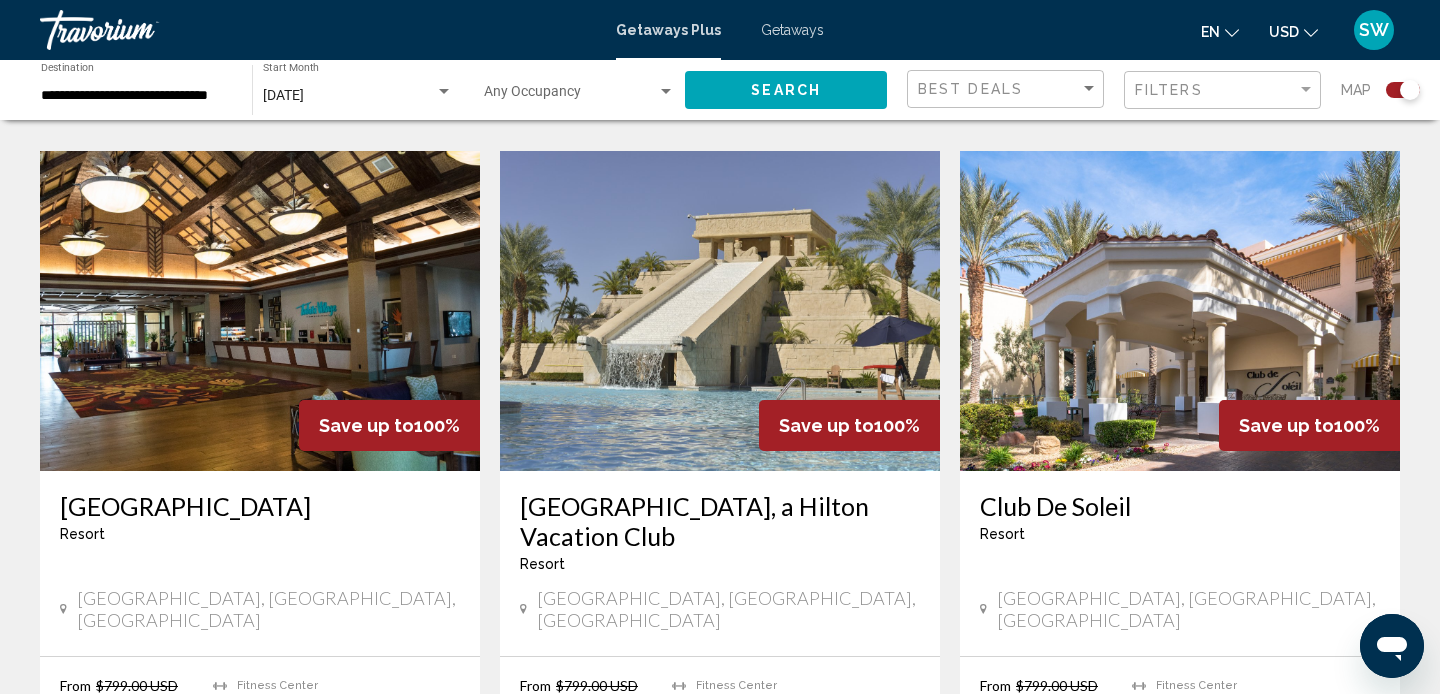 scroll, scrollTop: 1358, scrollLeft: 0, axis: vertical 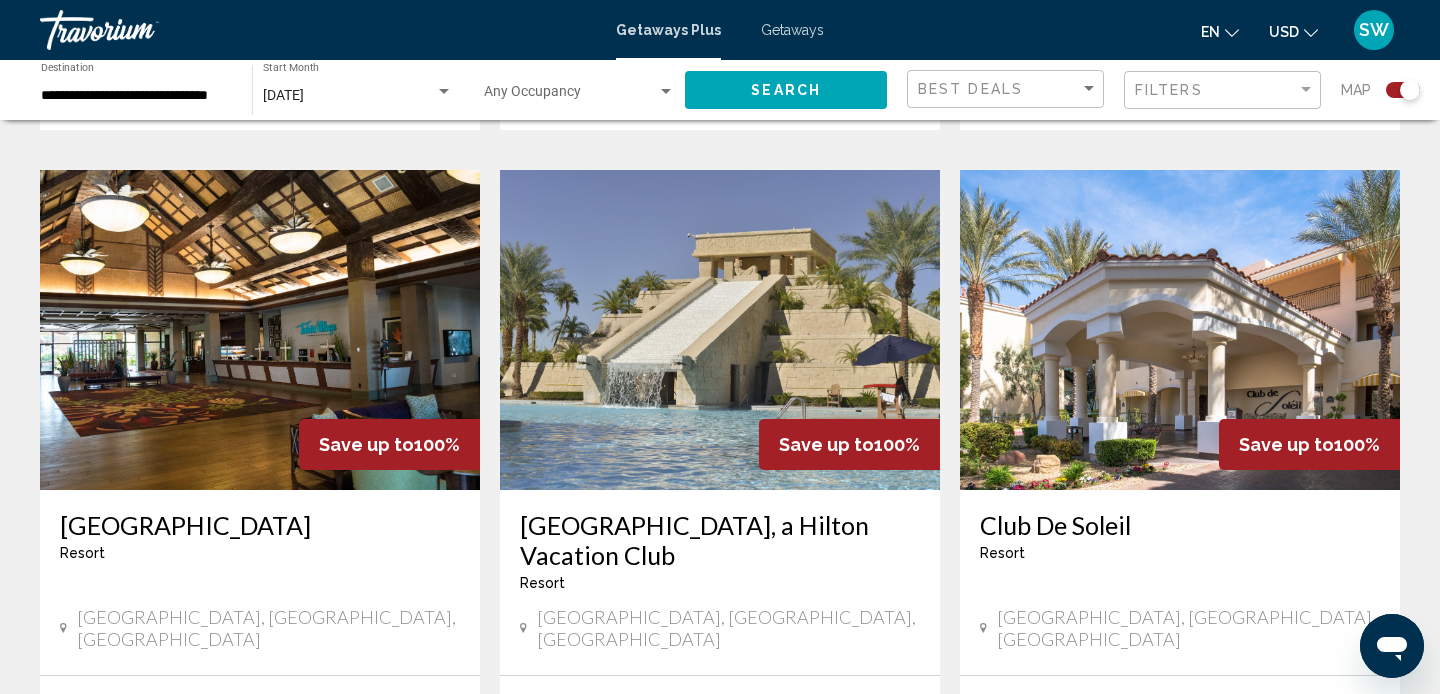 click on "[GEOGRAPHIC_DATA], a Hilton Vacation Club" at bounding box center [720, 540] 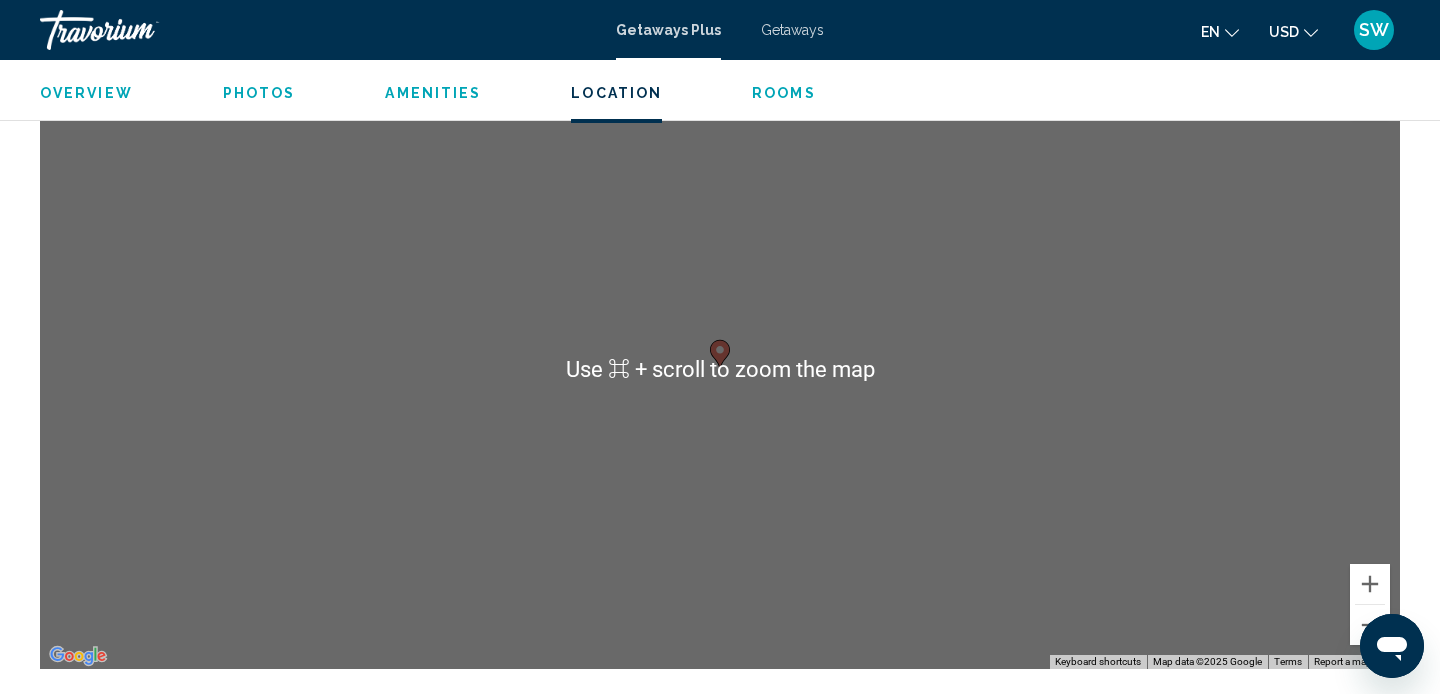 scroll, scrollTop: 2338, scrollLeft: 0, axis: vertical 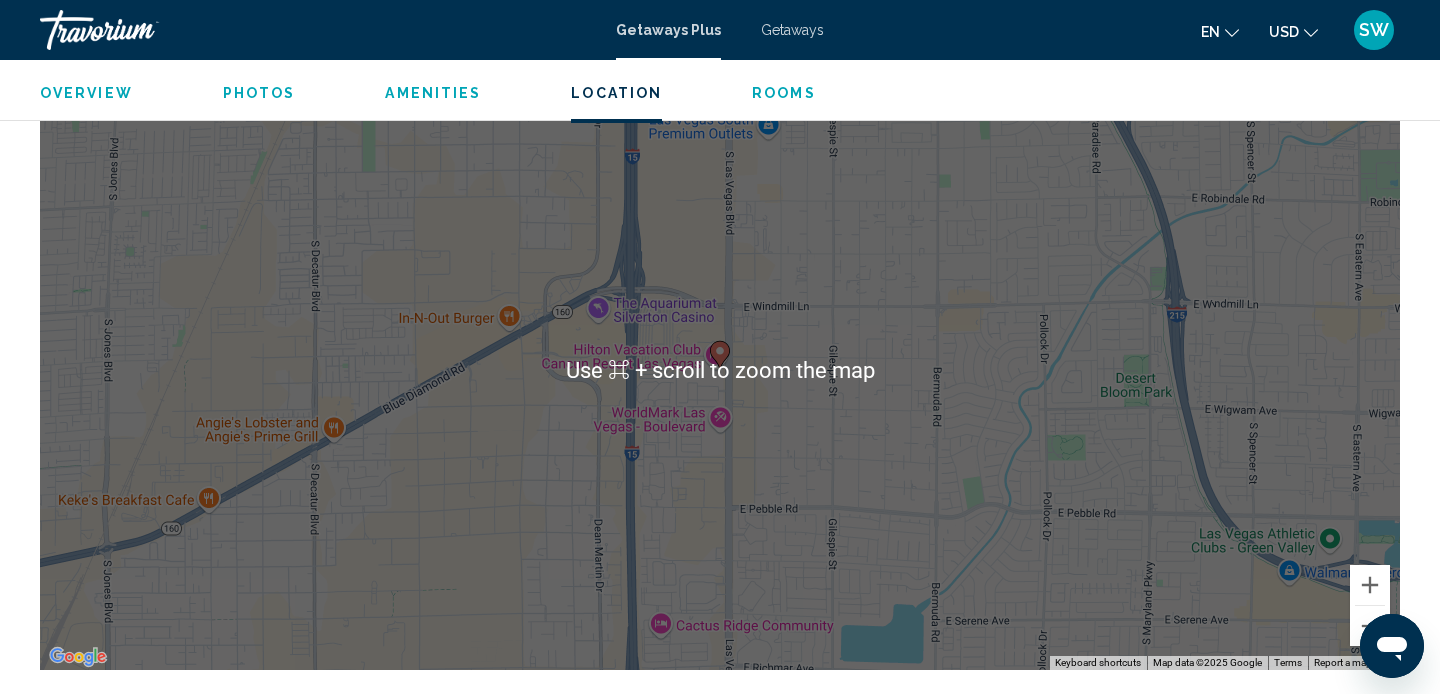 click on "To navigate, press the arrow keys. To activate drag with keyboard, press Alt + Enter. Once in keyboard drag state, use the arrow keys to move the marker. To complete the drag, press the Enter key. To cancel, press Escape." at bounding box center [720, 370] 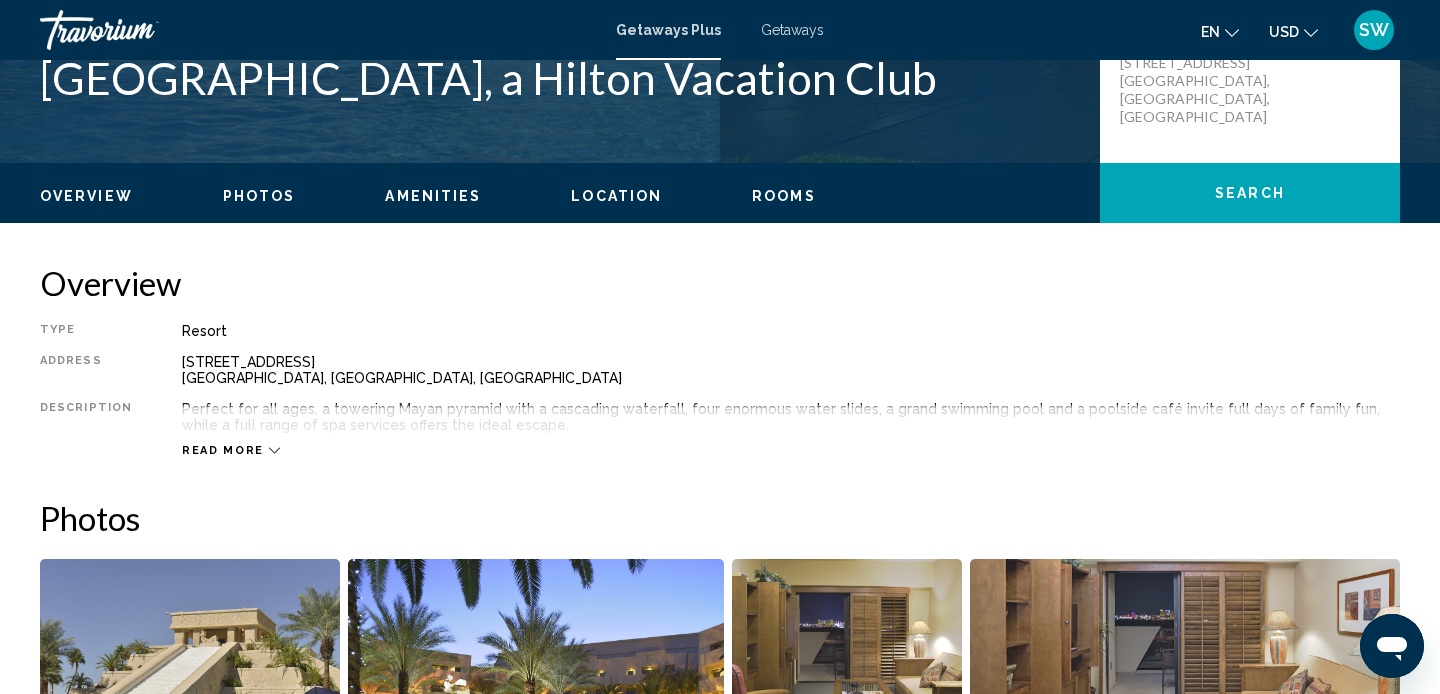 scroll, scrollTop: 504, scrollLeft: 0, axis: vertical 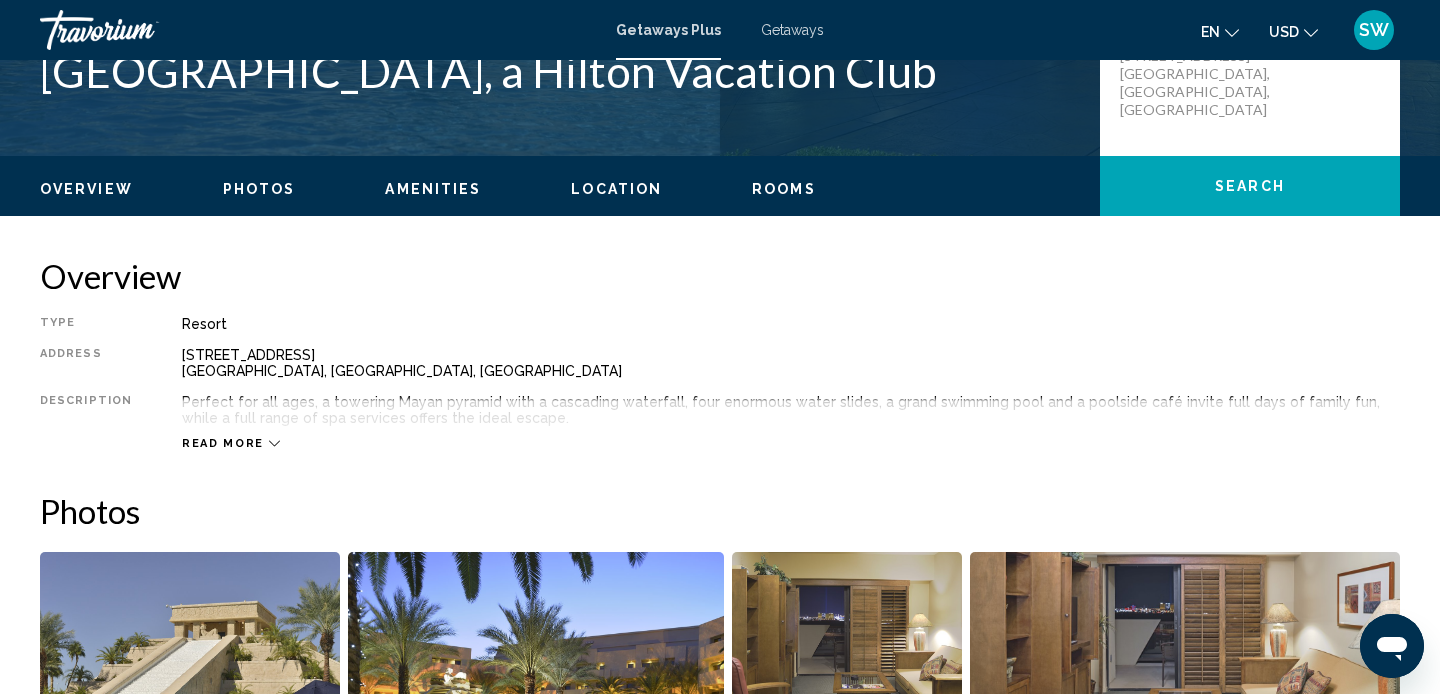click on "Read more" at bounding box center (223, 443) 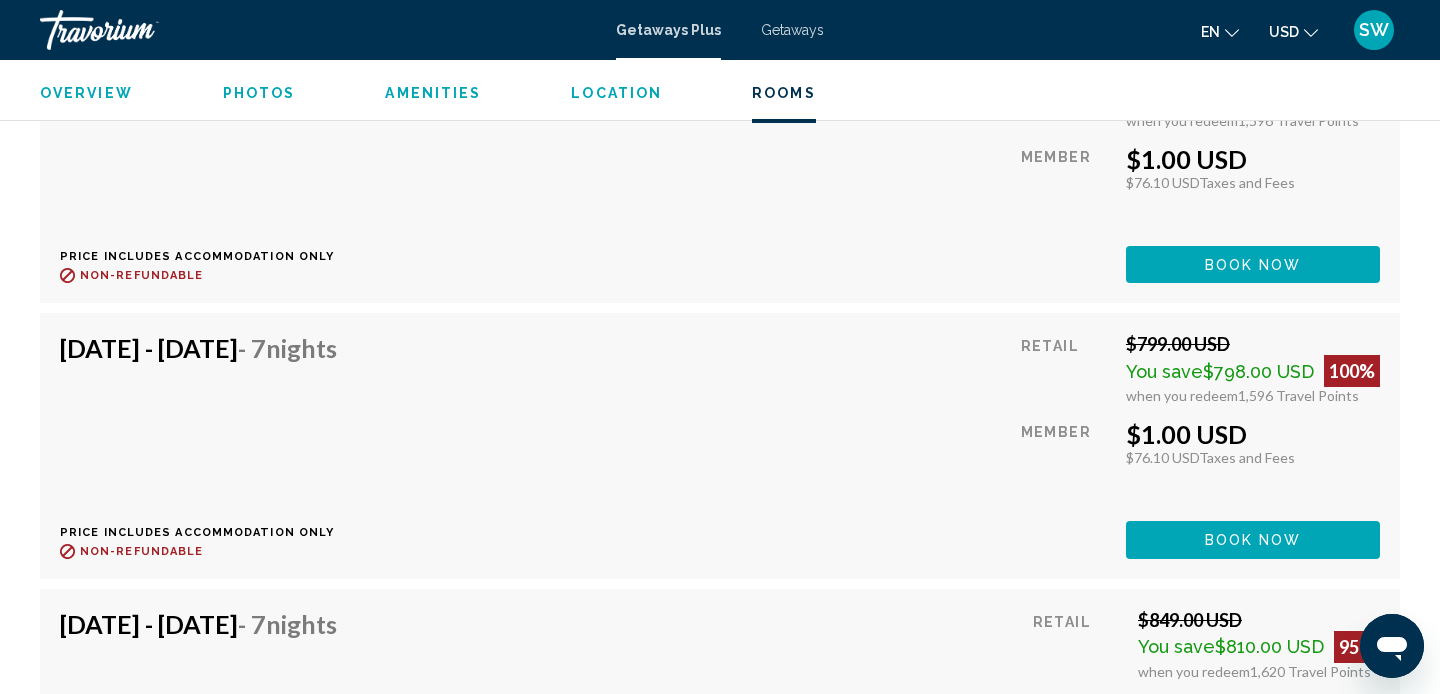 scroll, scrollTop: 3663, scrollLeft: 0, axis: vertical 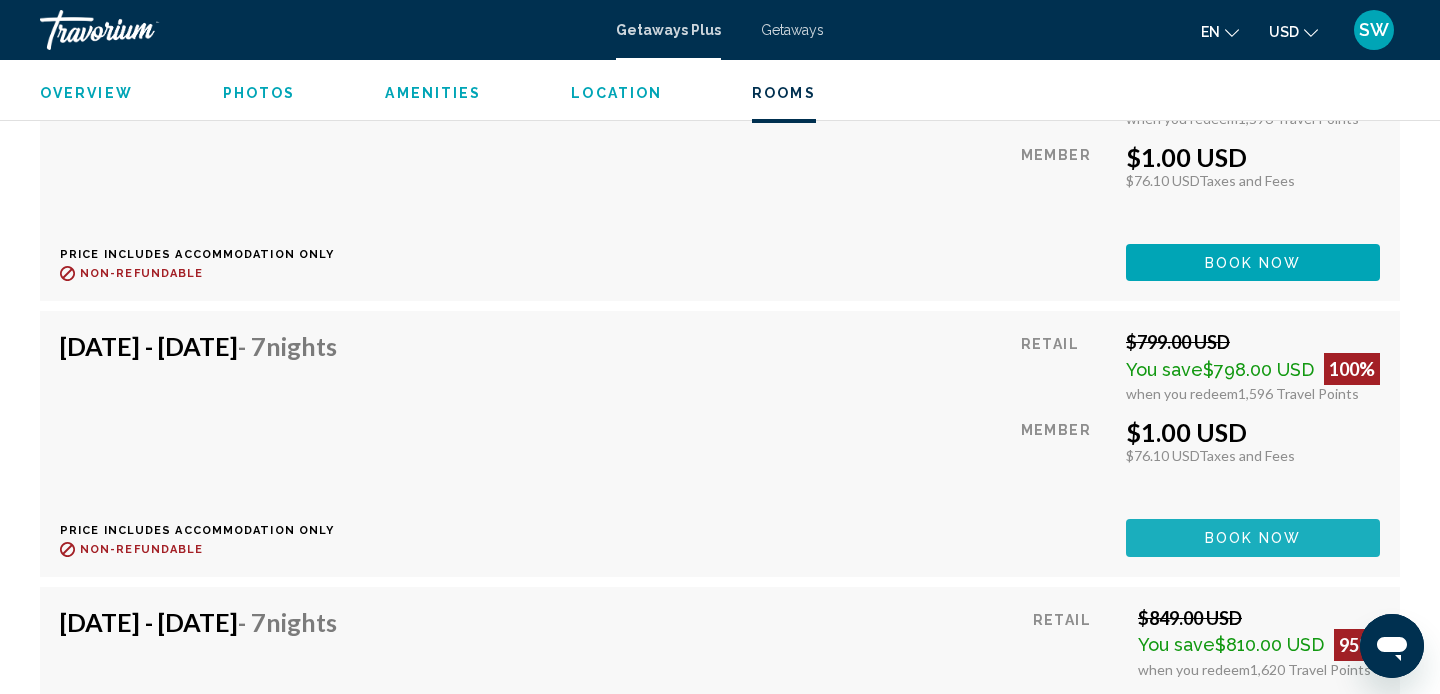 click on "Book now" at bounding box center [1253, 539] 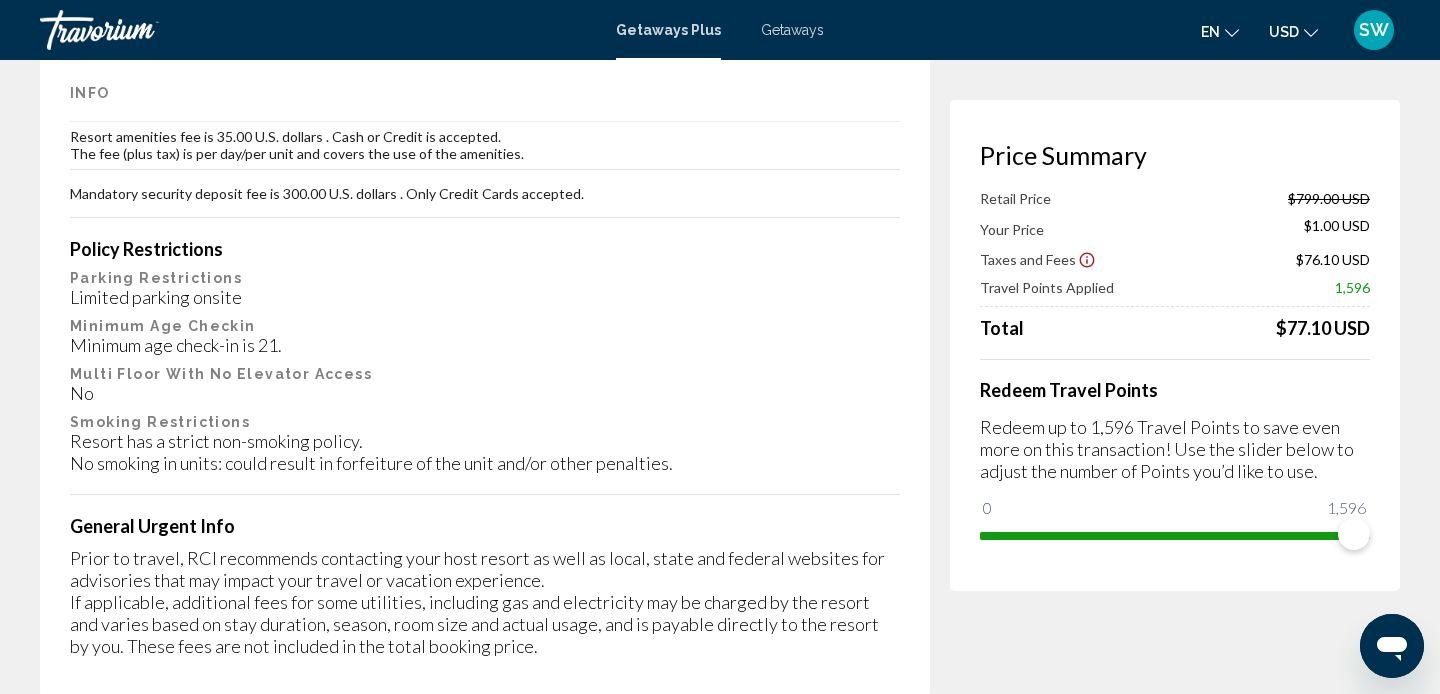 scroll, scrollTop: 3263, scrollLeft: 0, axis: vertical 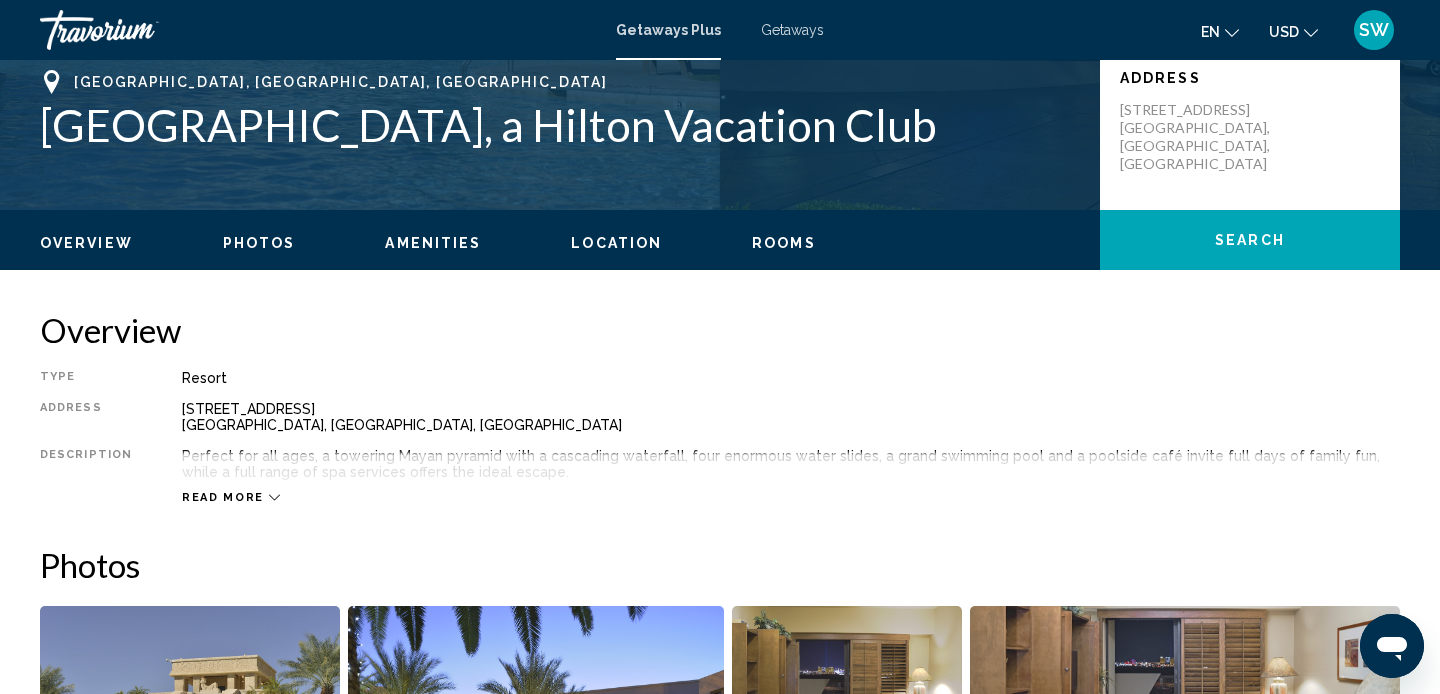 click on "Read more" at bounding box center (223, 497) 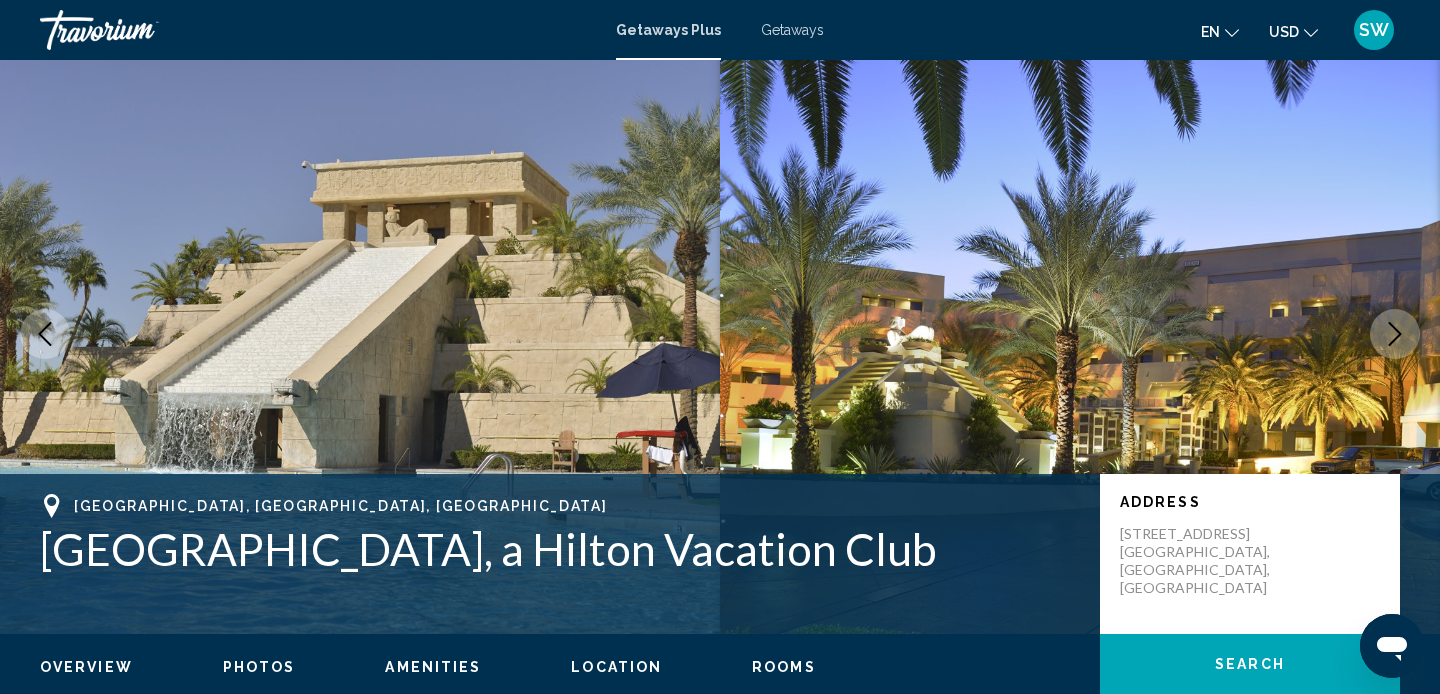scroll, scrollTop: 0, scrollLeft: 0, axis: both 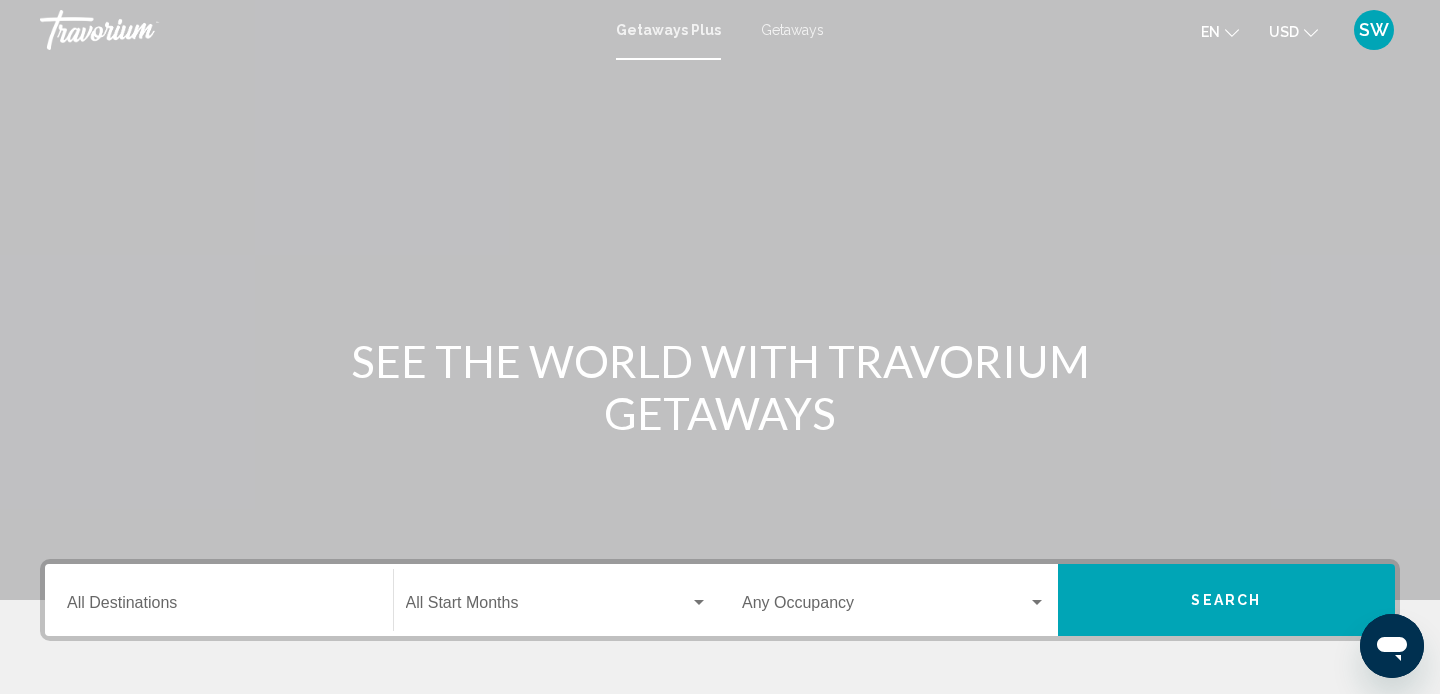 click on "Getaways" at bounding box center [792, 30] 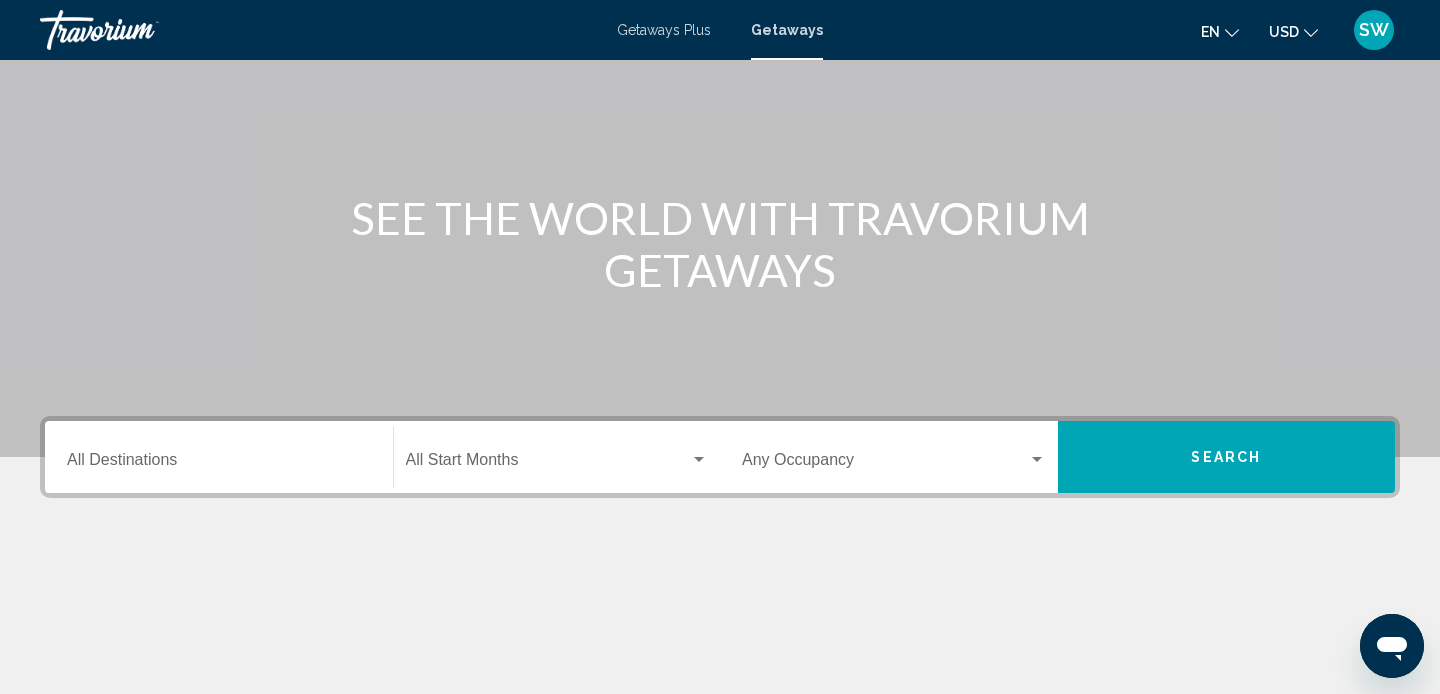 scroll, scrollTop: 146, scrollLeft: 0, axis: vertical 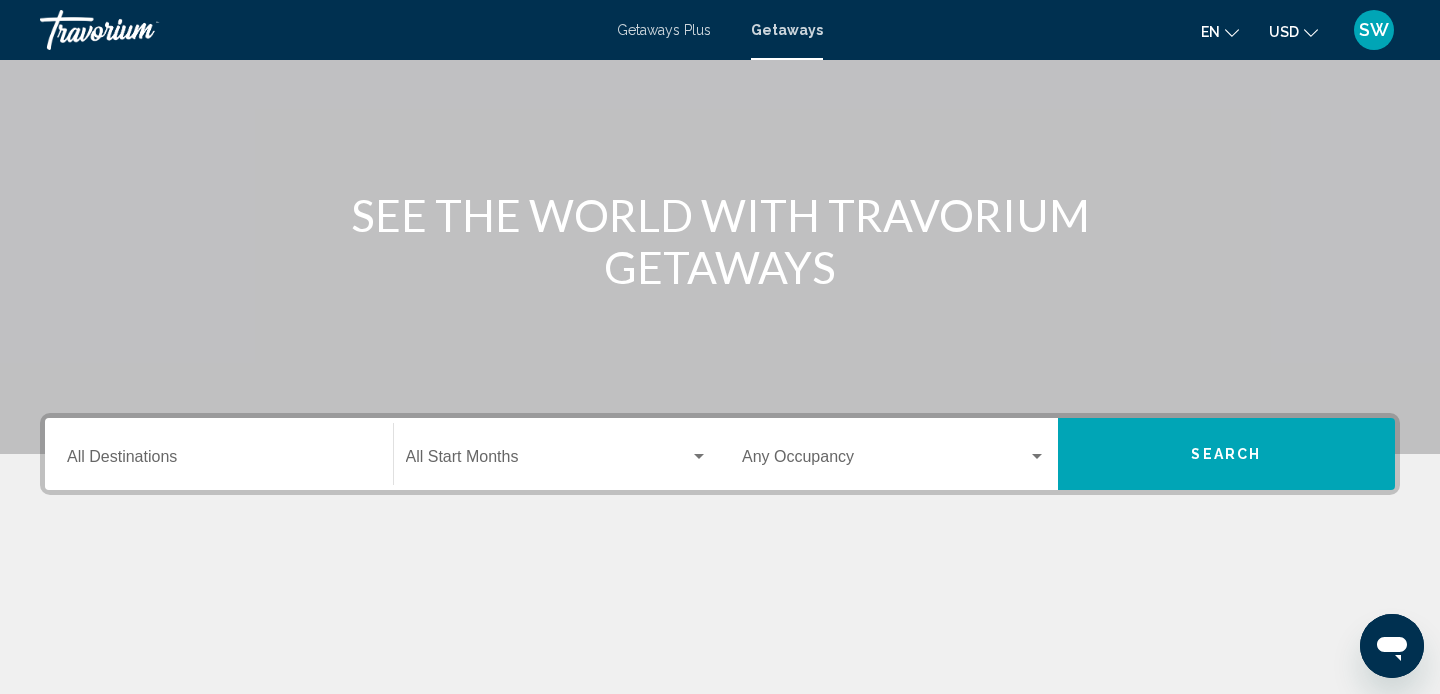 click on "Destination All Destinations" at bounding box center [219, 461] 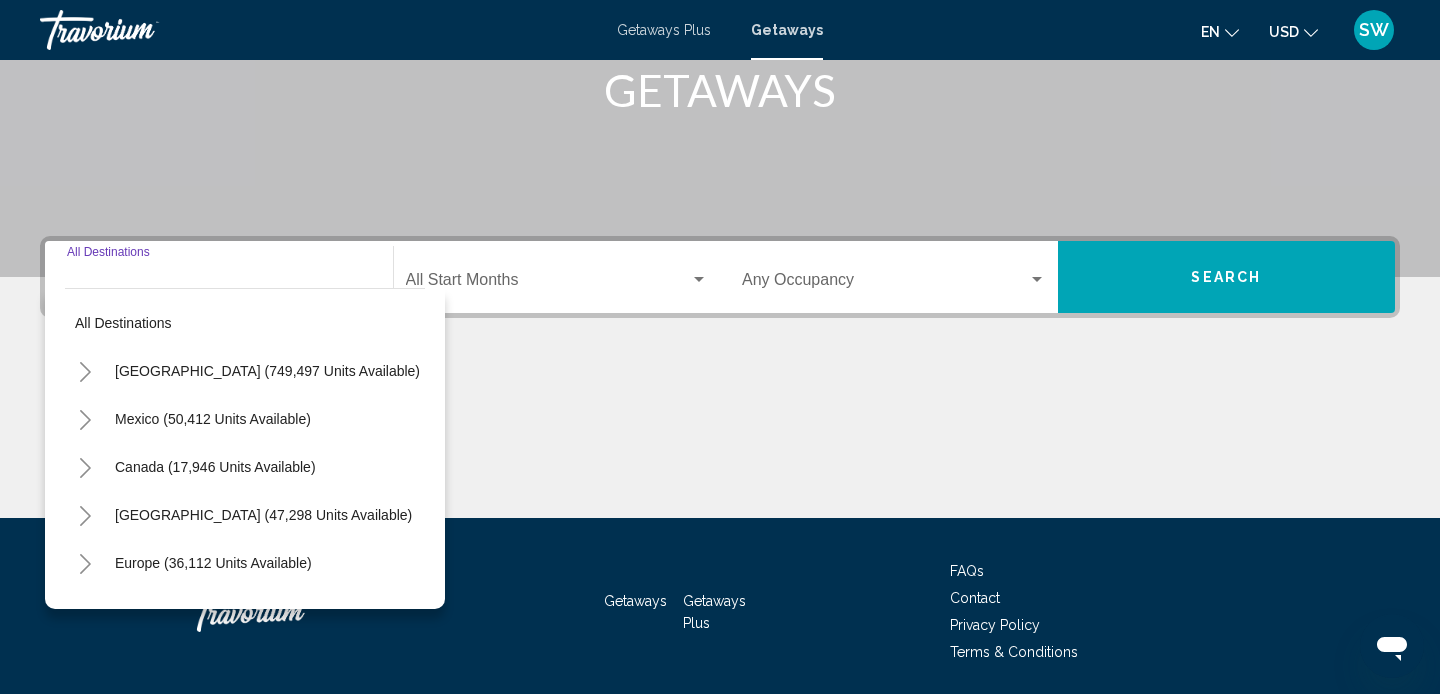 scroll, scrollTop: 392, scrollLeft: 0, axis: vertical 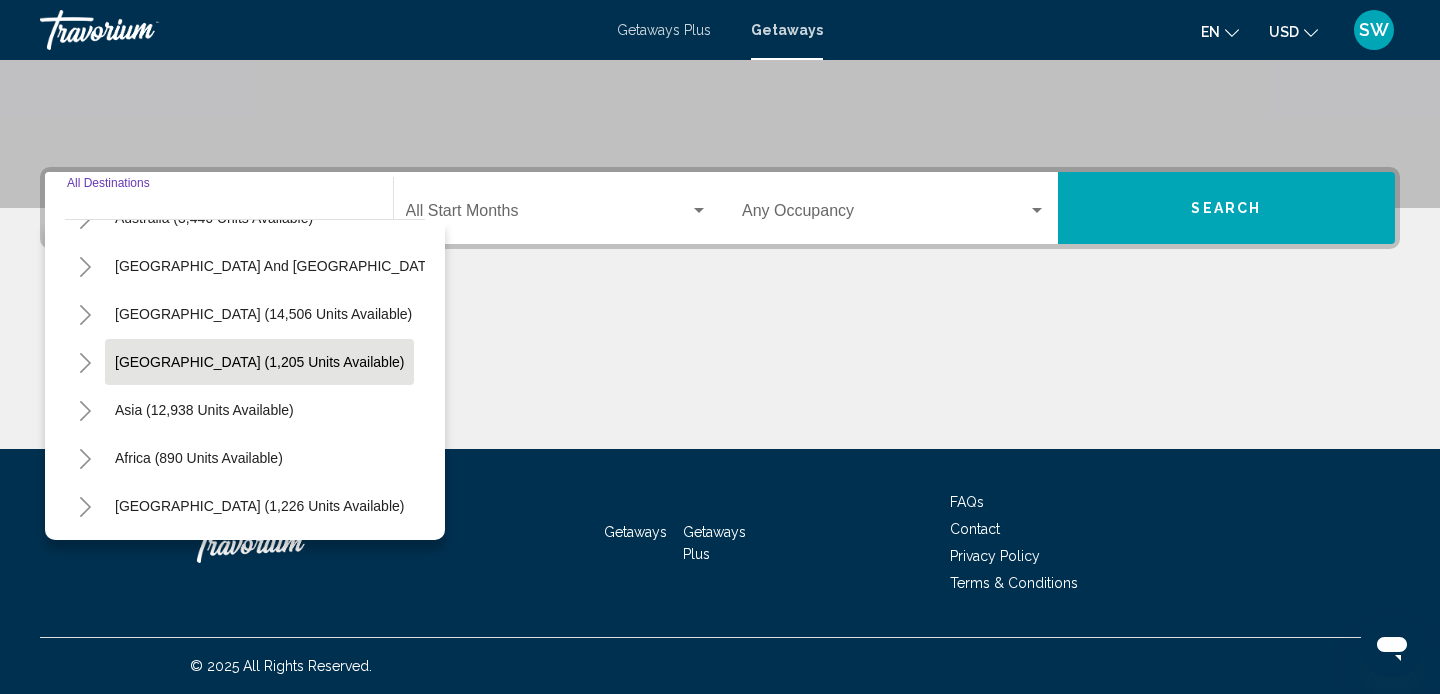 click on "Central America (1,205 units available)" at bounding box center [204, 410] 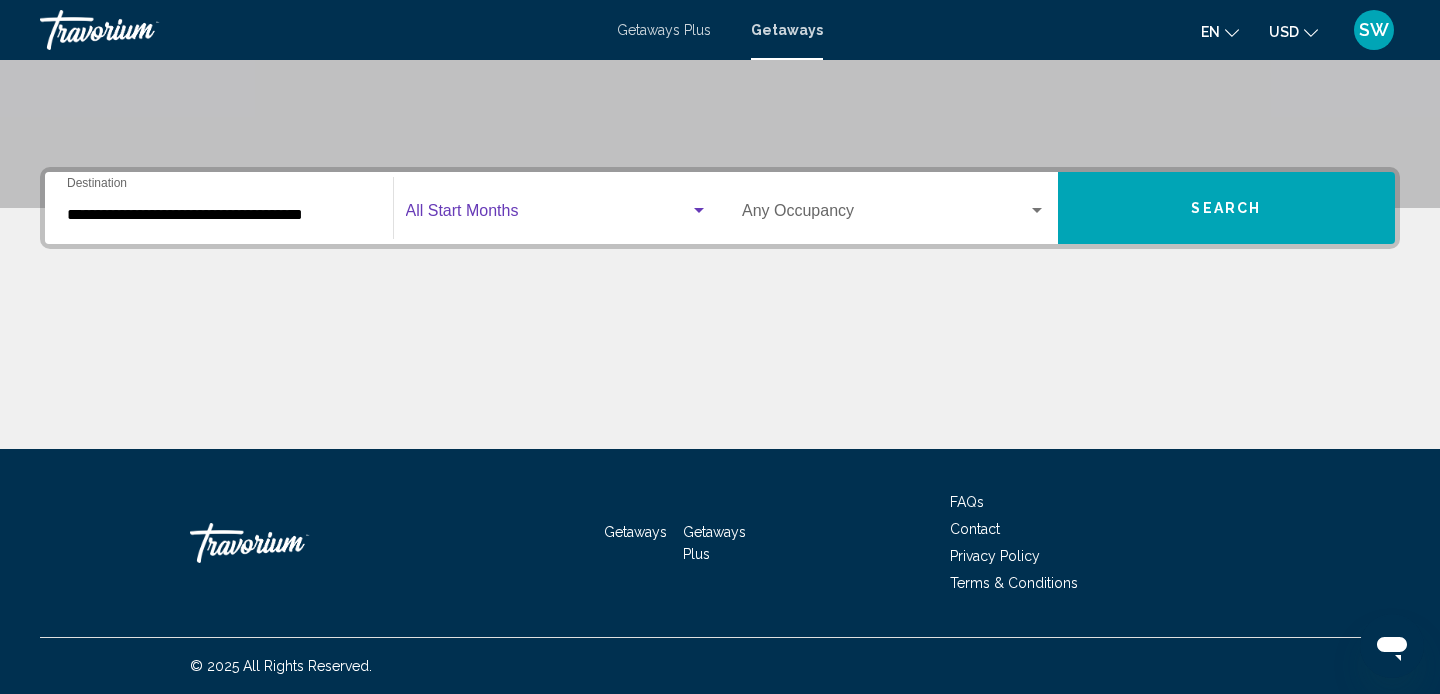 click at bounding box center [548, 215] 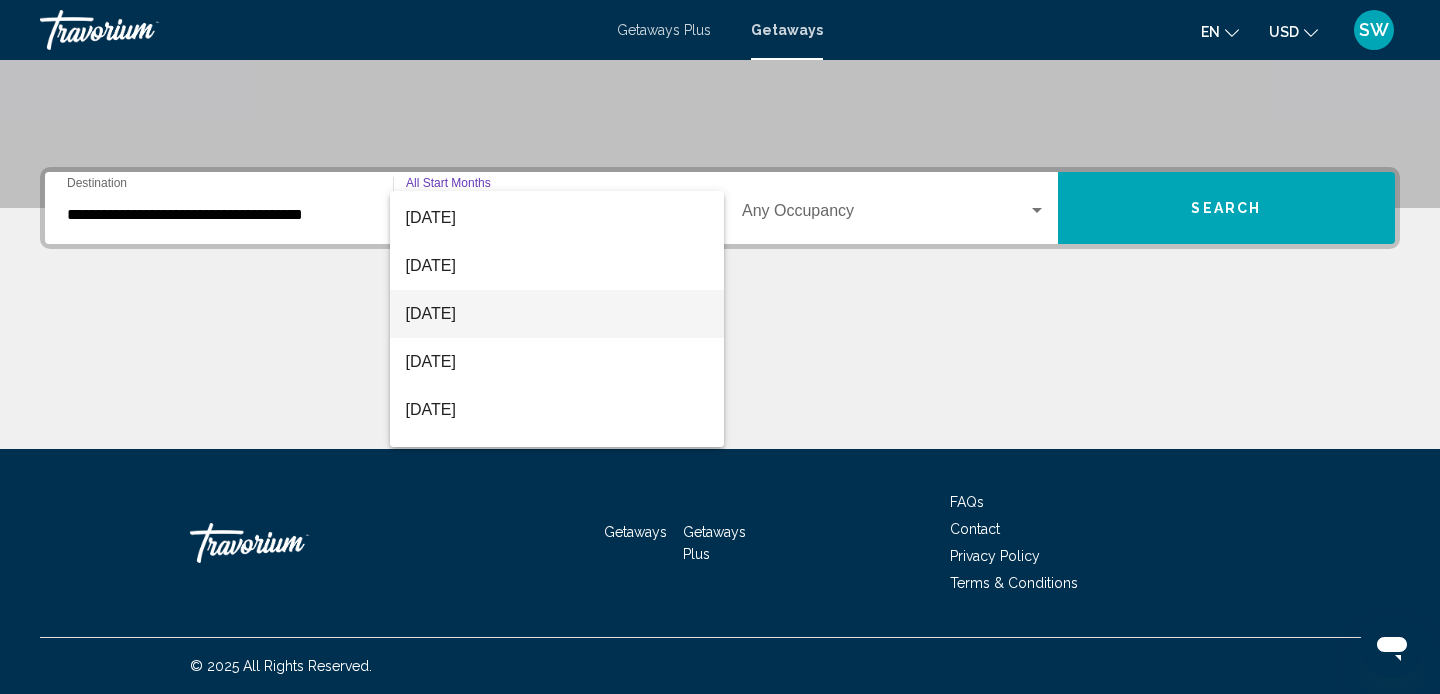 scroll, scrollTop: 96, scrollLeft: 0, axis: vertical 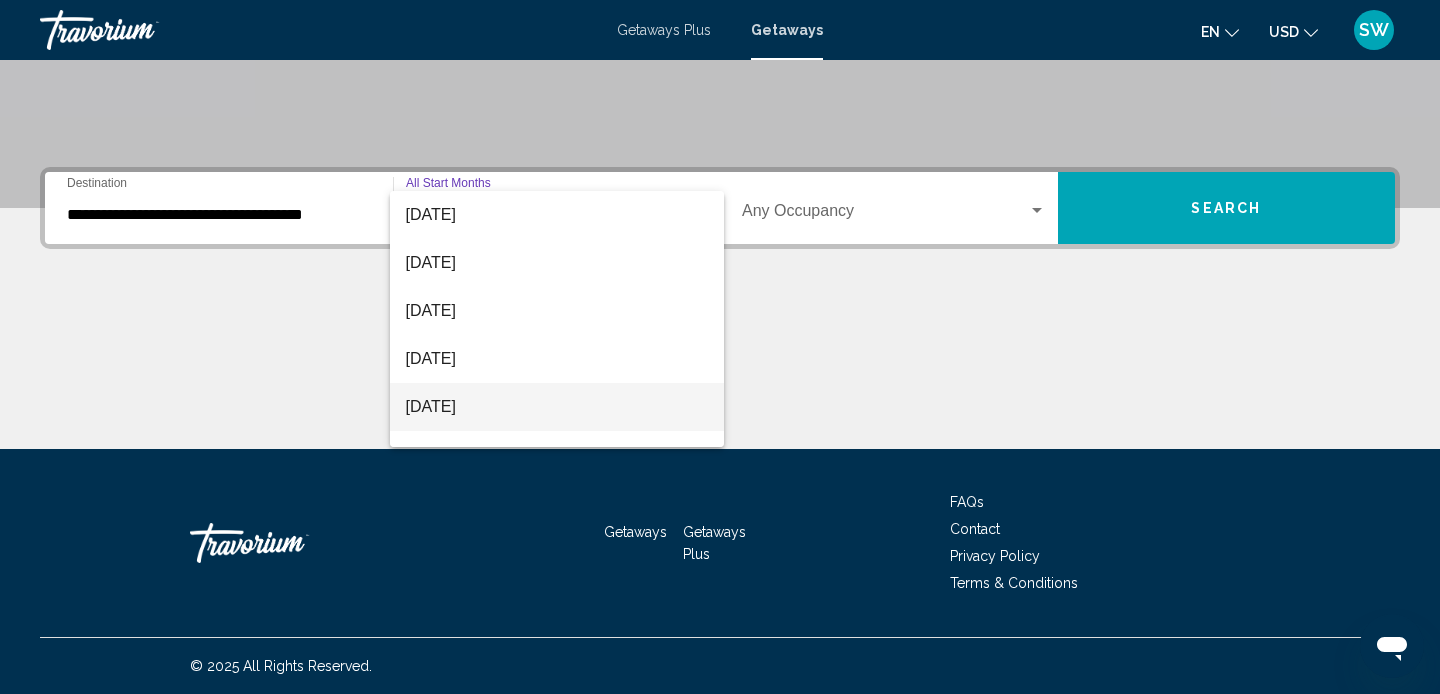 click on "[DATE]" at bounding box center (557, 407) 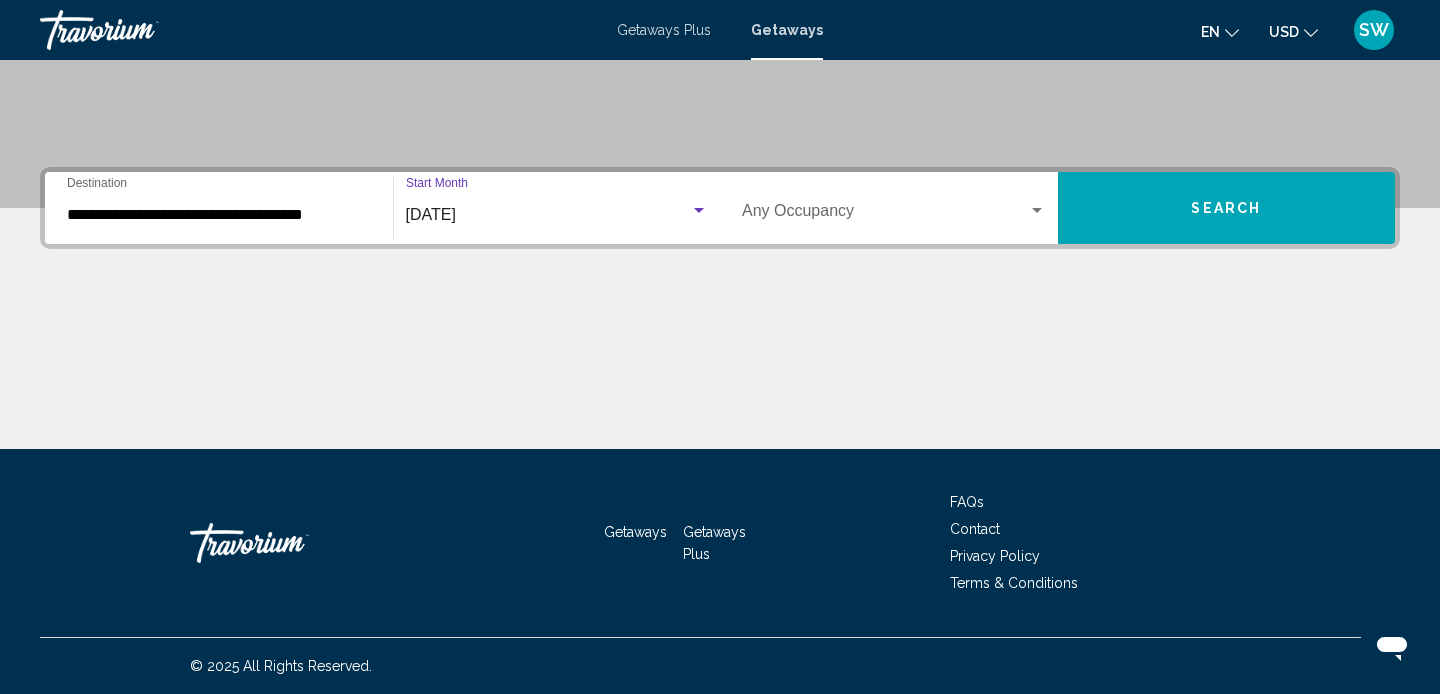 click on "Search" at bounding box center [1227, 208] 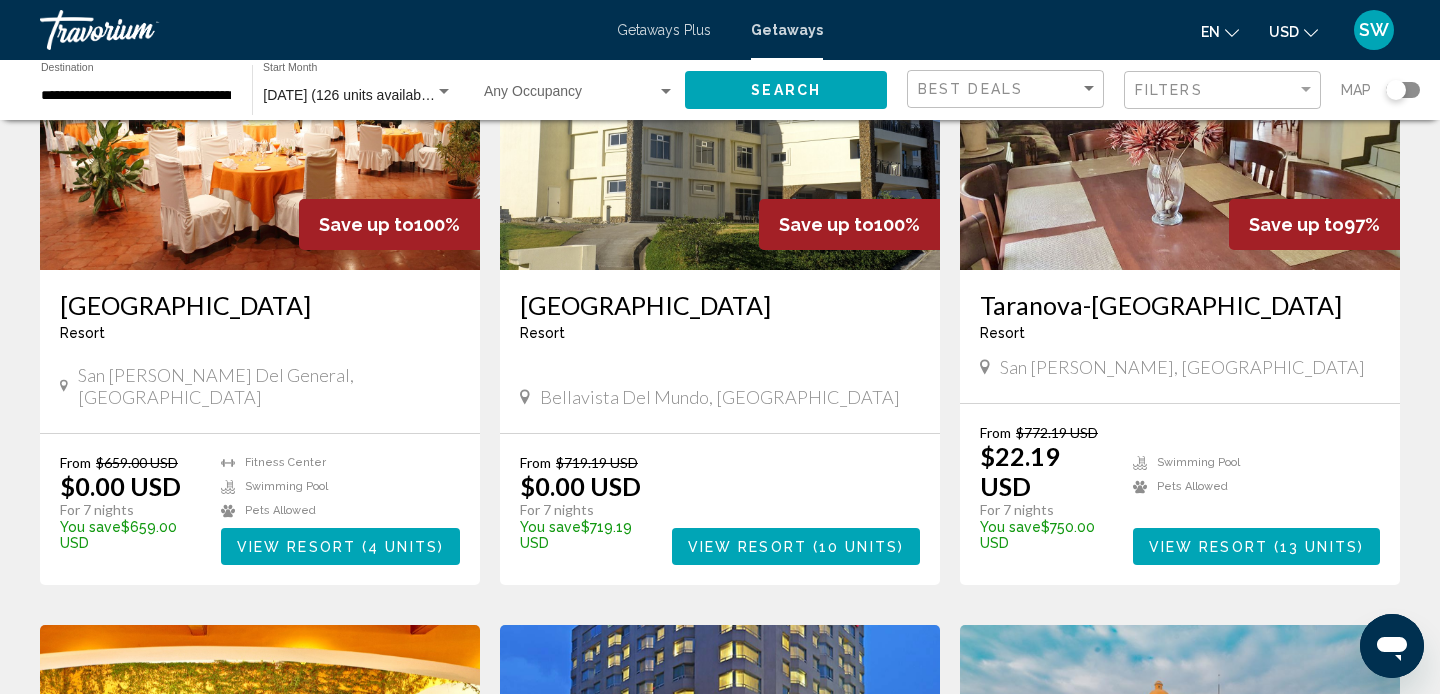 scroll, scrollTop: 0, scrollLeft: 0, axis: both 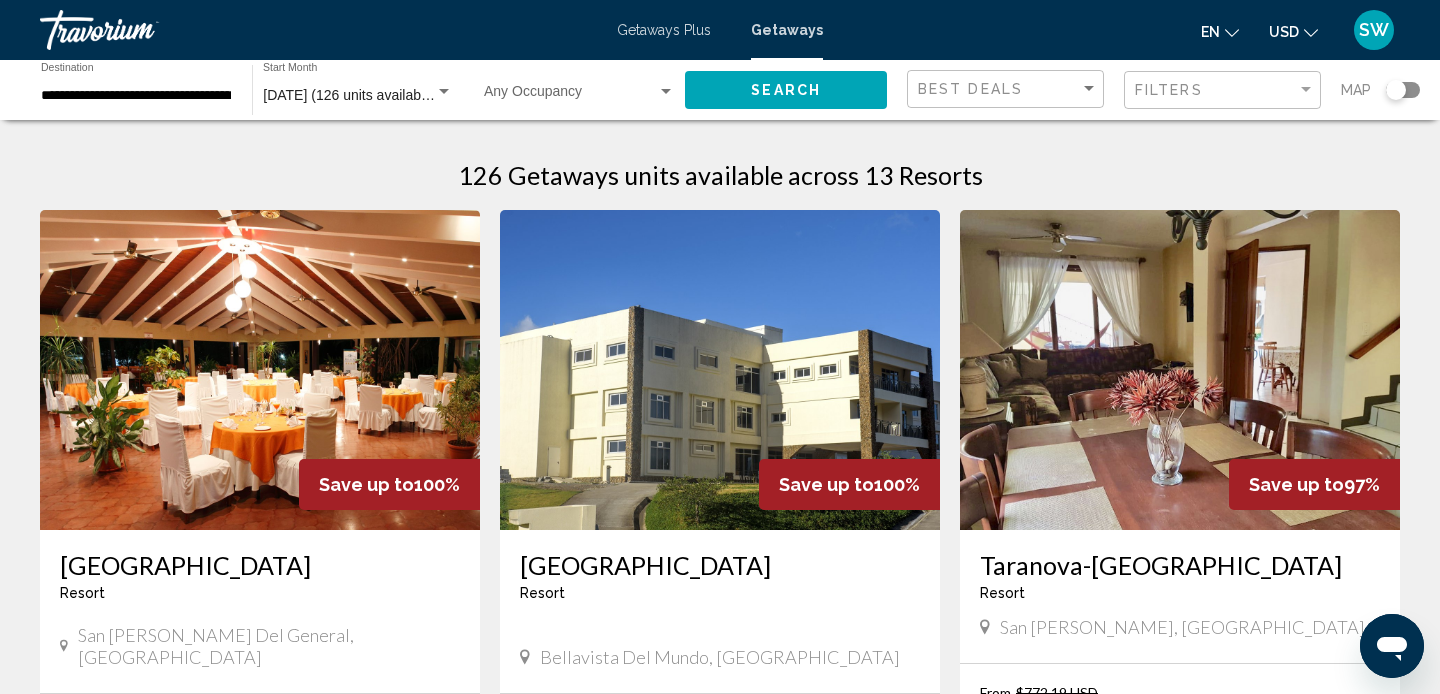 click on "**********" at bounding box center (136, 96) 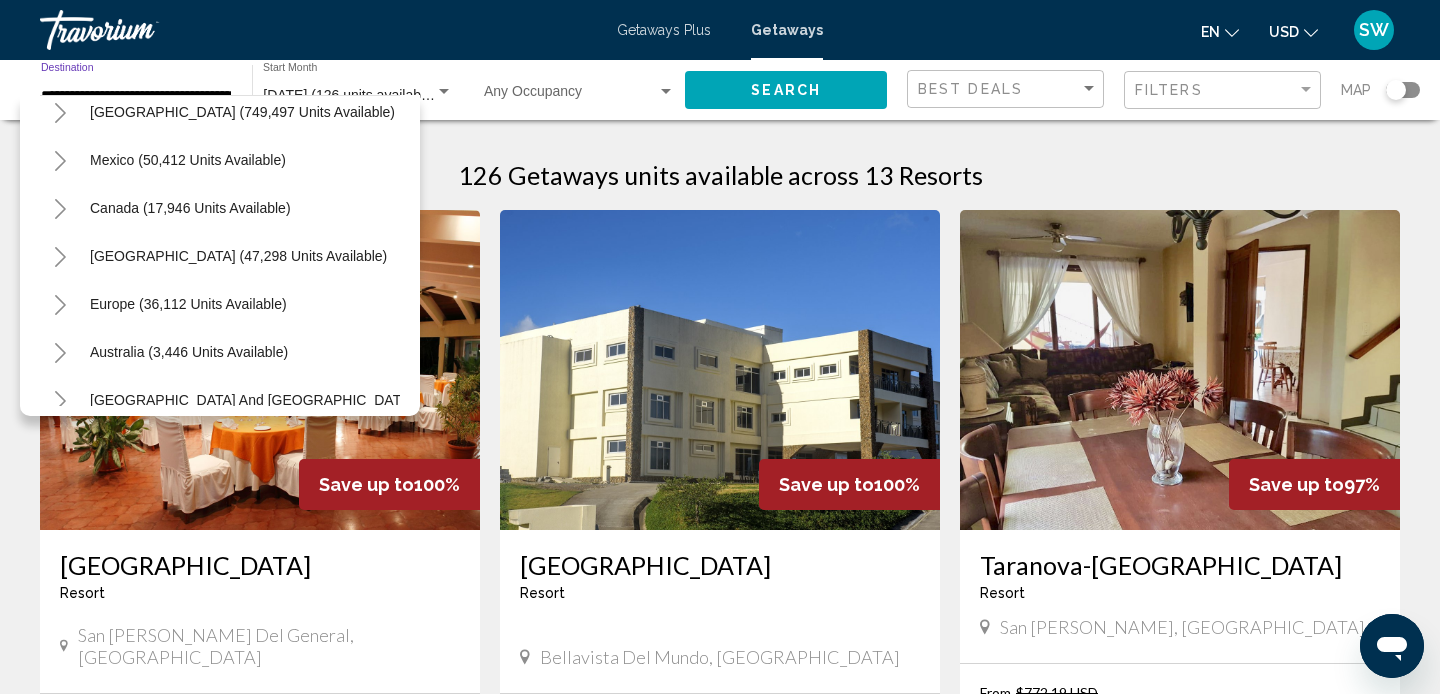 scroll, scrollTop: 46, scrollLeft: 0, axis: vertical 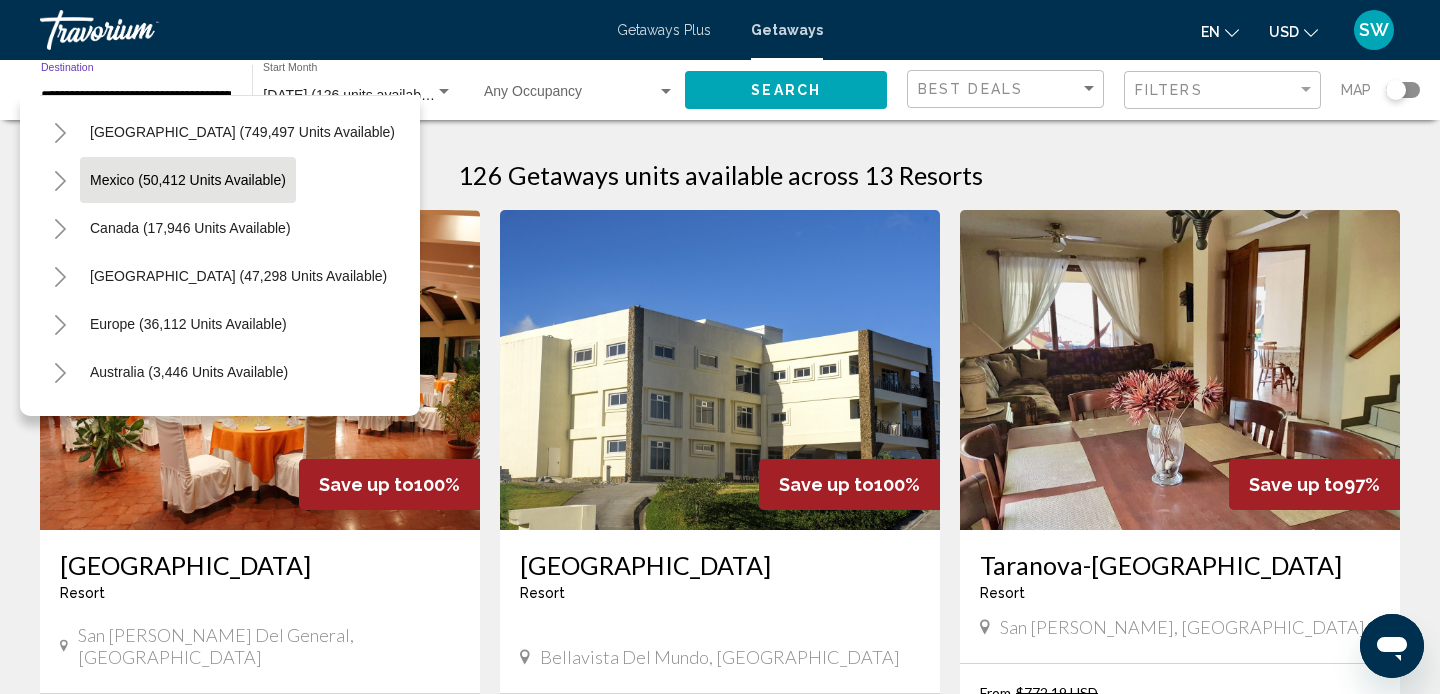 click on "Mexico (50,412 units available)" at bounding box center (190, 228) 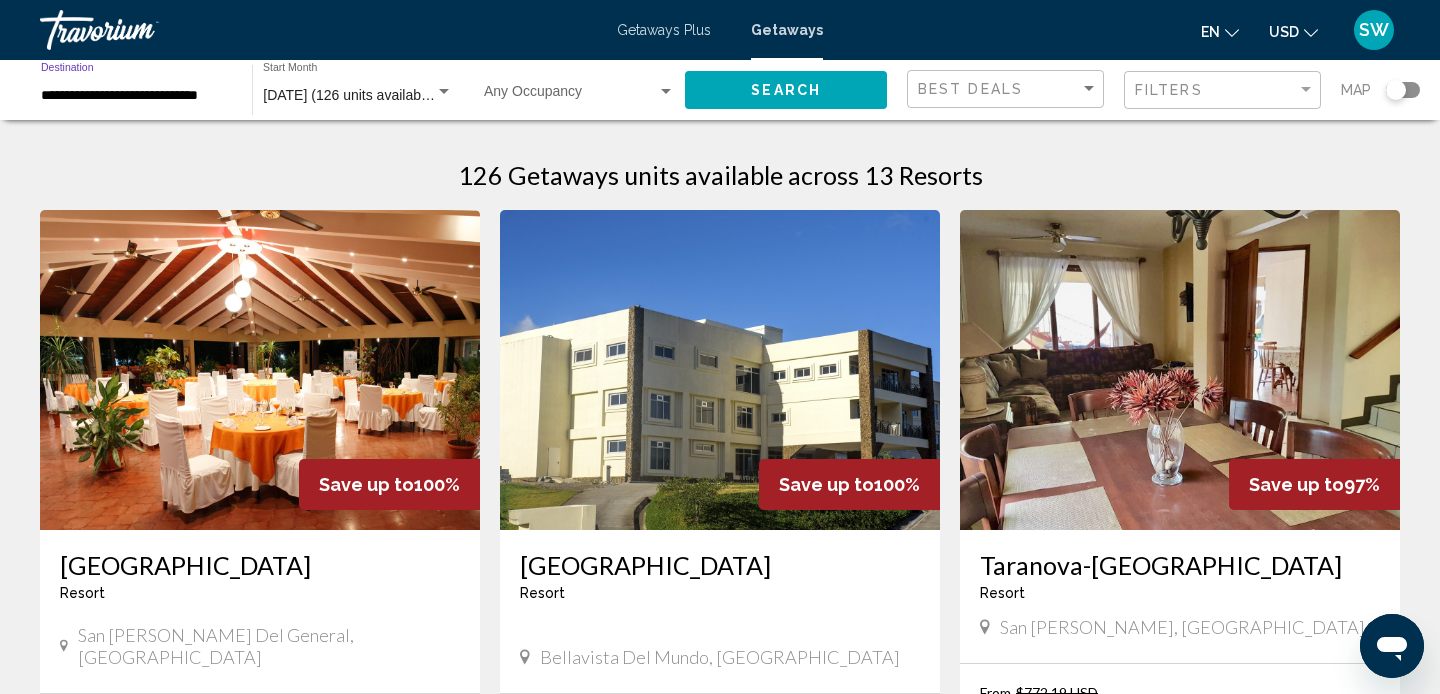 click on "Search" 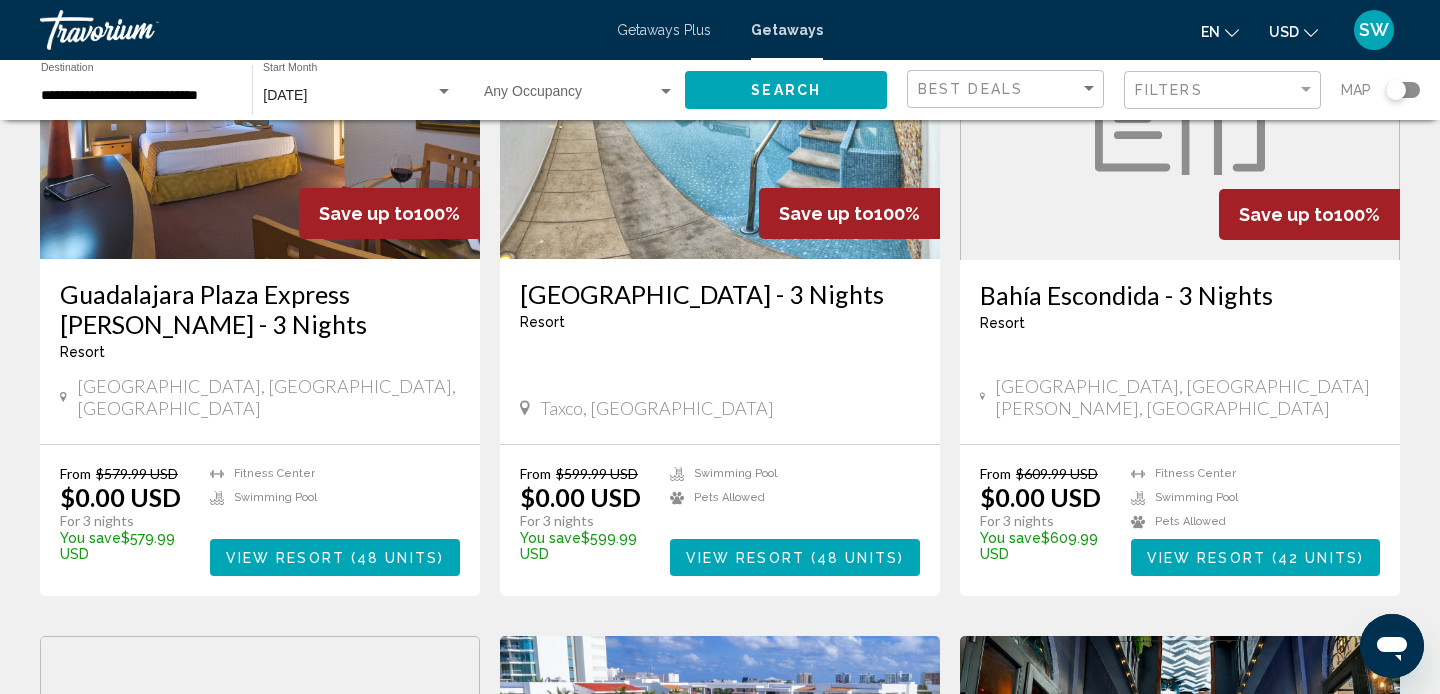 scroll, scrollTop: 60, scrollLeft: 0, axis: vertical 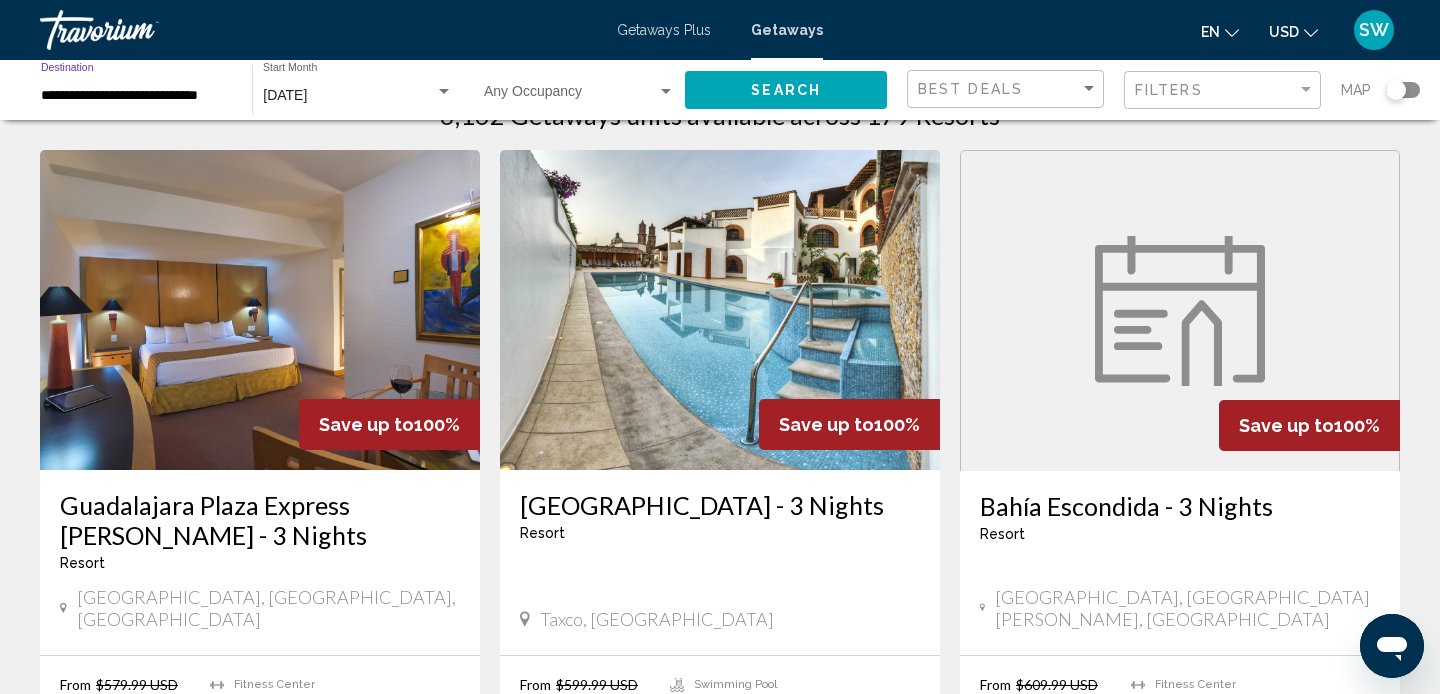 click on "**********" at bounding box center (136, 96) 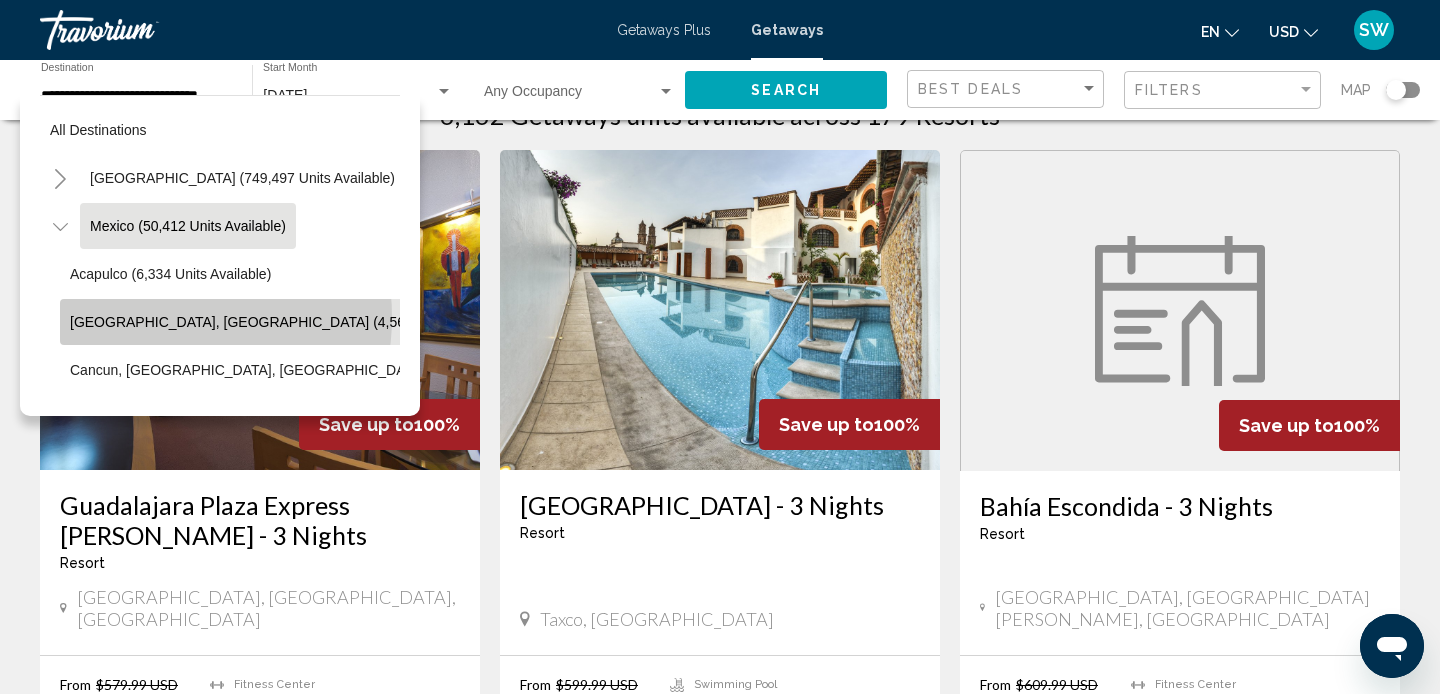 click on "Baja Peninsula, Los Cabos (4,567 units available)" 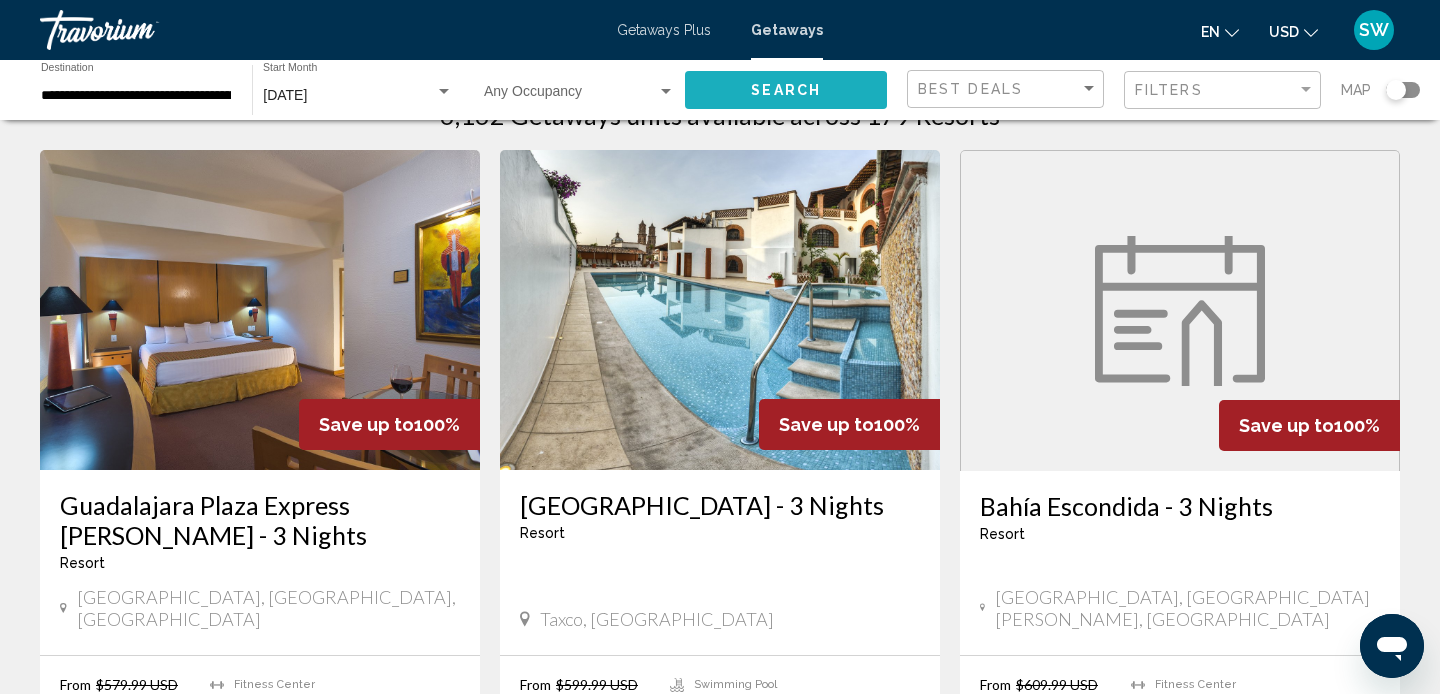 click on "Search" 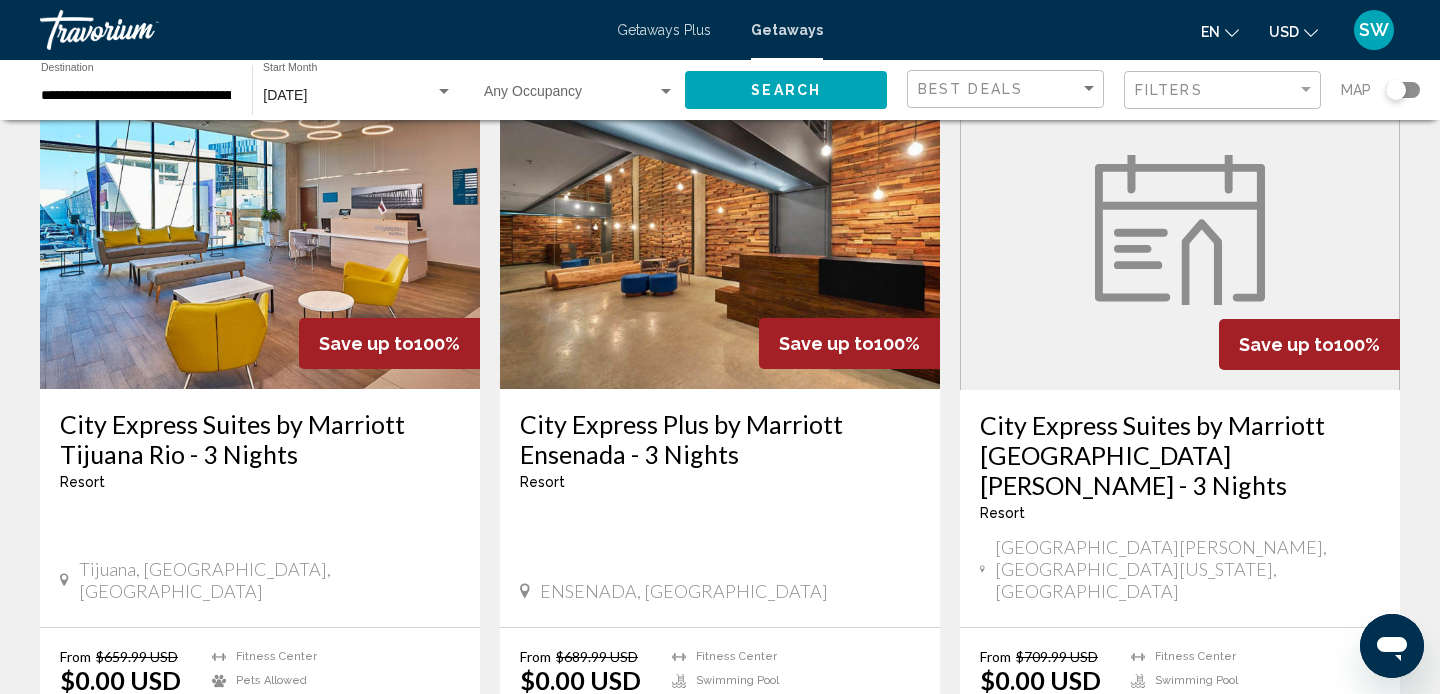 scroll, scrollTop: 119, scrollLeft: 0, axis: vertical 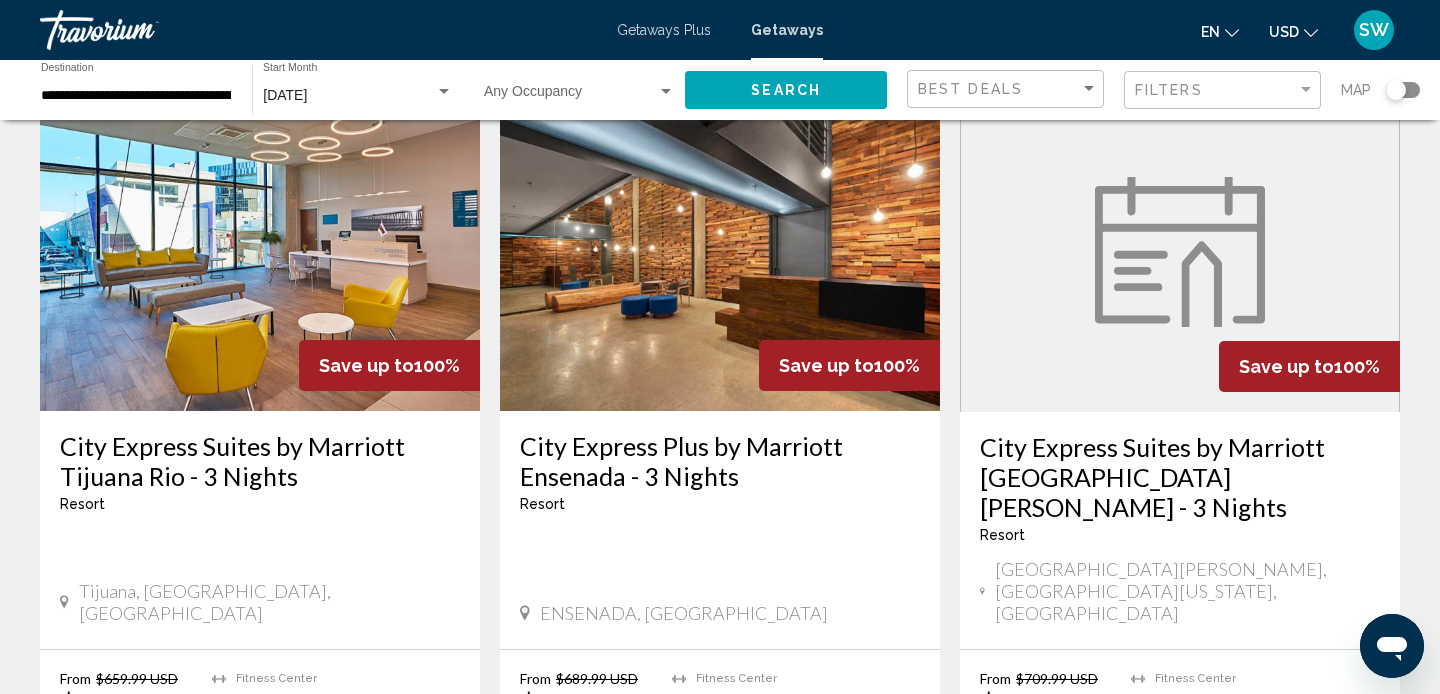 click on "**********" at bounding box center [136, 96] 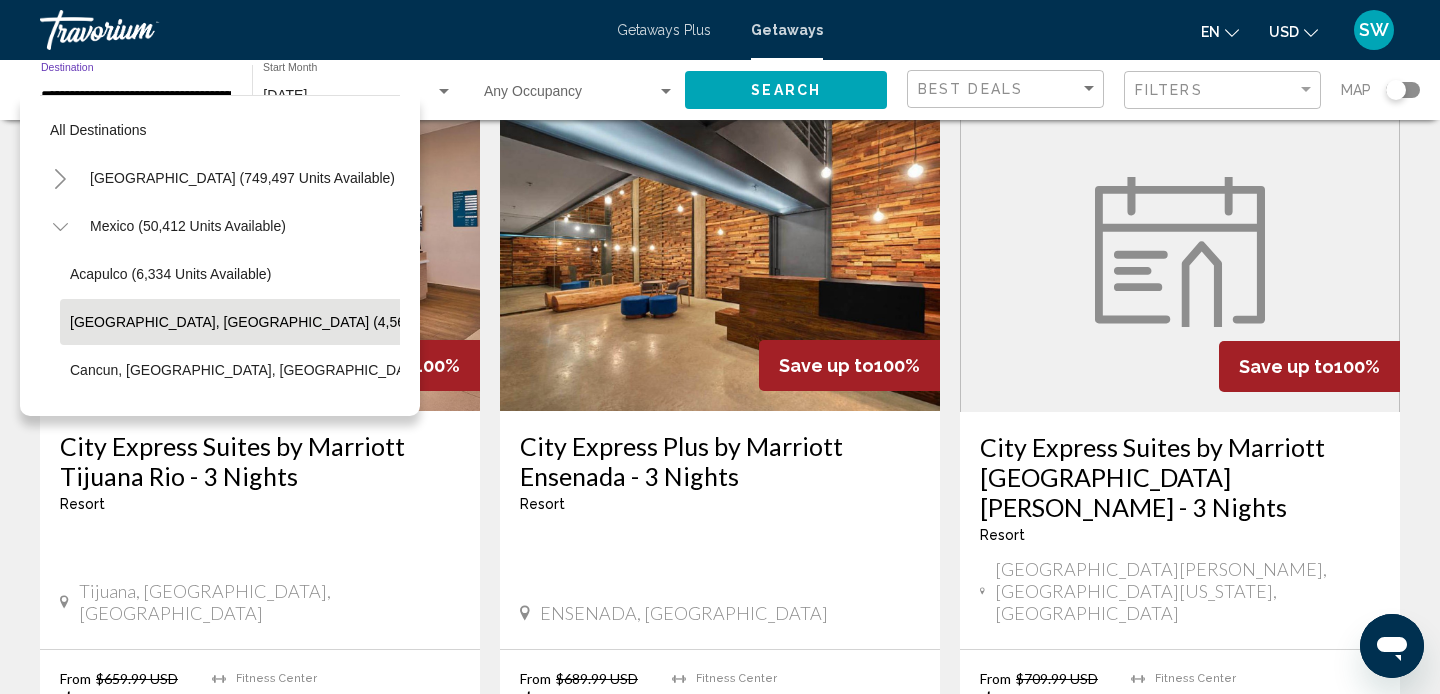 scroll, scrollTop: 71, scrollLeft: 0, axis: vertical 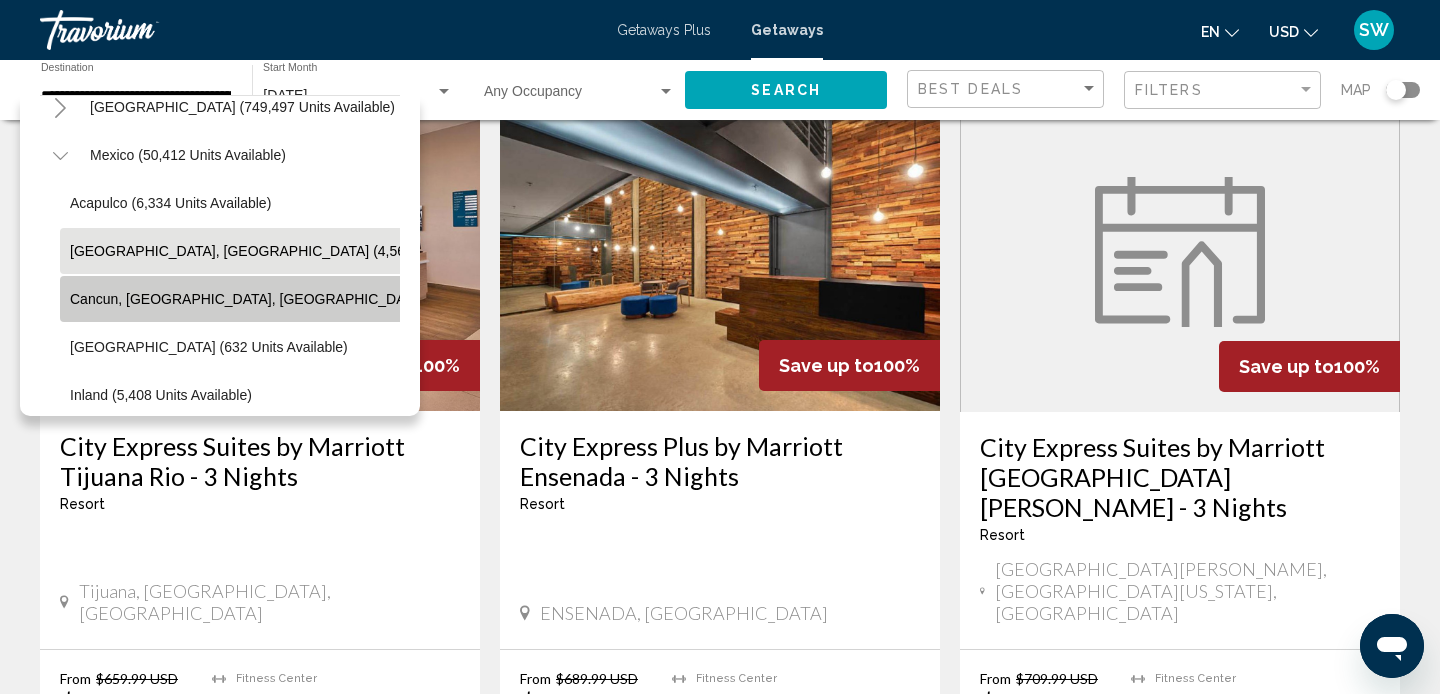 click on "Cancun, Cozumel, Riviera Maya (19,711 units available)" 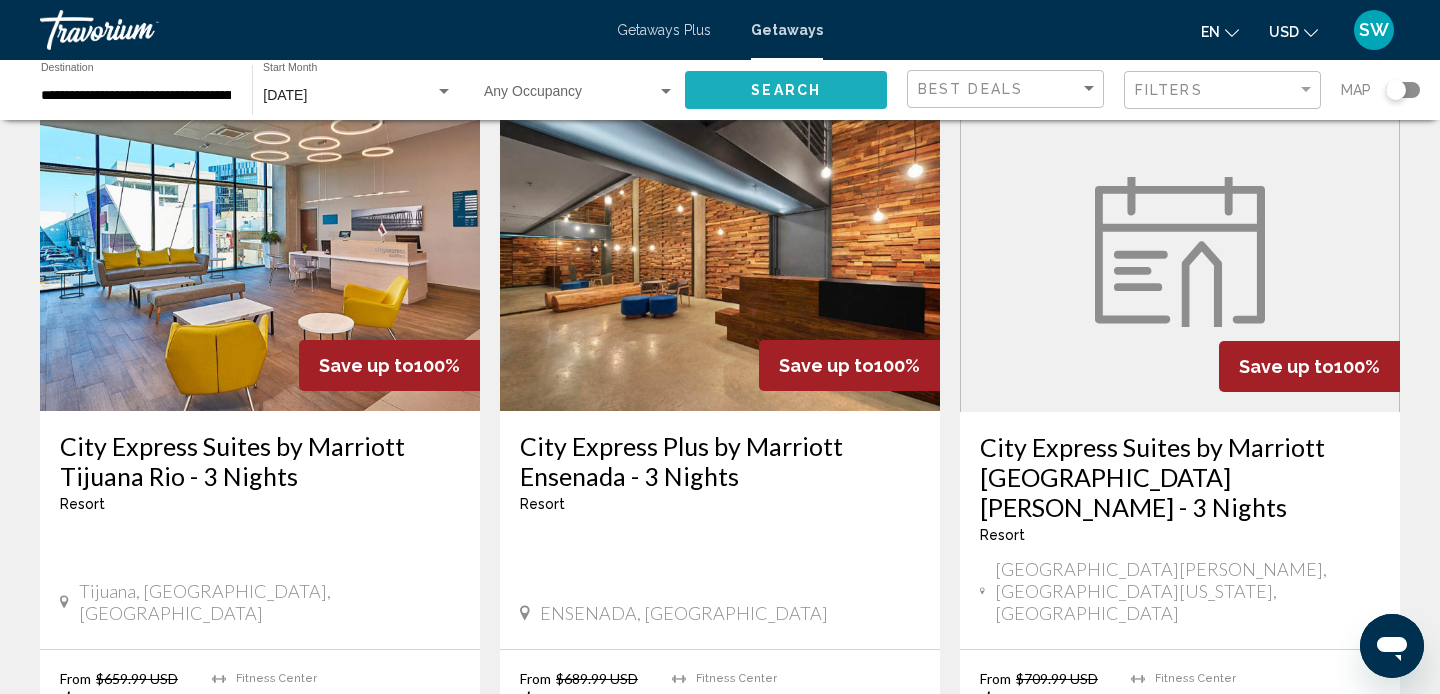 click on "Search" 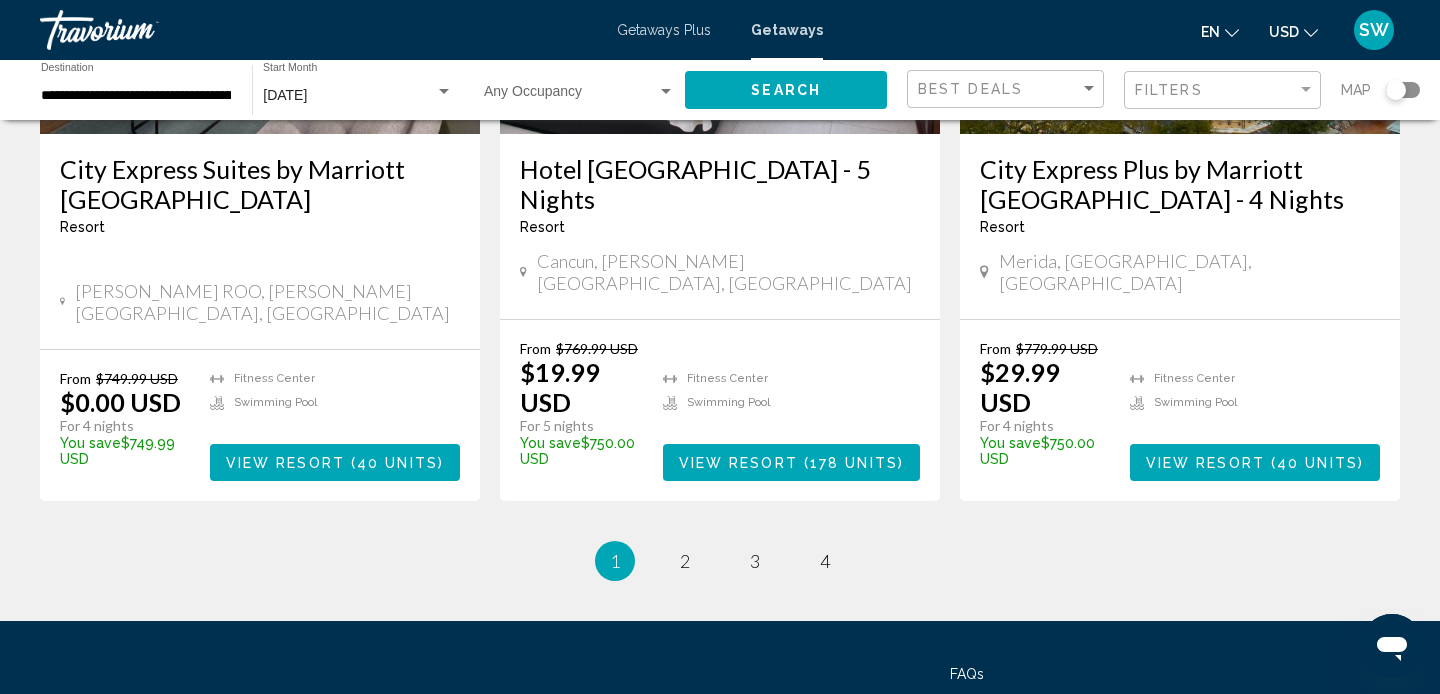 scroll, scrollTop: 2571, scrollLeft: 0, axis: vertical 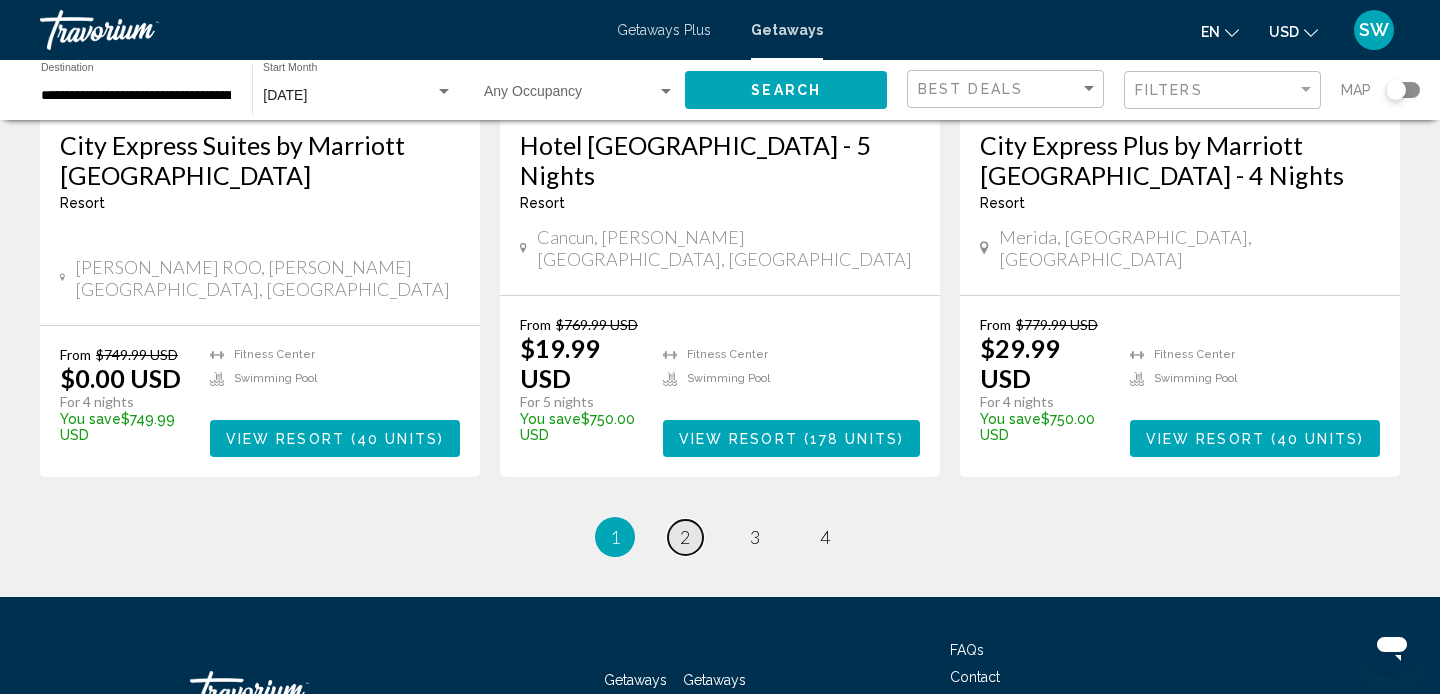 click on "2" at bounding box center (685, 537) 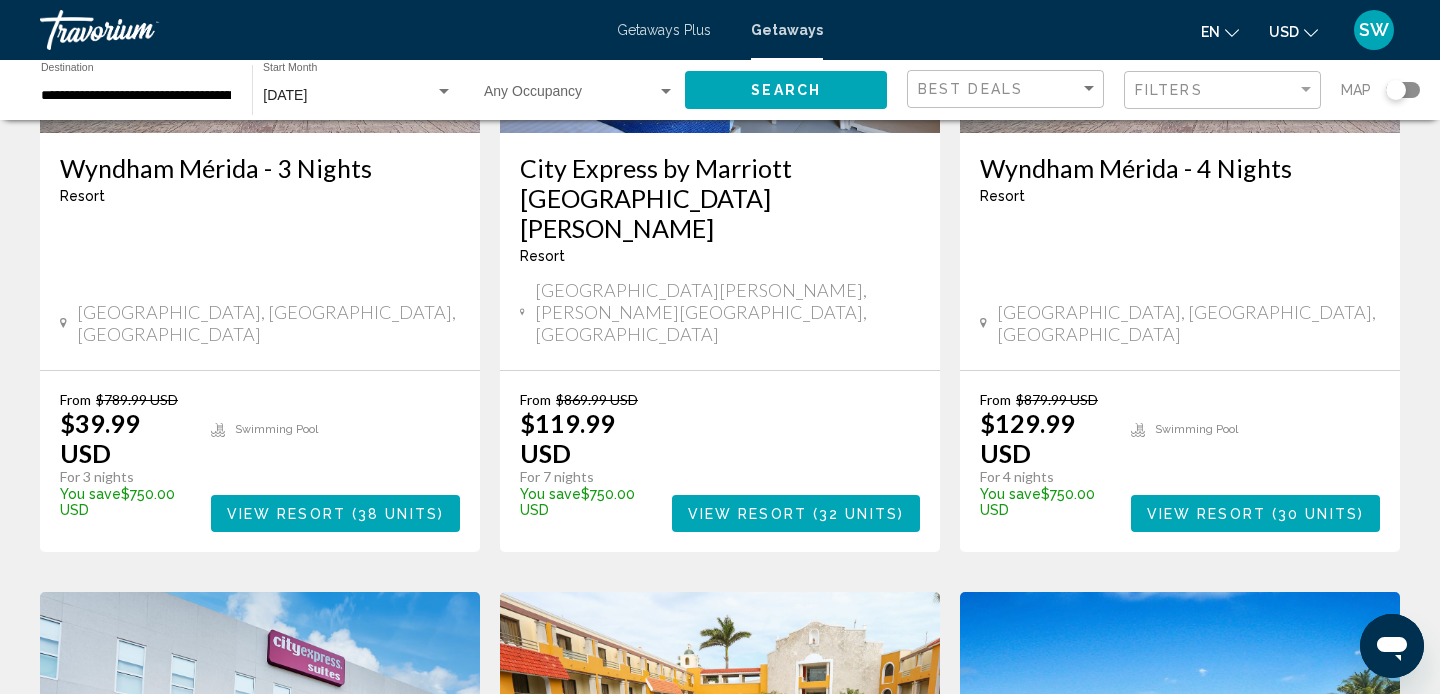 scroll, scrollTop: 0, scrollLeft: 0, axis: both 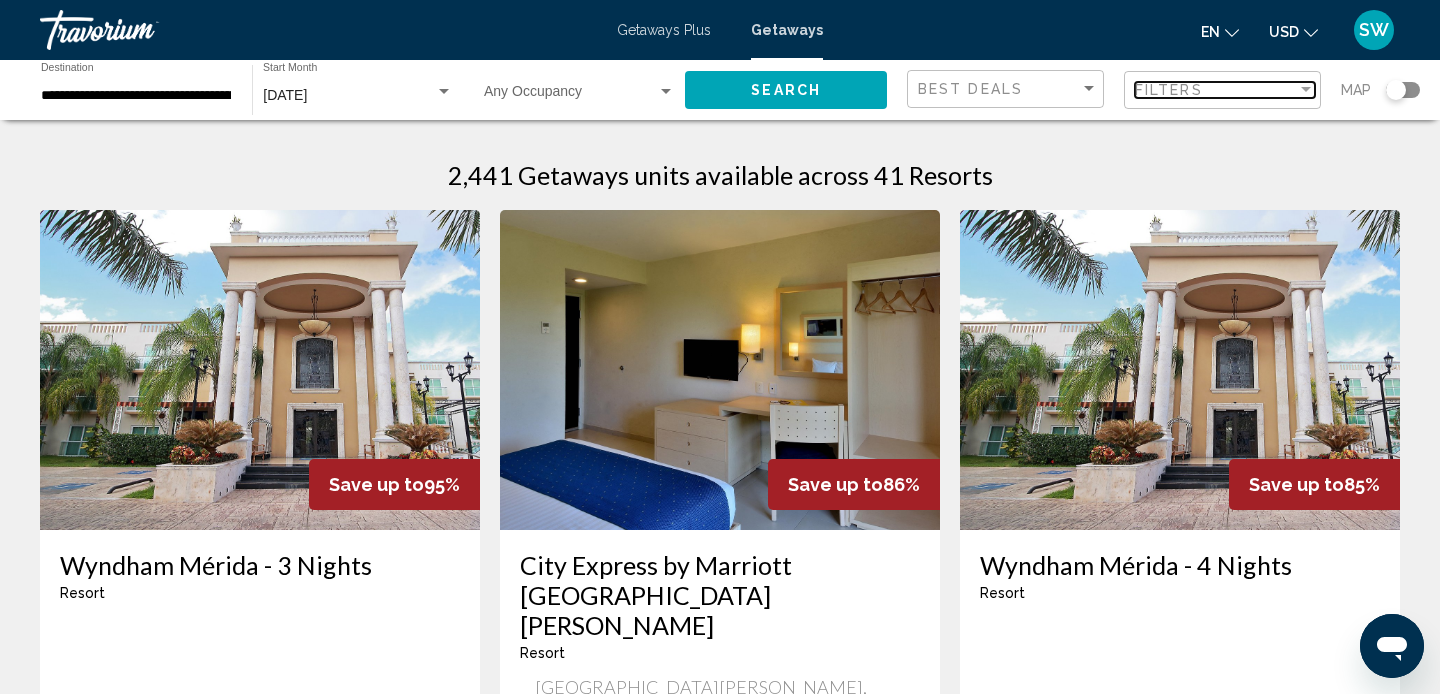 click on "Filters" at bounding box center (1169, 90) 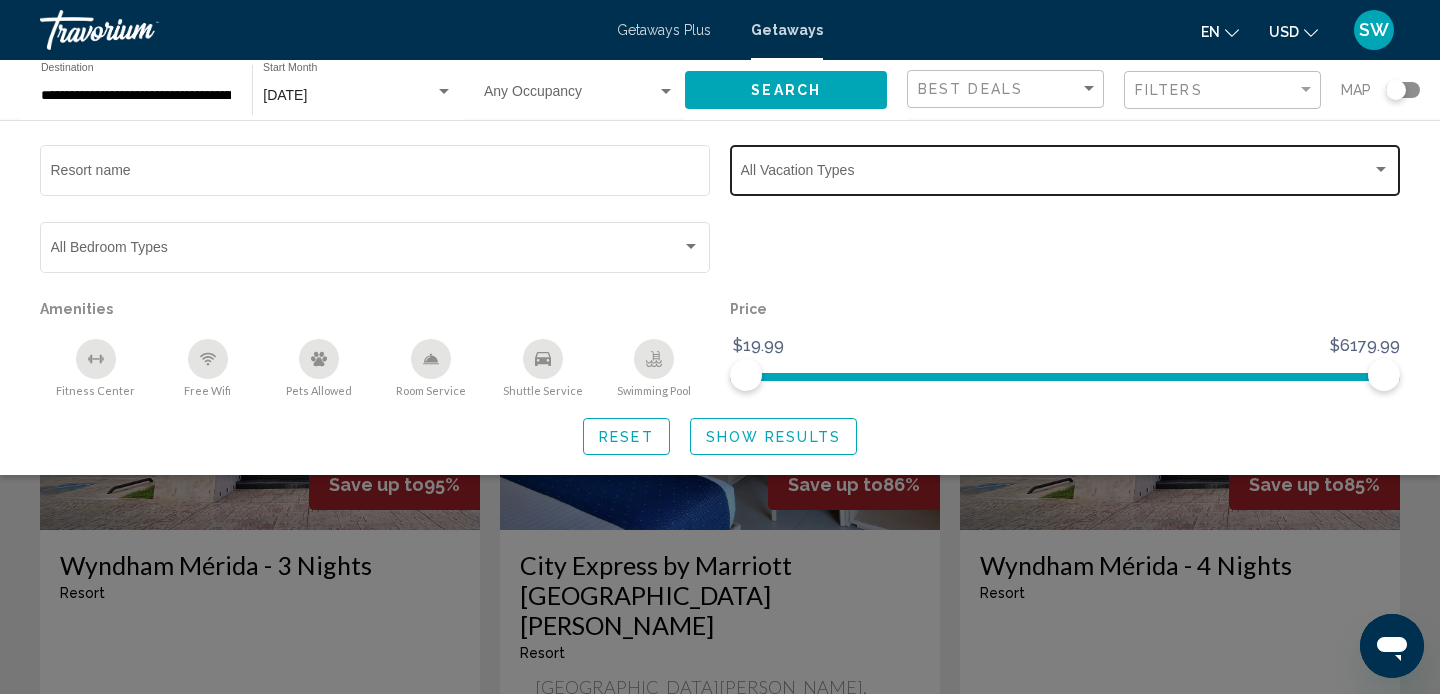 click on "Vacation Types All Vacation Types" 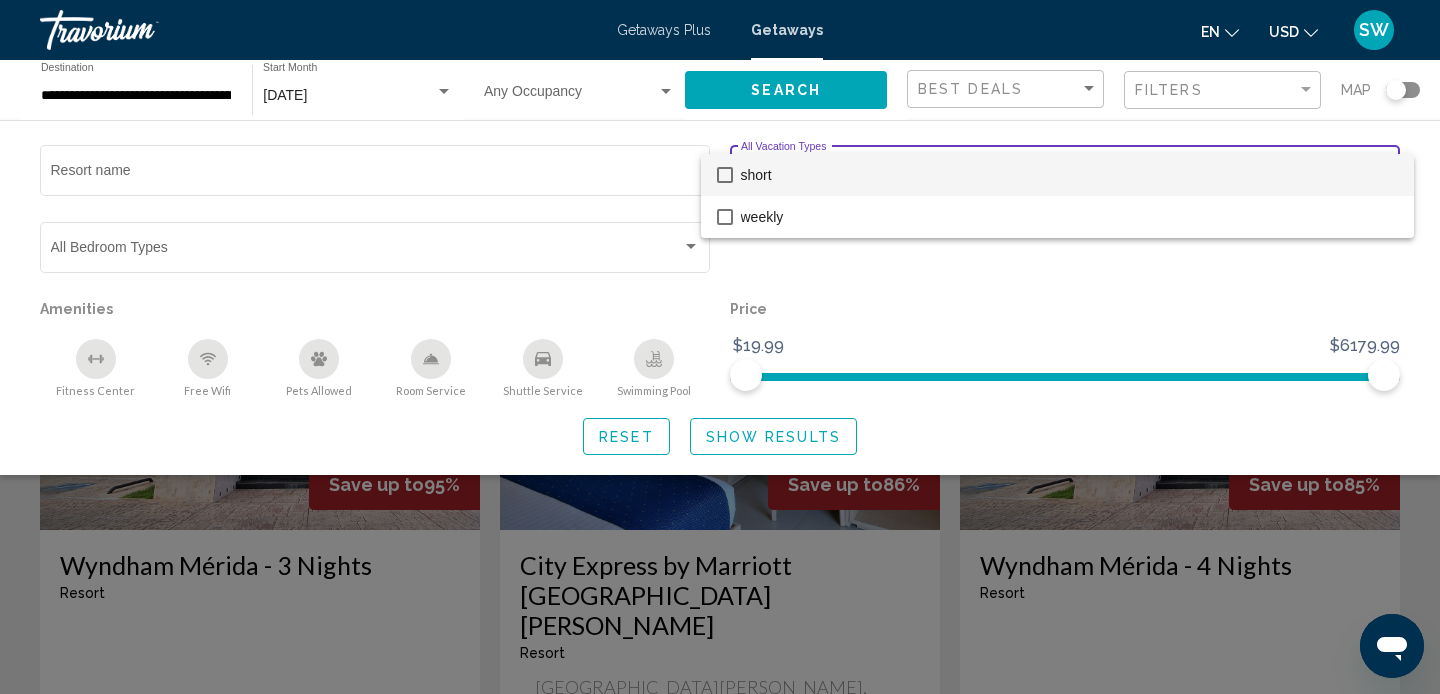 click at bounding box center [720, 347] 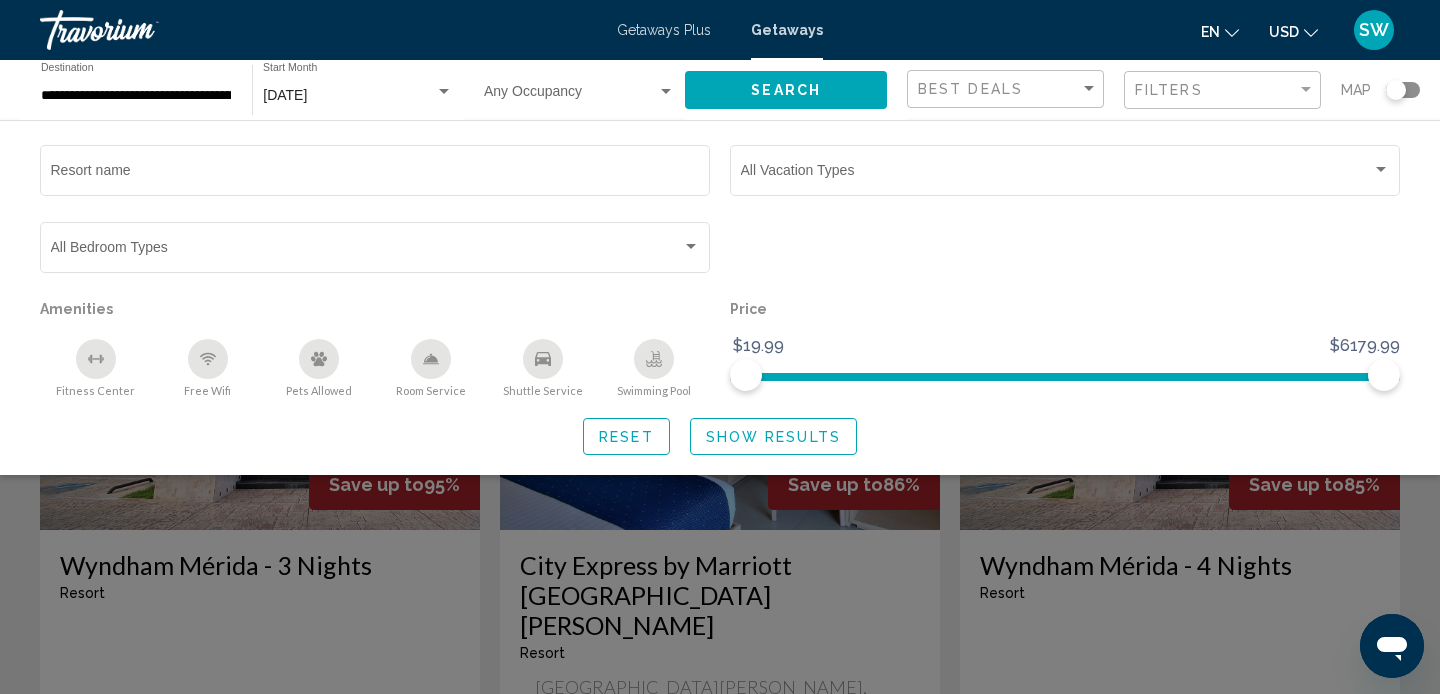 click on "Price" 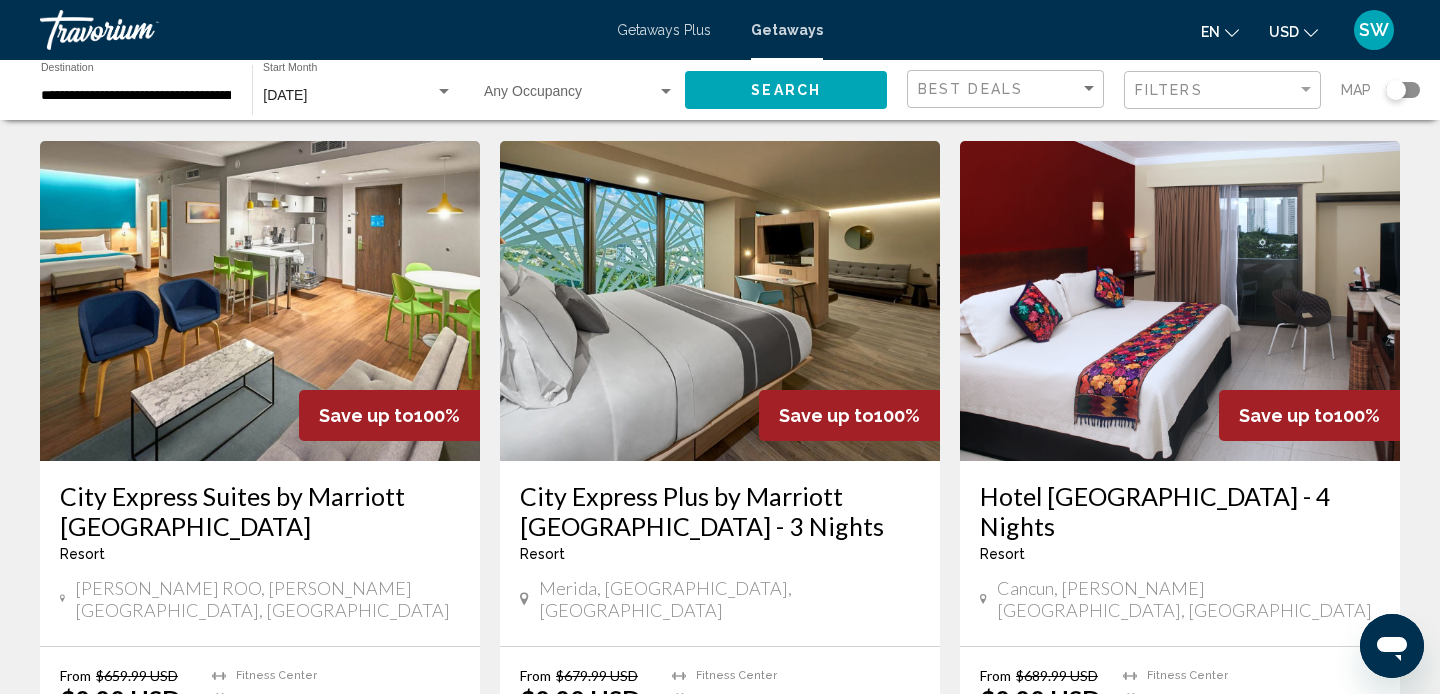 scroll, scrollTop: 799, scrollLeft: 0, axis: vertical 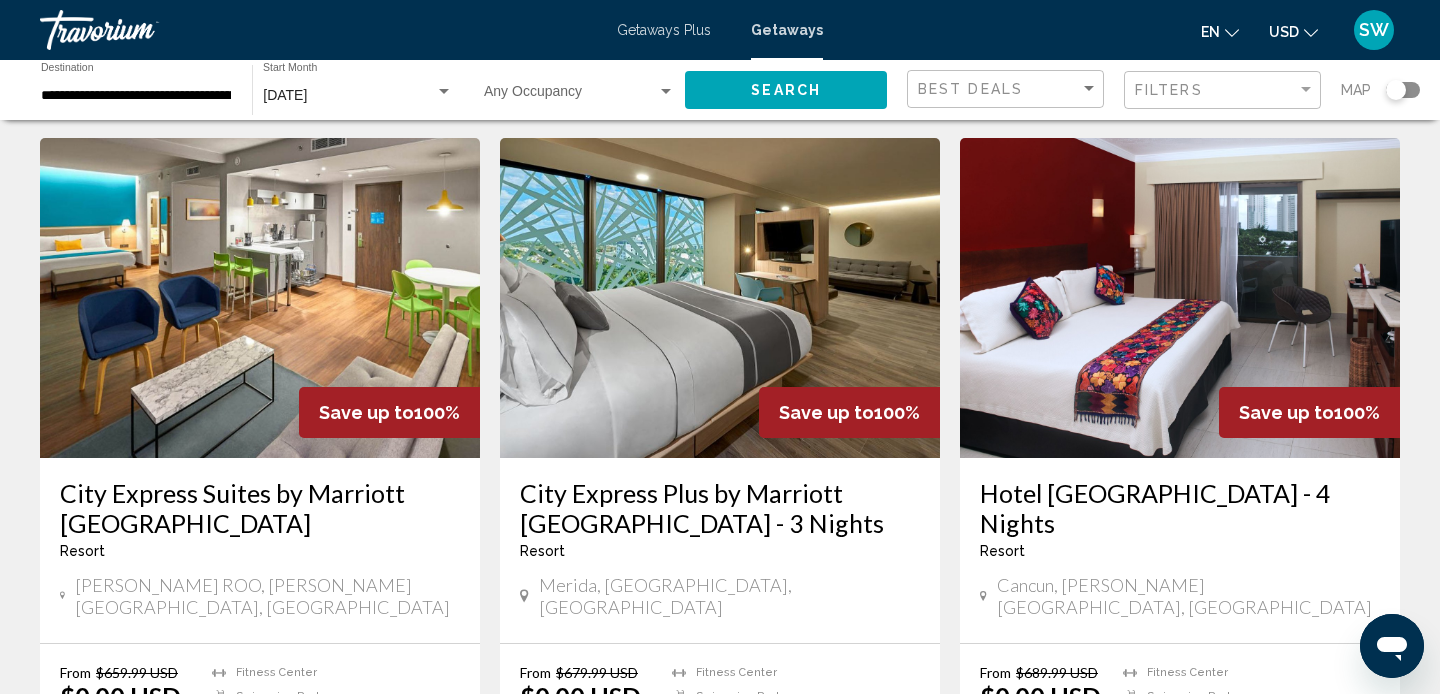 click on "Getaways Plus" at bounding box center (664, 30) 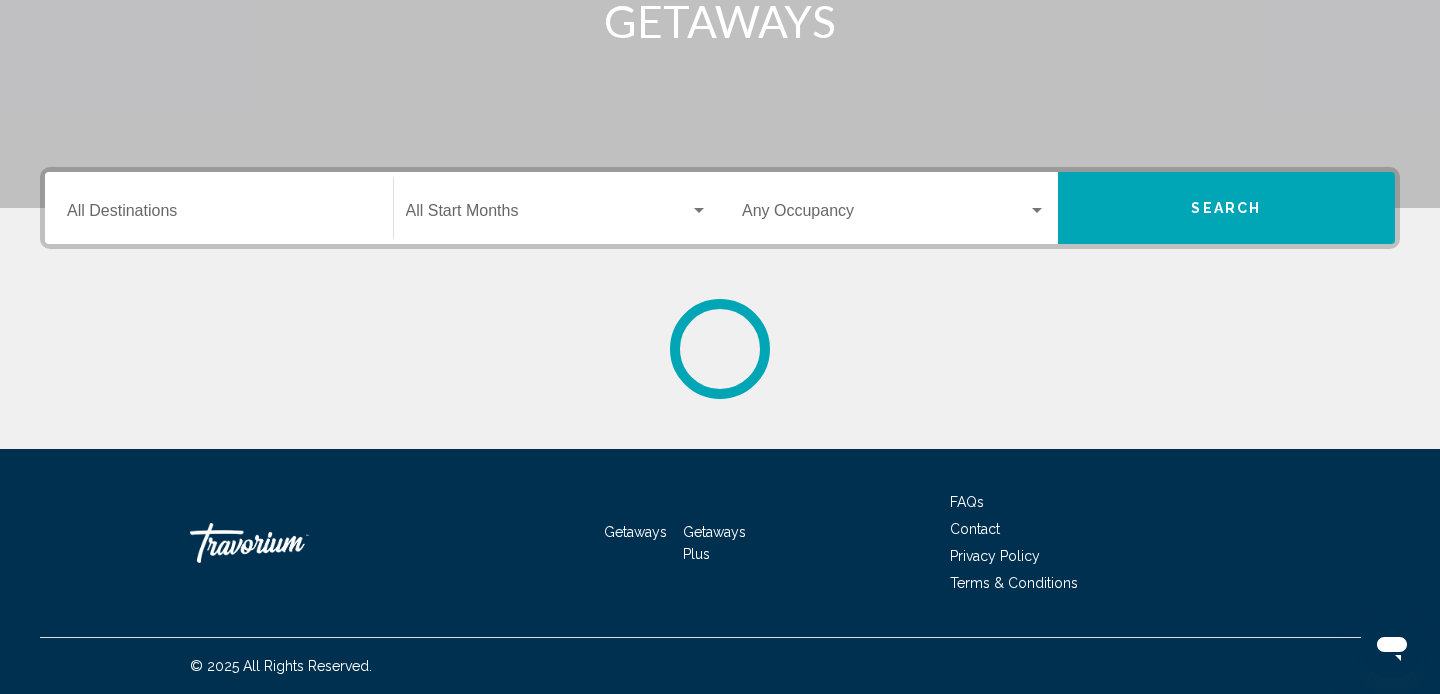 scroll, scrollTop: 0, scrollLeft: 0, axis: both 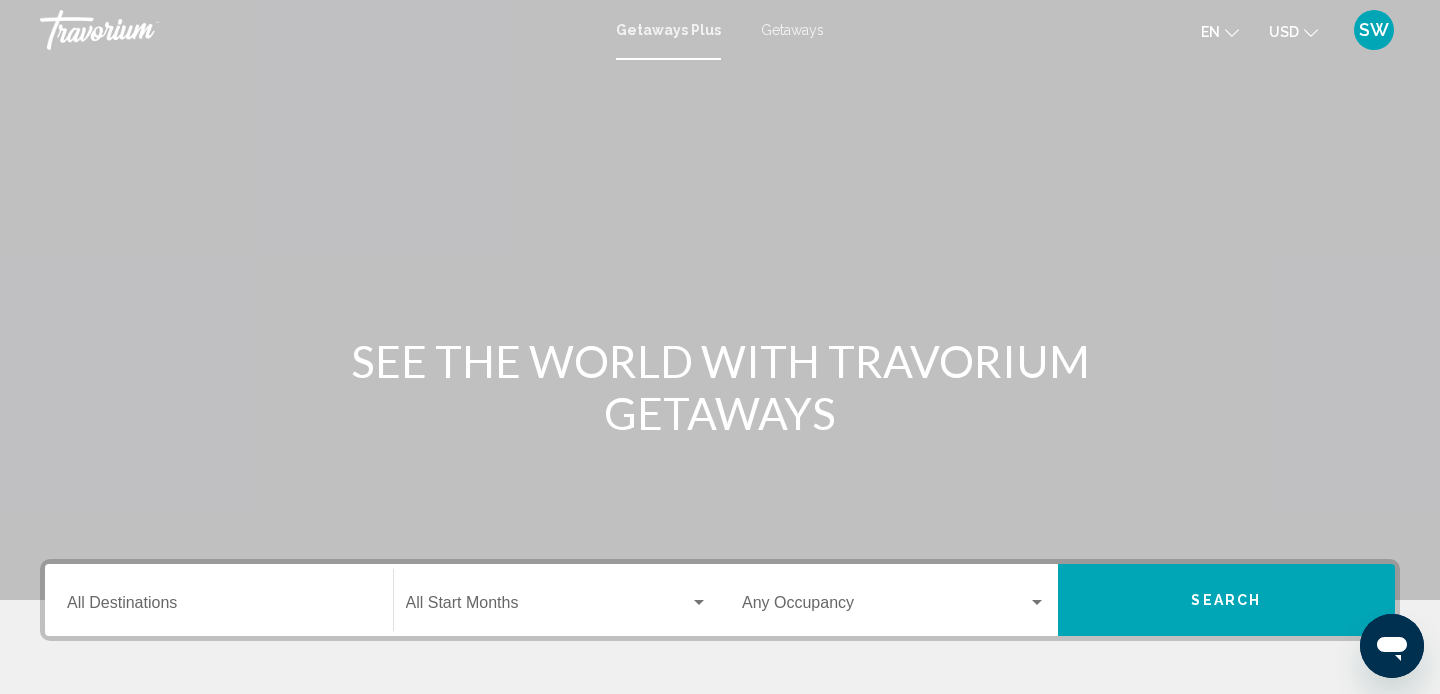 click on "Destination All Destinations" at bounding box center [219, 607] 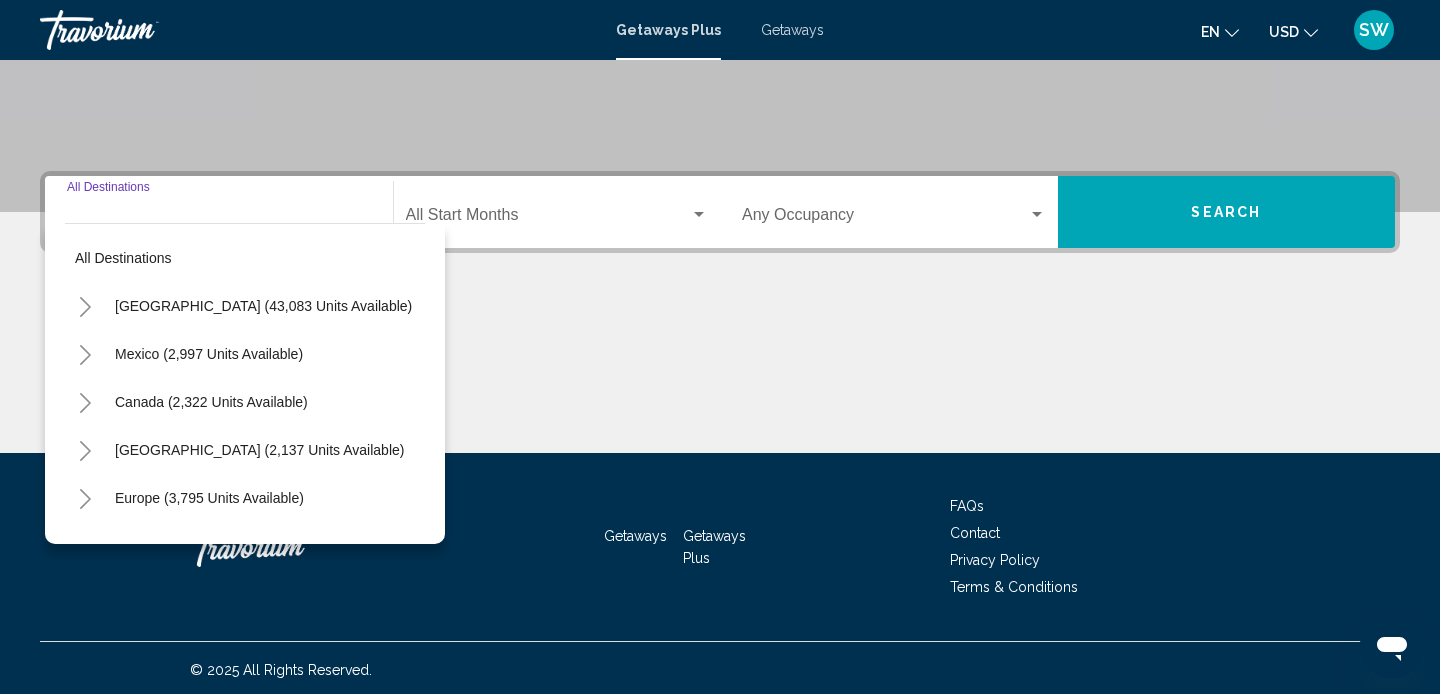 scroll, scrollTop: 392, scrollLeft: 0, axis: vertical 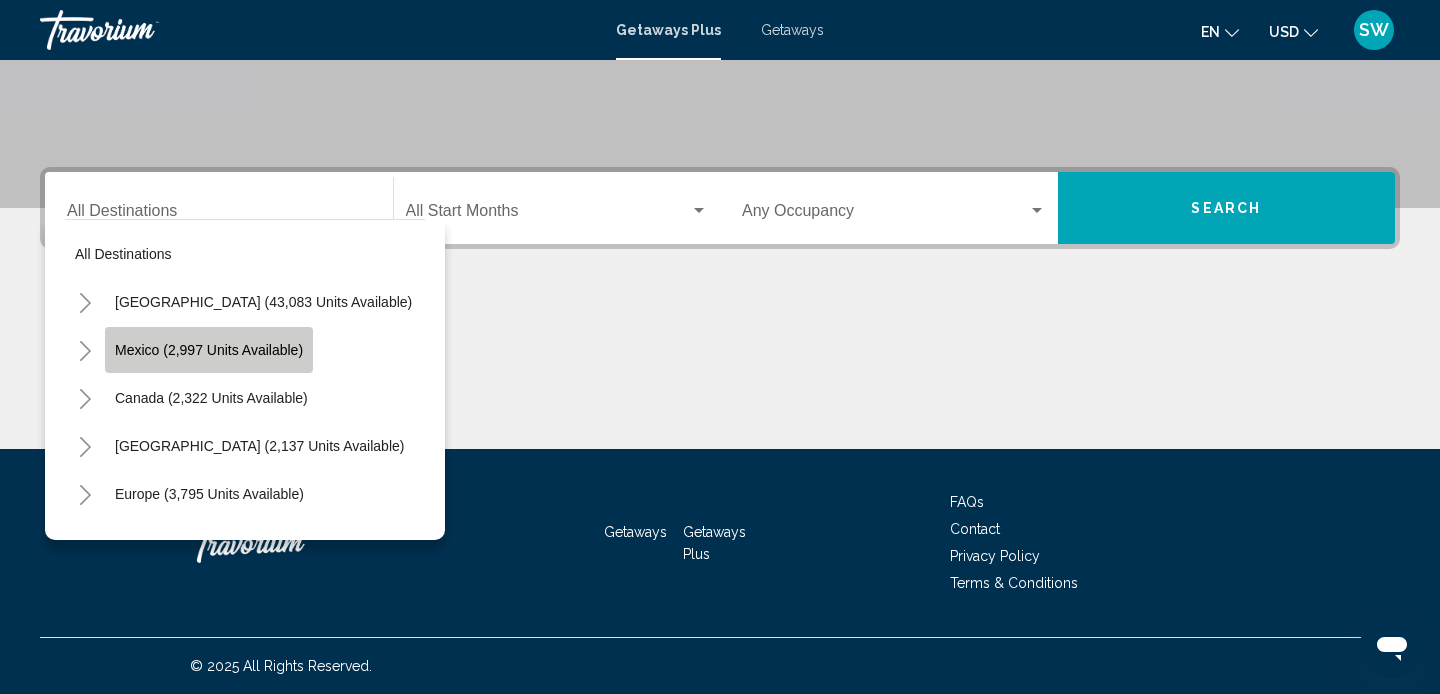 click on "Mexico (2,997 units available)" 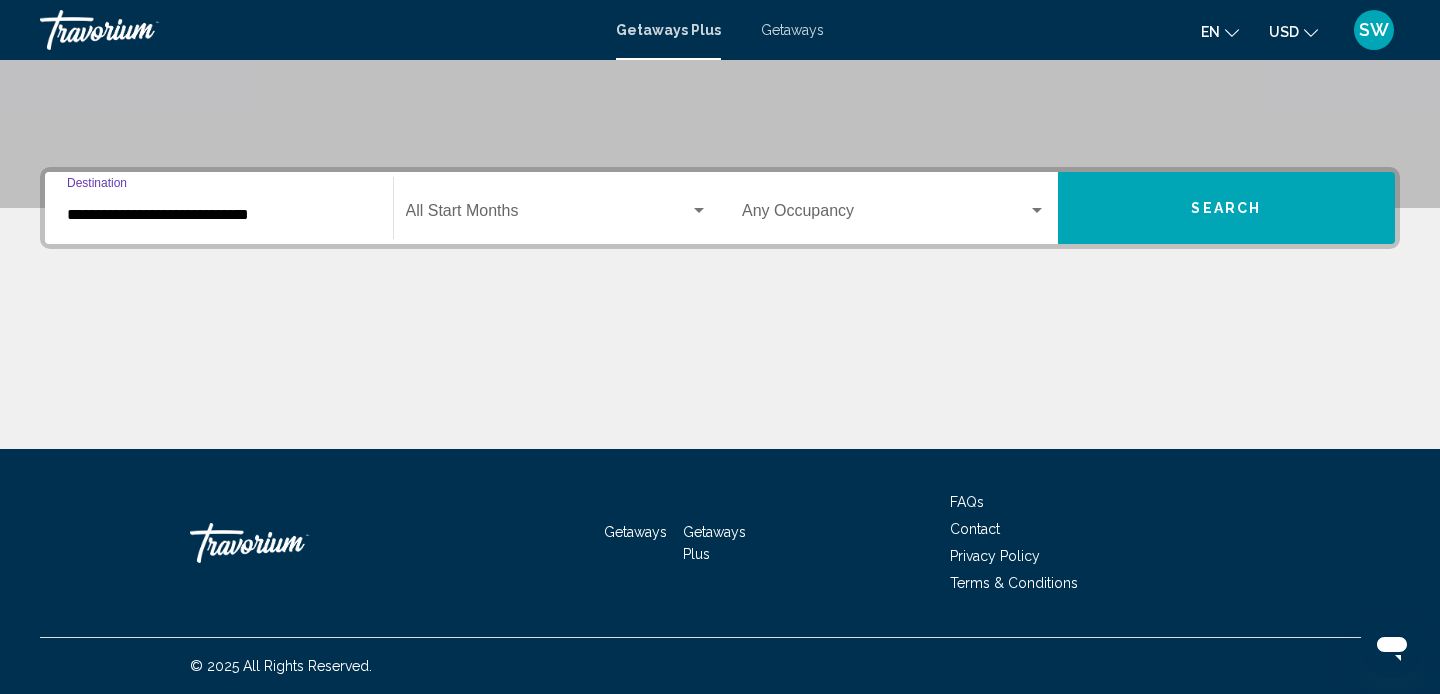 click at bounding box center (548, 215) 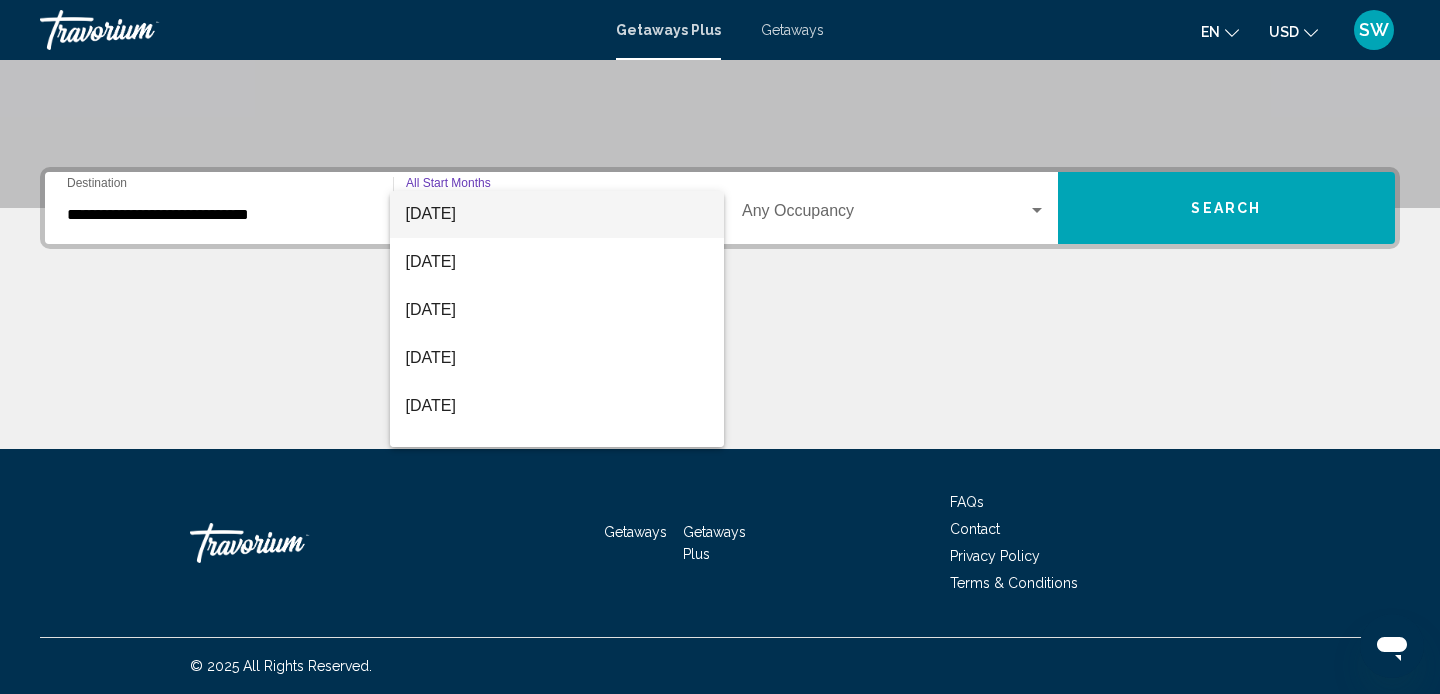 click on "[DATE]" at bounding box center (557, 214) 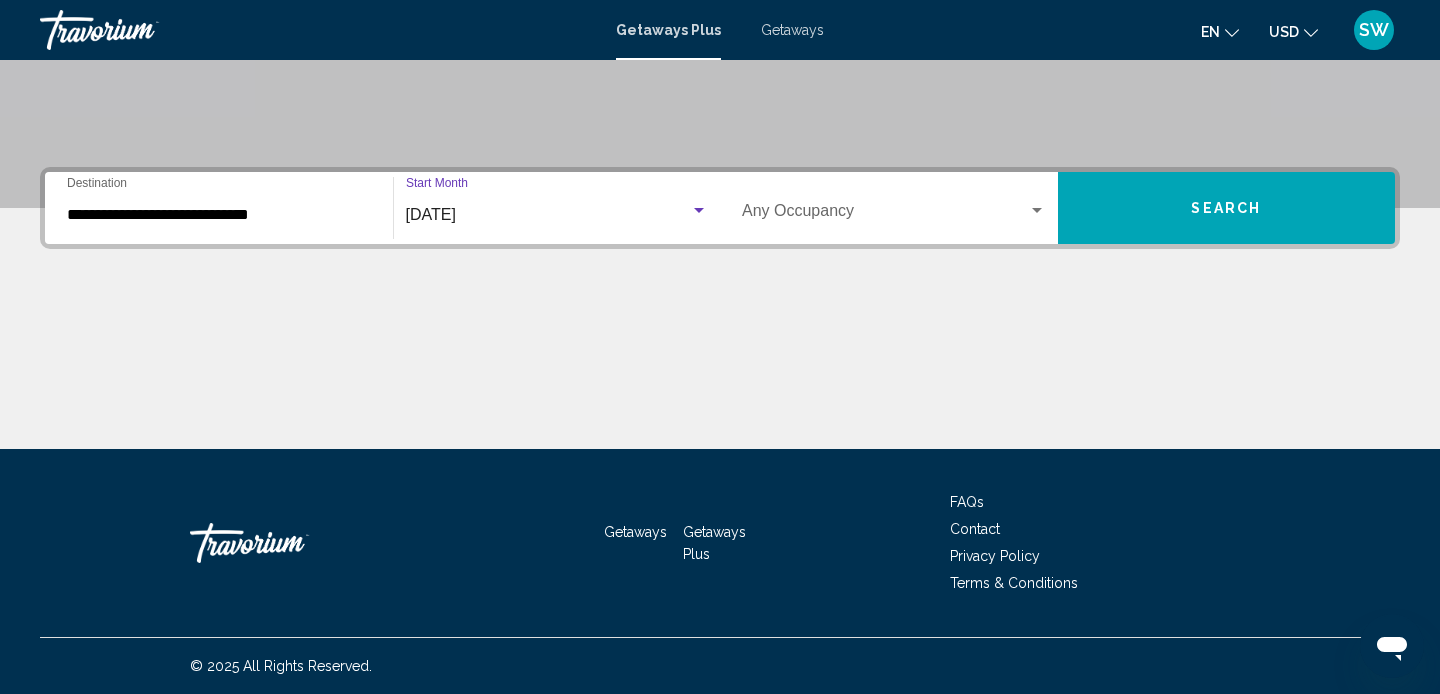 scroll, scrollTop: 288, scrollLeft: 0, axis: vertical 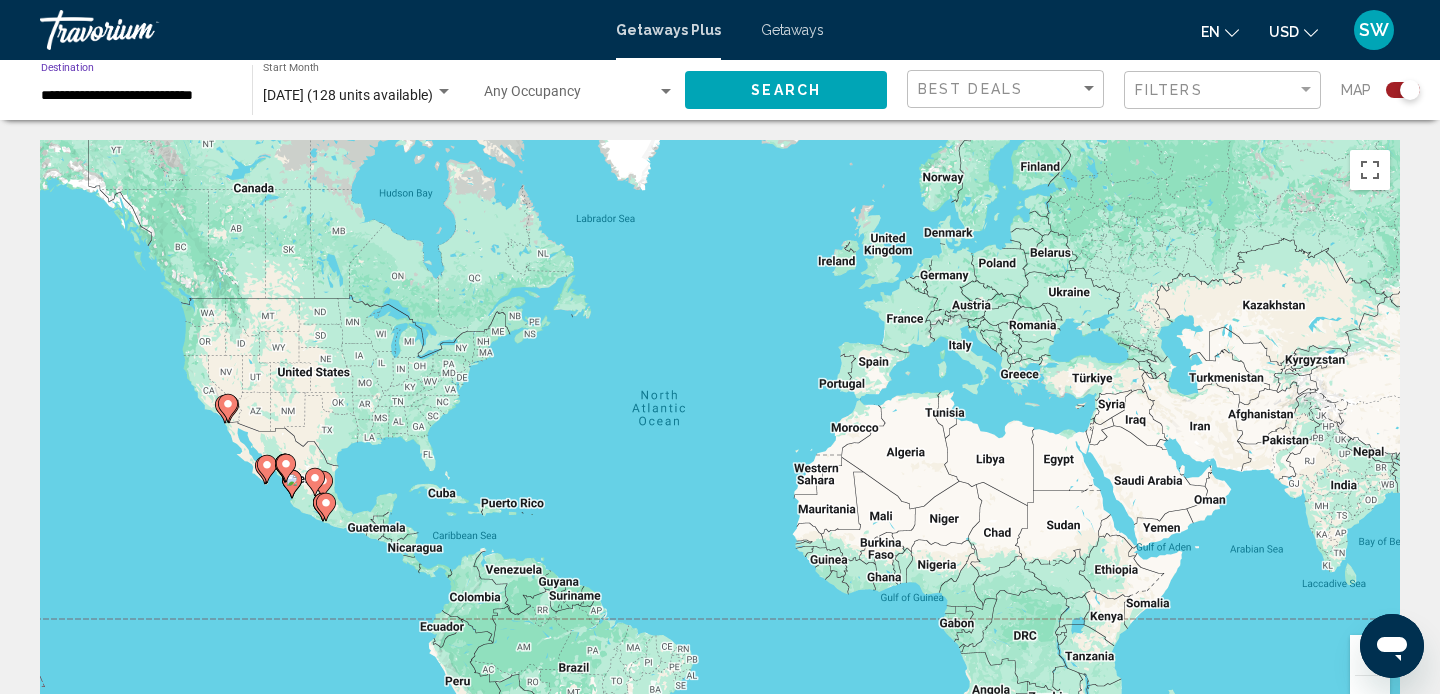 click on "**********" at bounding box center (136, 96) 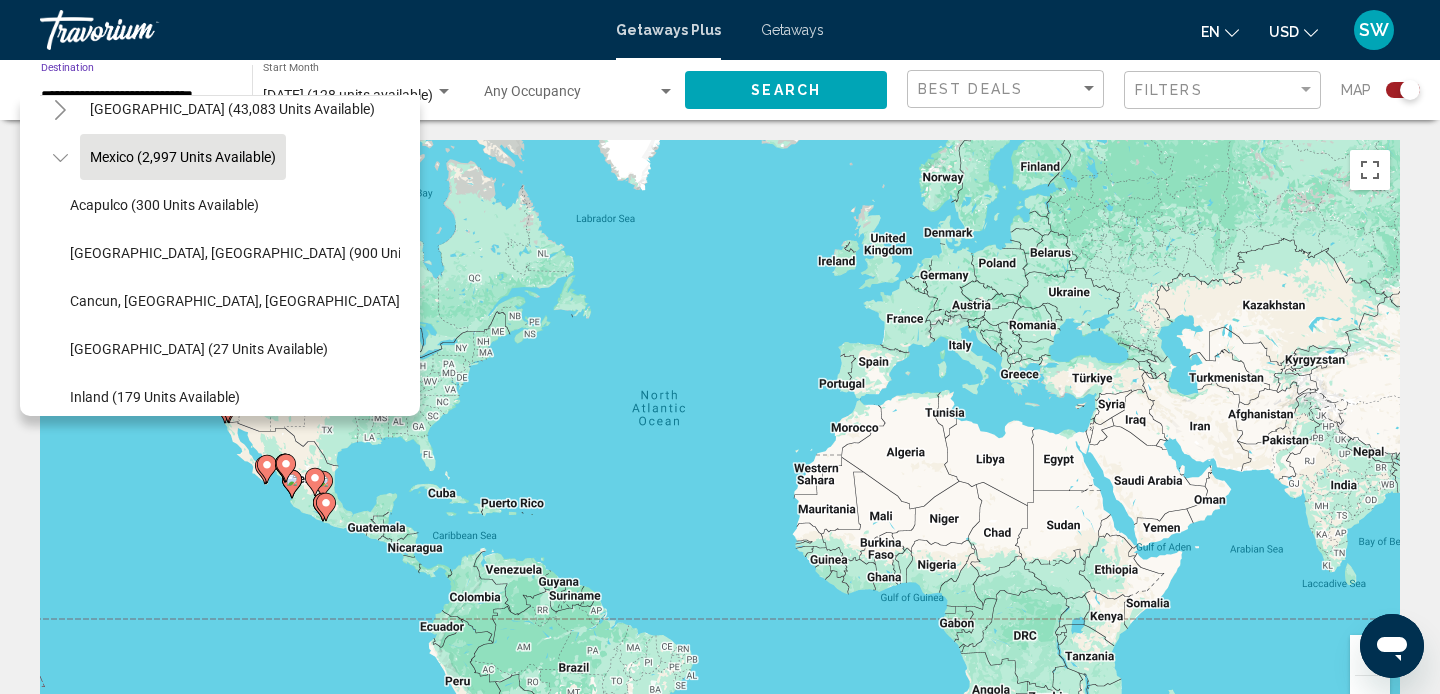 scroll, scrollTop: 73, scrollLeft: 0, axis: vertical 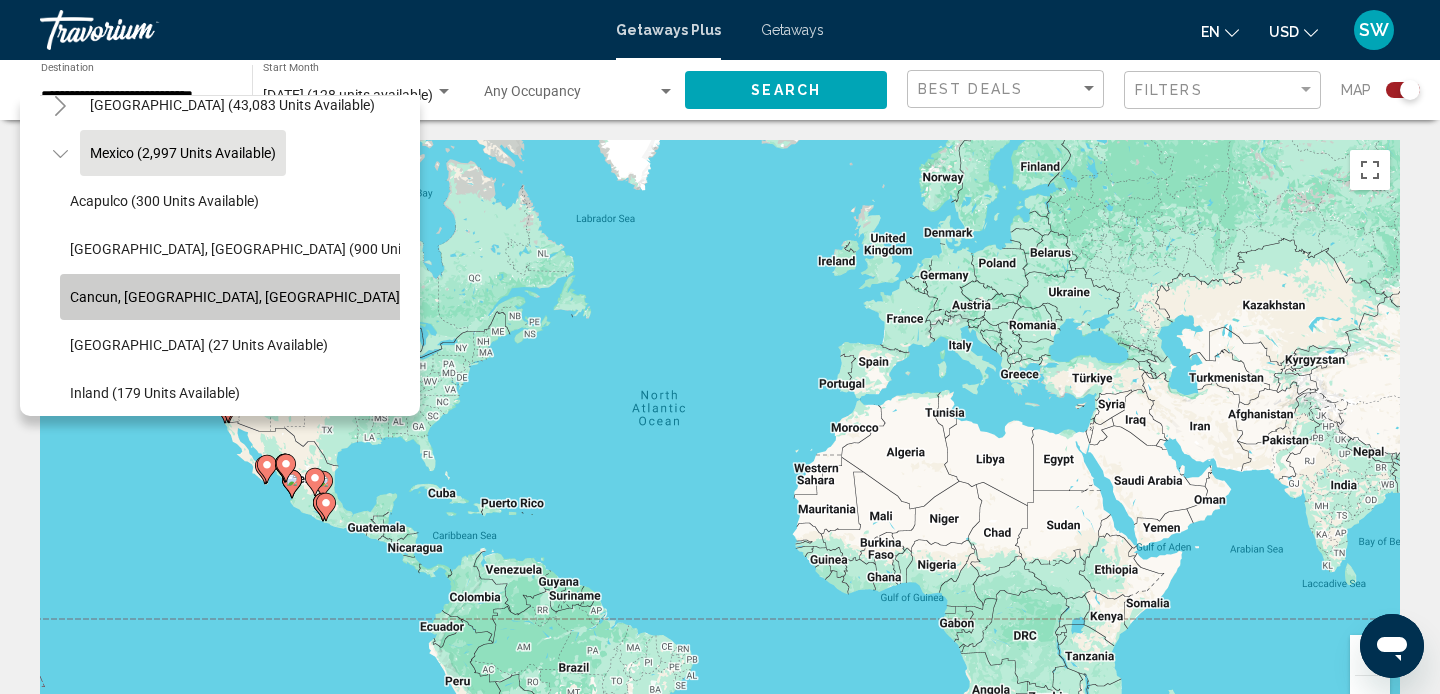 click on "Cancun, Cozumel, Riviera Maya (424 units available)" 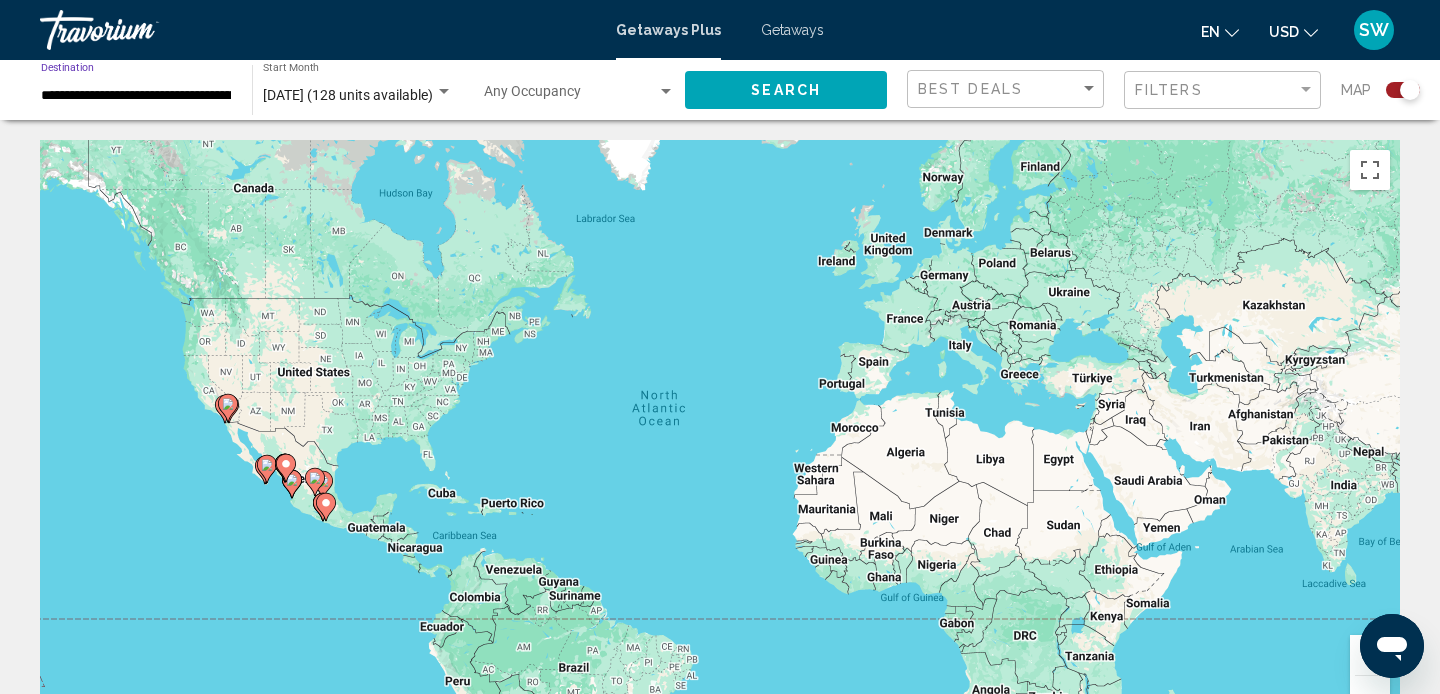 click on "Search" 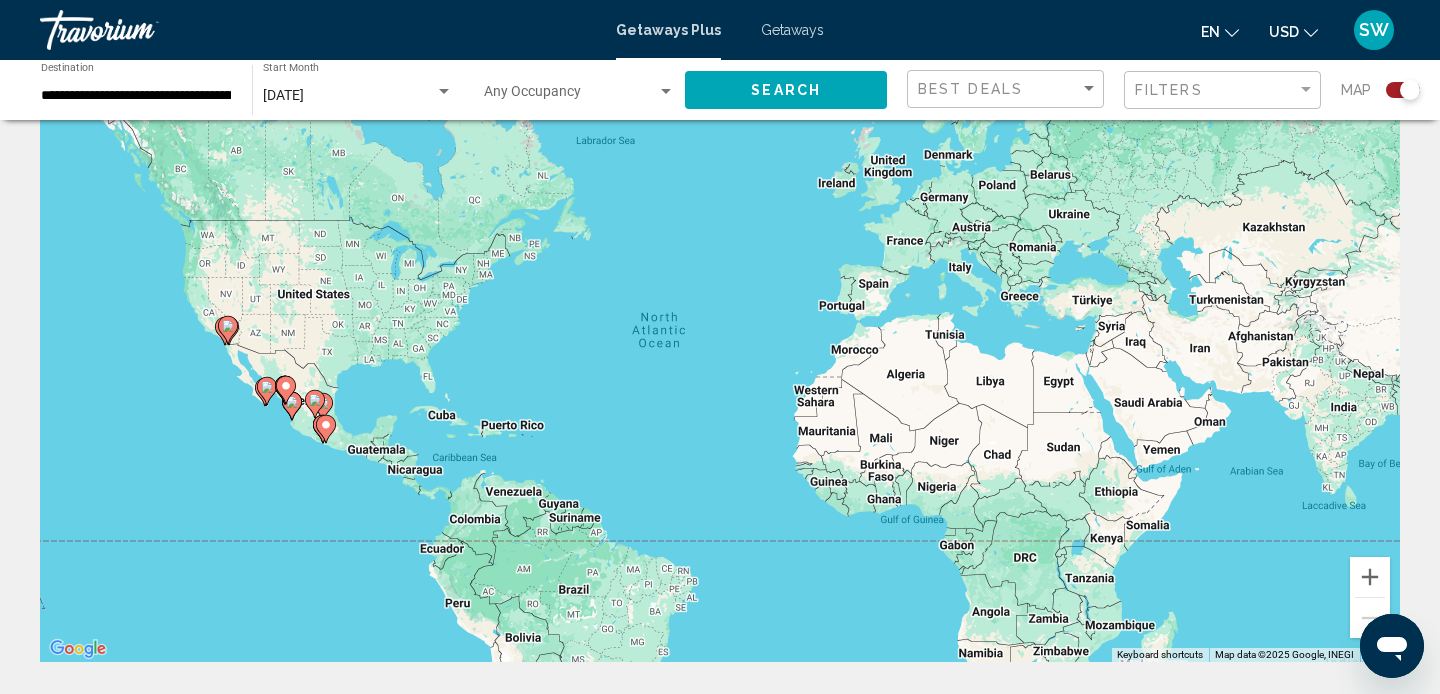 scroll, scrollTop: 0, scrollLeft: 0, axis: both 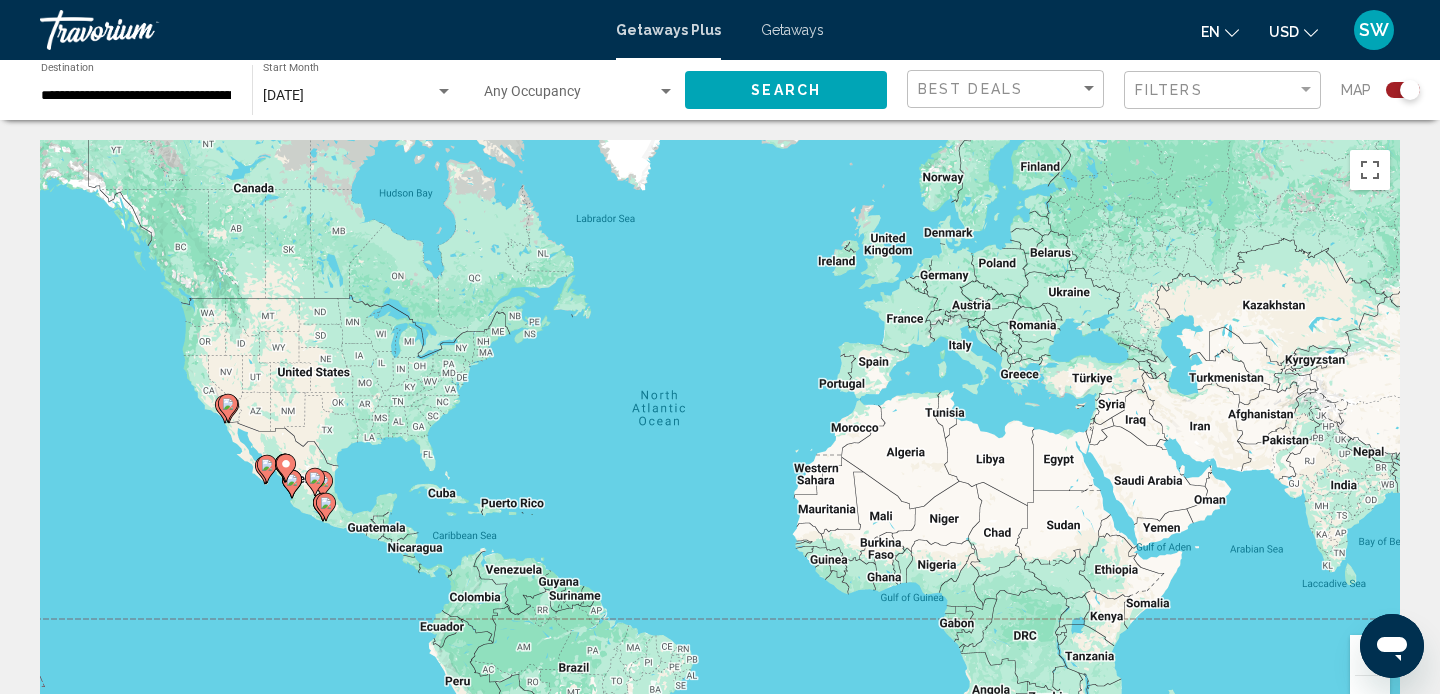 click on "Search" 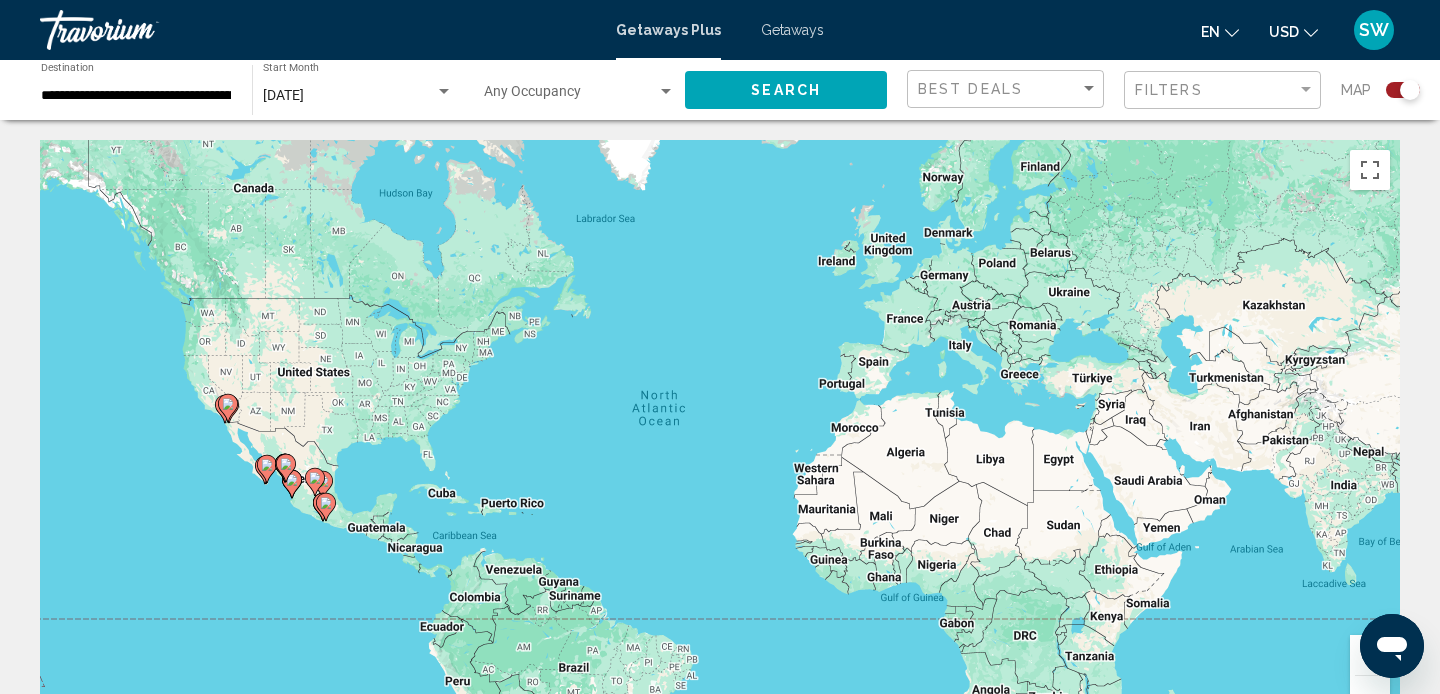 click 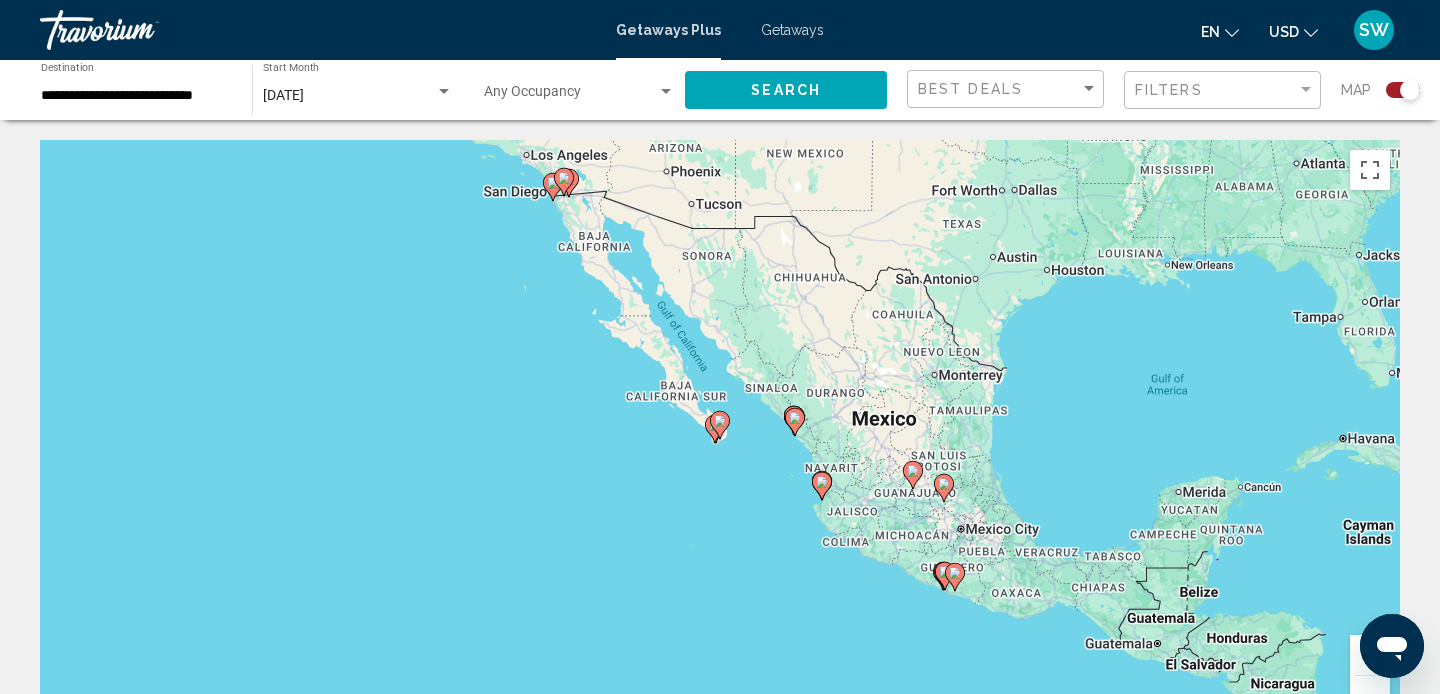 click 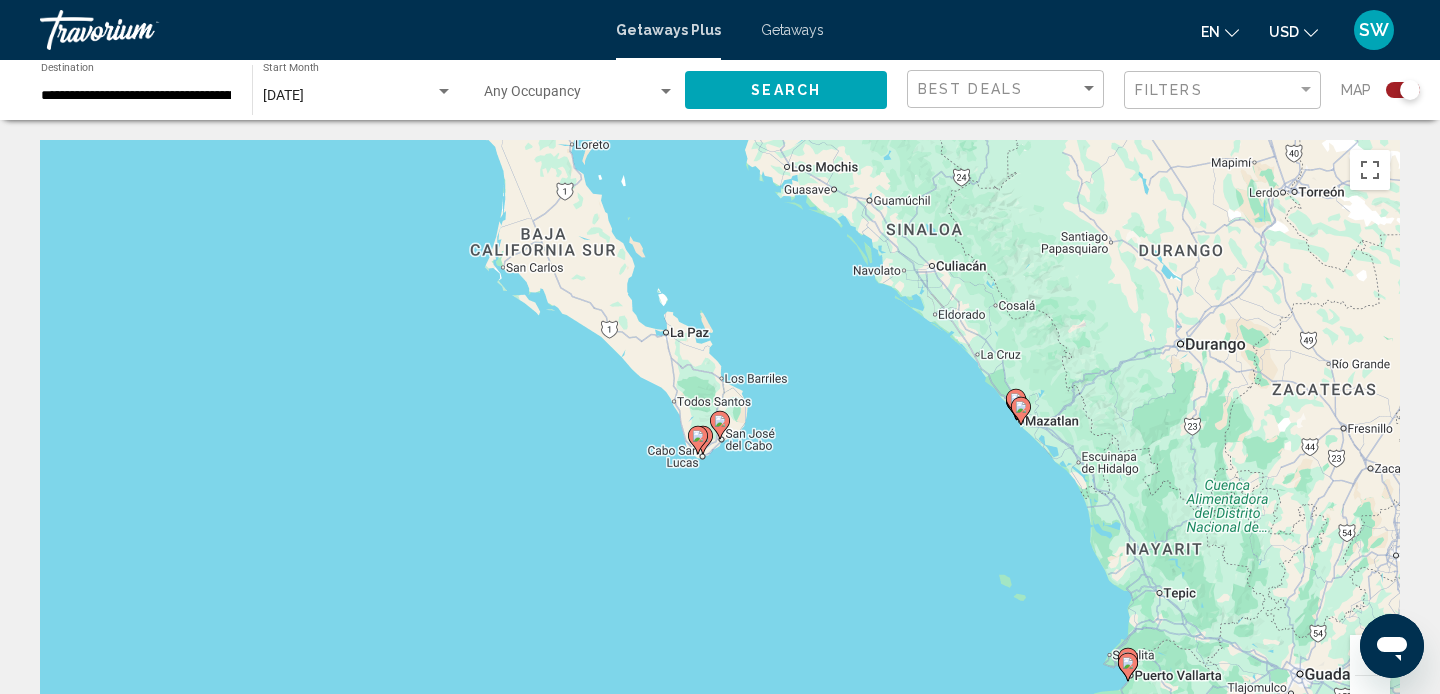 click at bounding box center (698, 440) 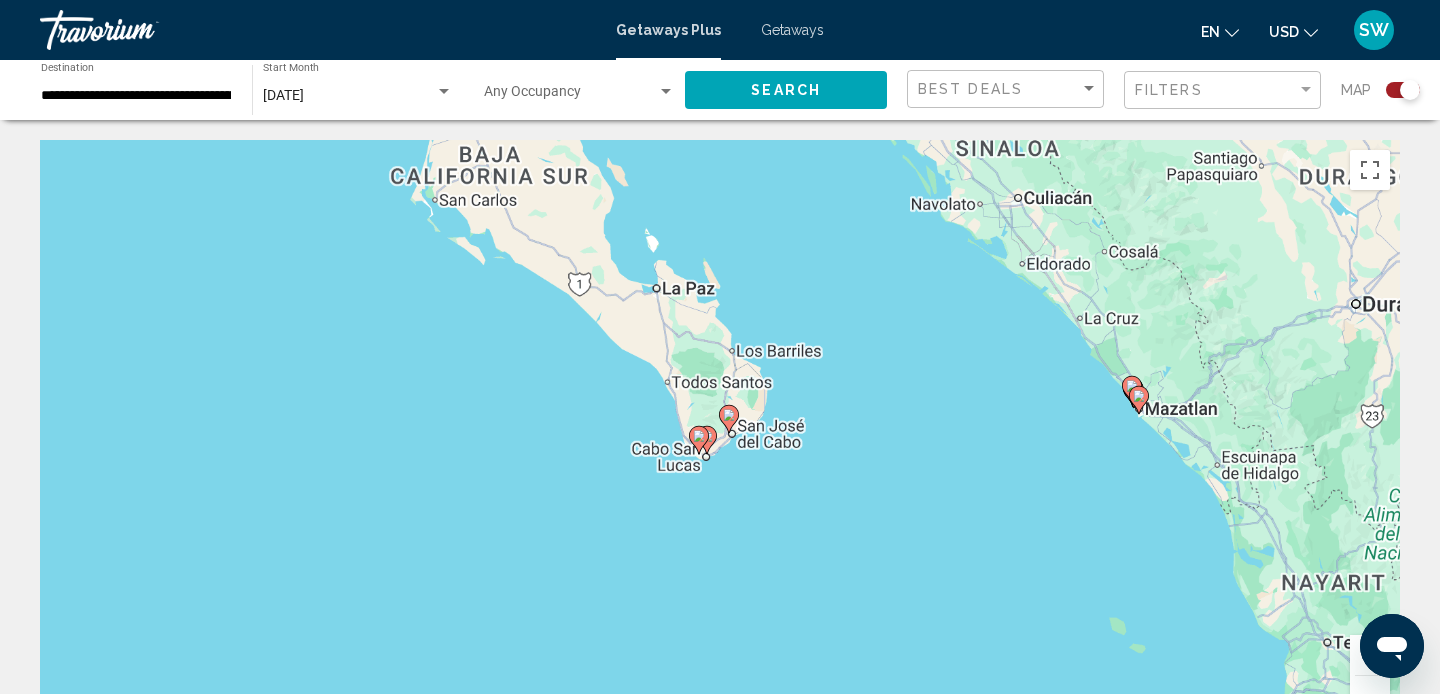 click at bounding box center (699, 440) 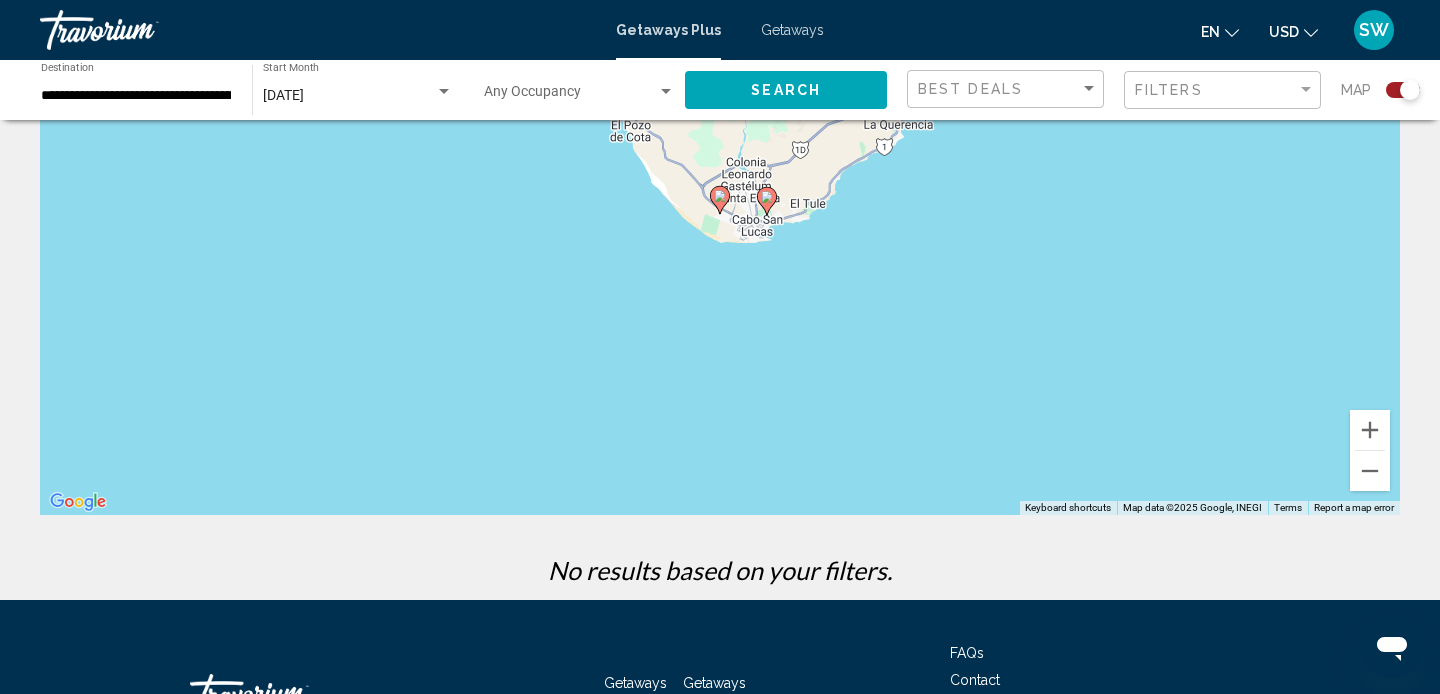 scroll, scrollTop: 0, scrollLeft: 0, axis: both 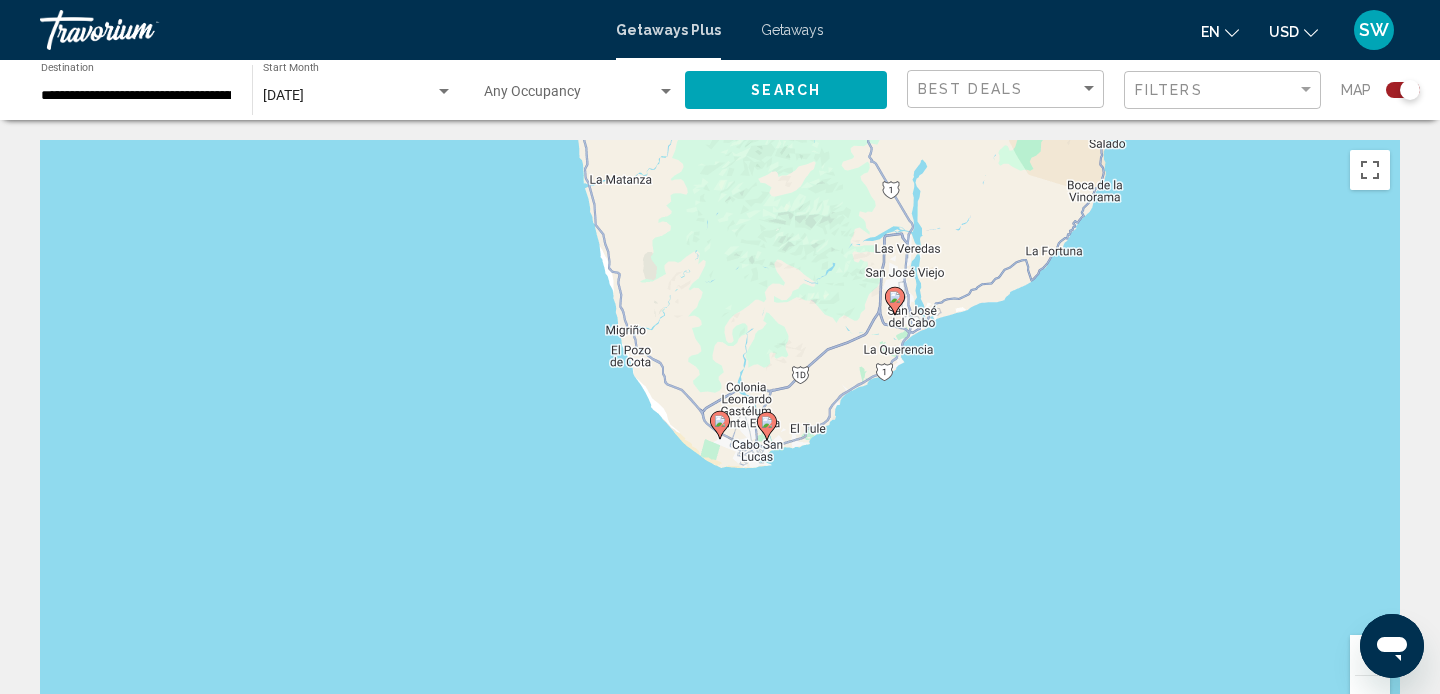 click 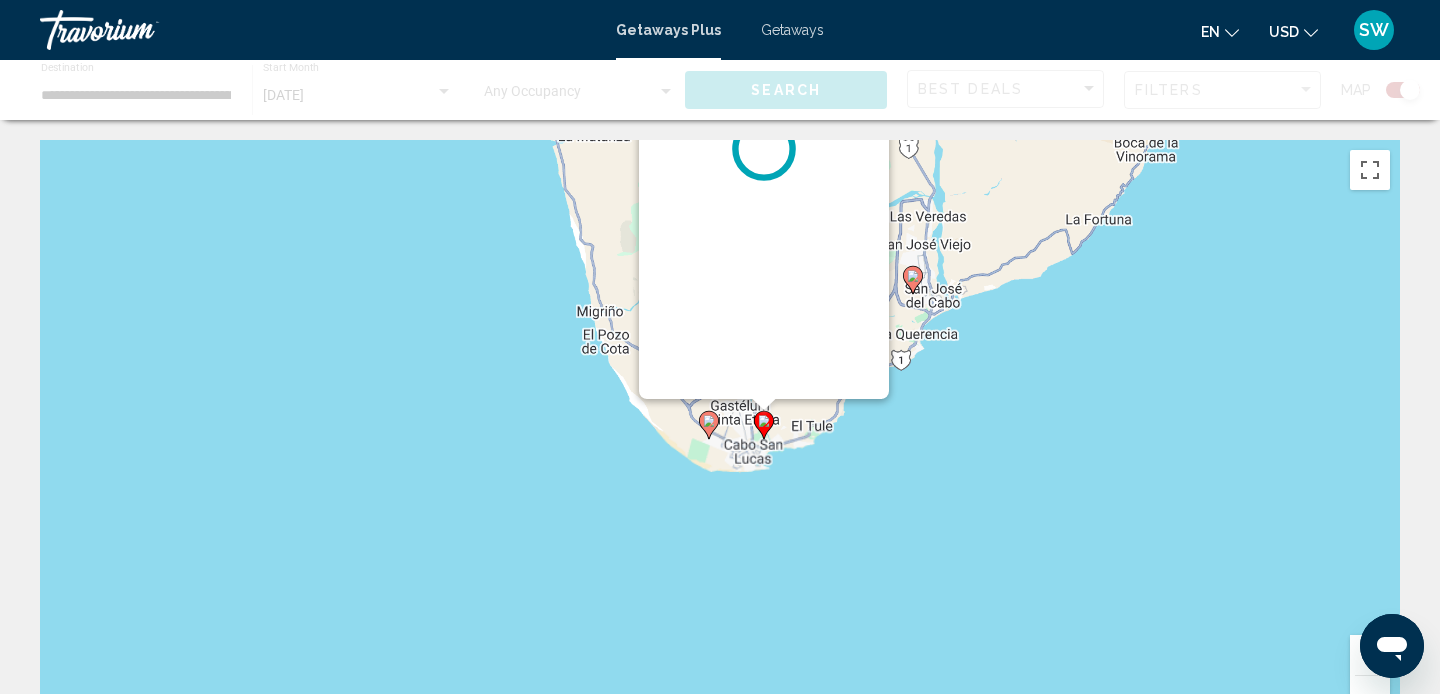 click on "To navigate, press the arrow keys. To activate drag with keyboard, press Alt + Enter. Once in keyboard drag state, use the arrow keys to move the marker. To complete the drag, press the Enter key. To cancel, press Escape." at bounding box center [720, 440] 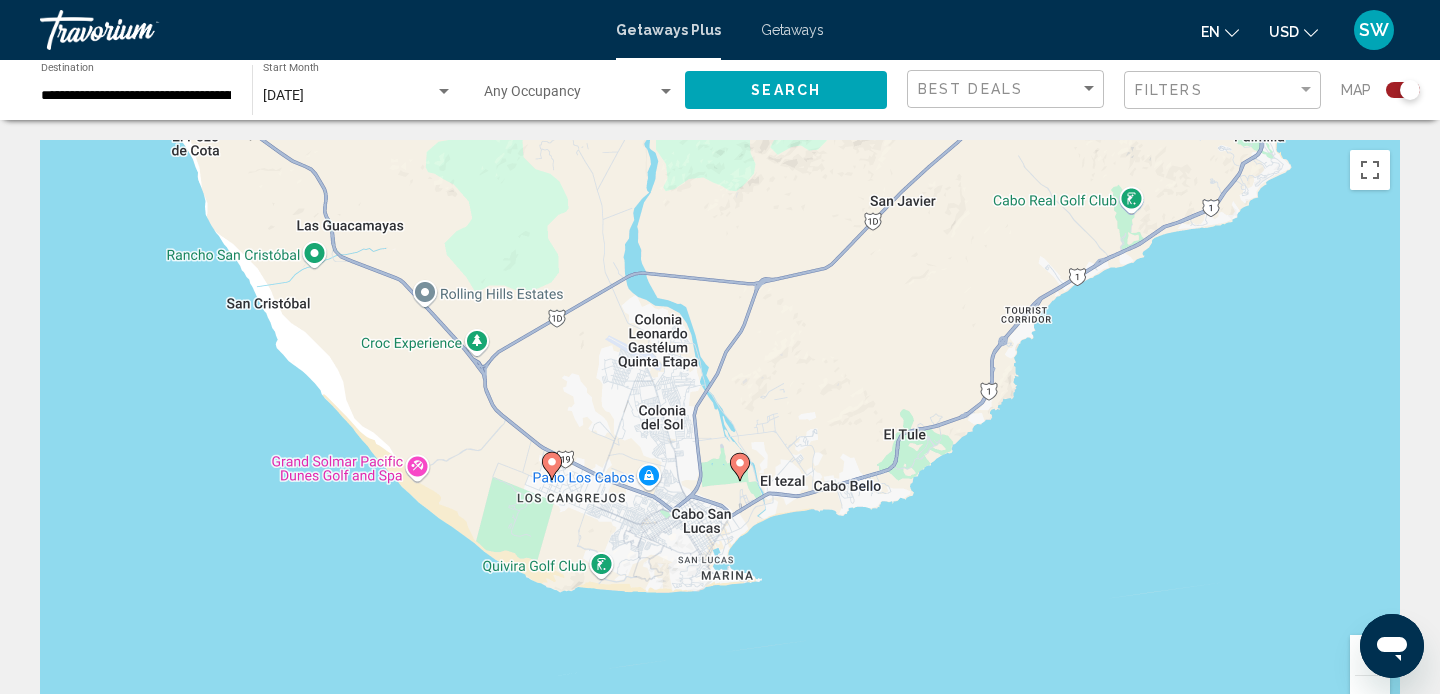 click 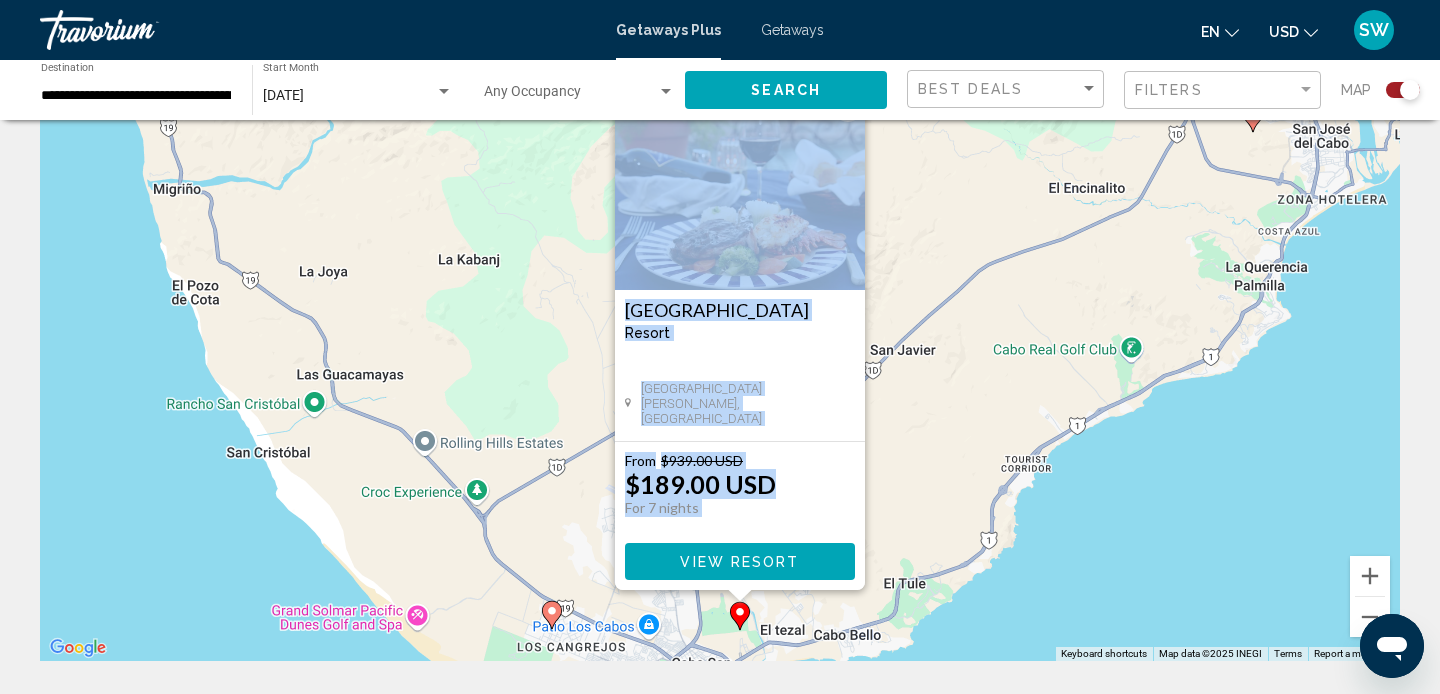 scroll, scrollTop: 97, scrollLeft: 0, axis: vertical 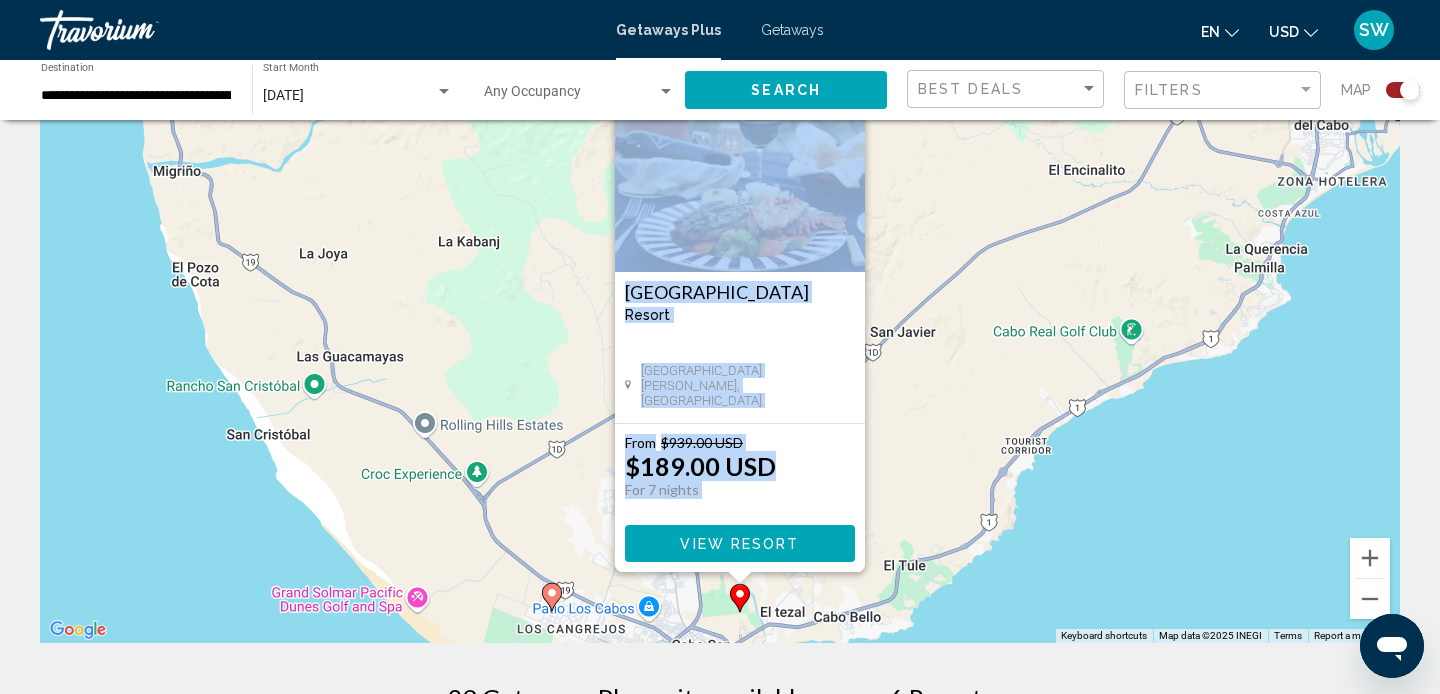 click 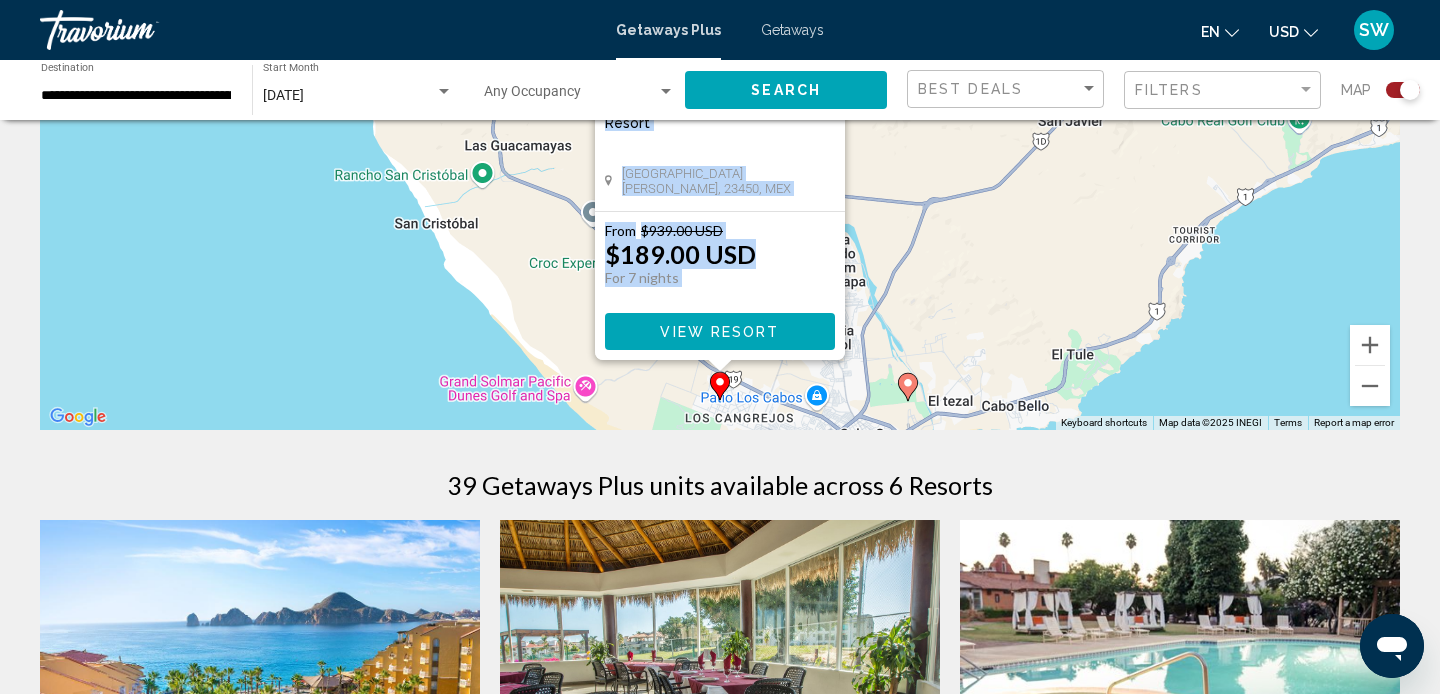 scroll, scrollTop: 320, scrollLeft: 0, axis: vertical 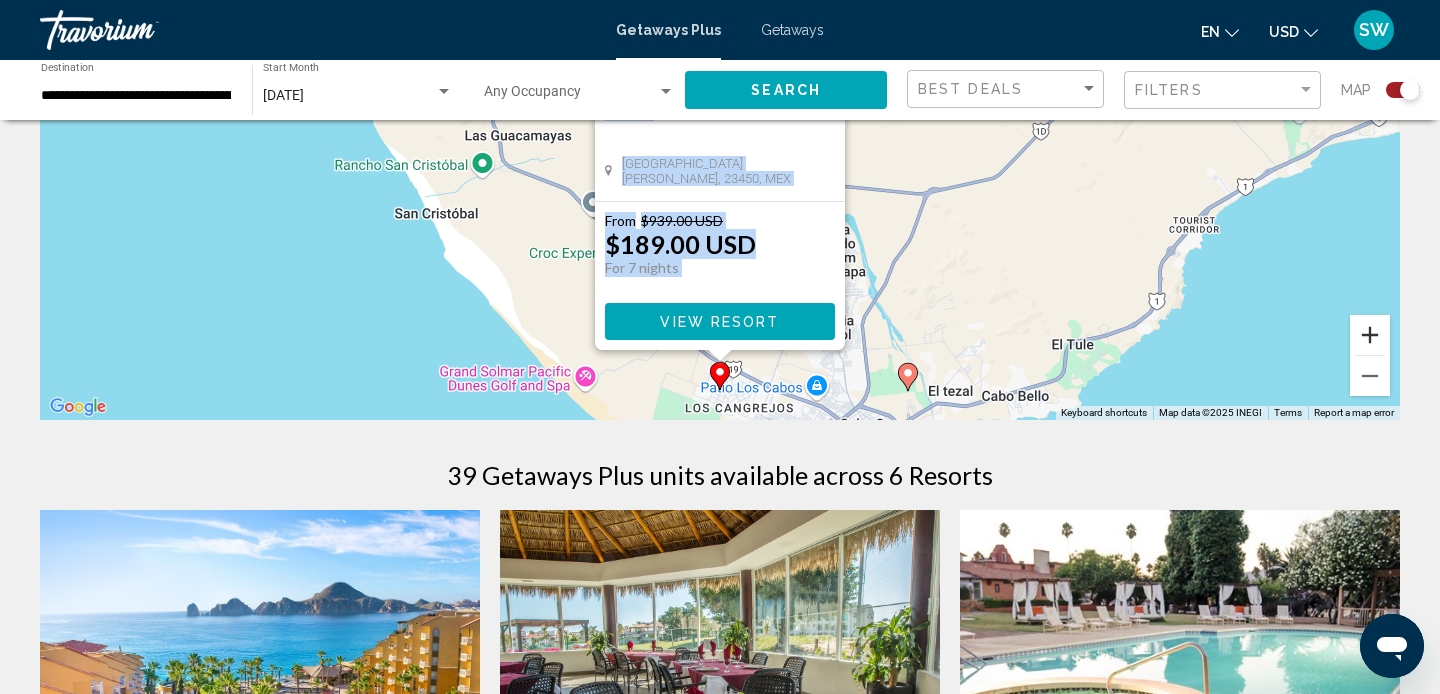 click at bounding box center [1370, 335] 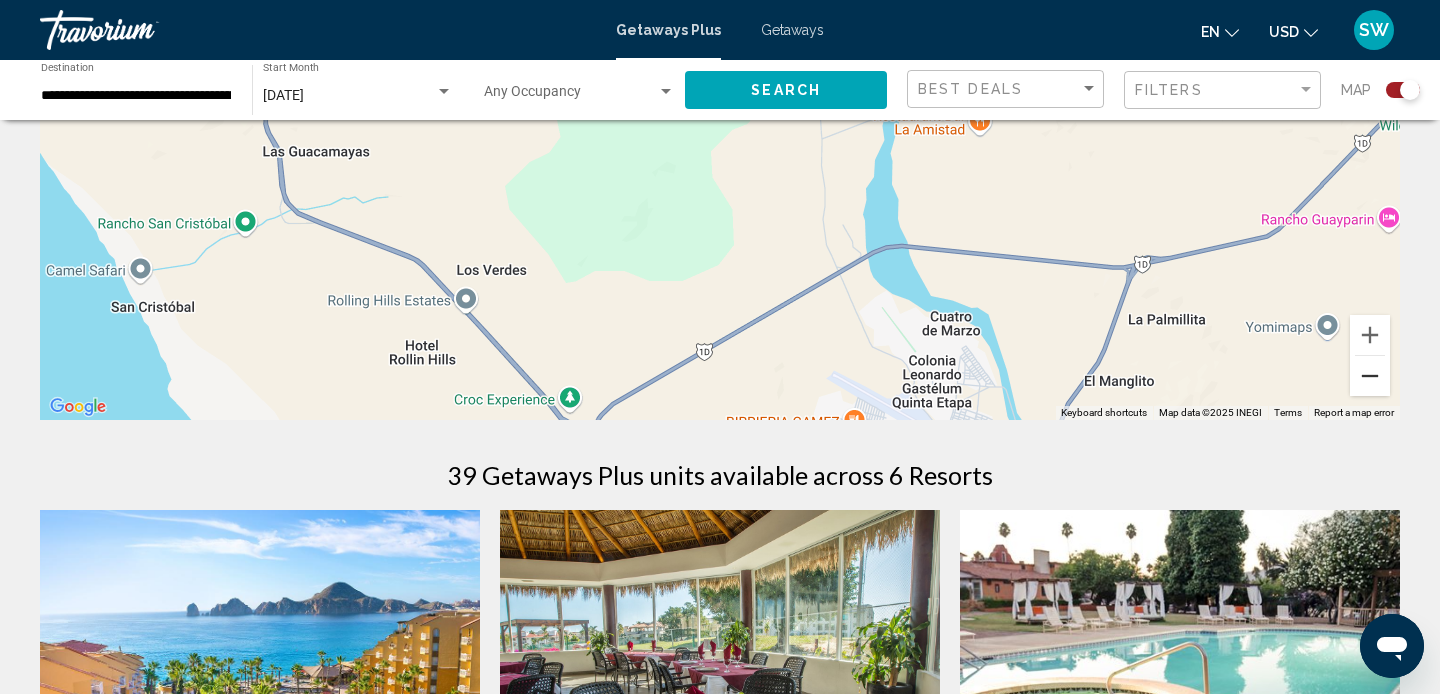click at bounding box center [1370, 376] 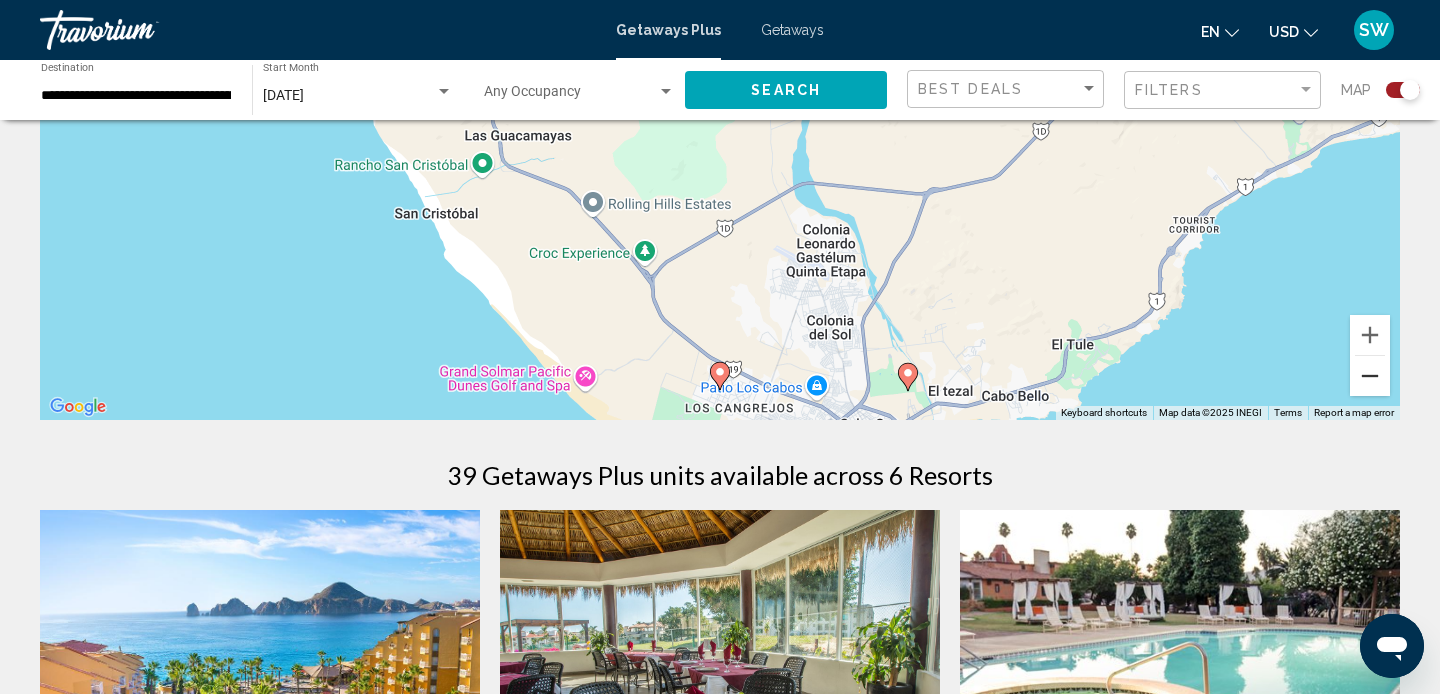 click at bounding box center (1370, 376) 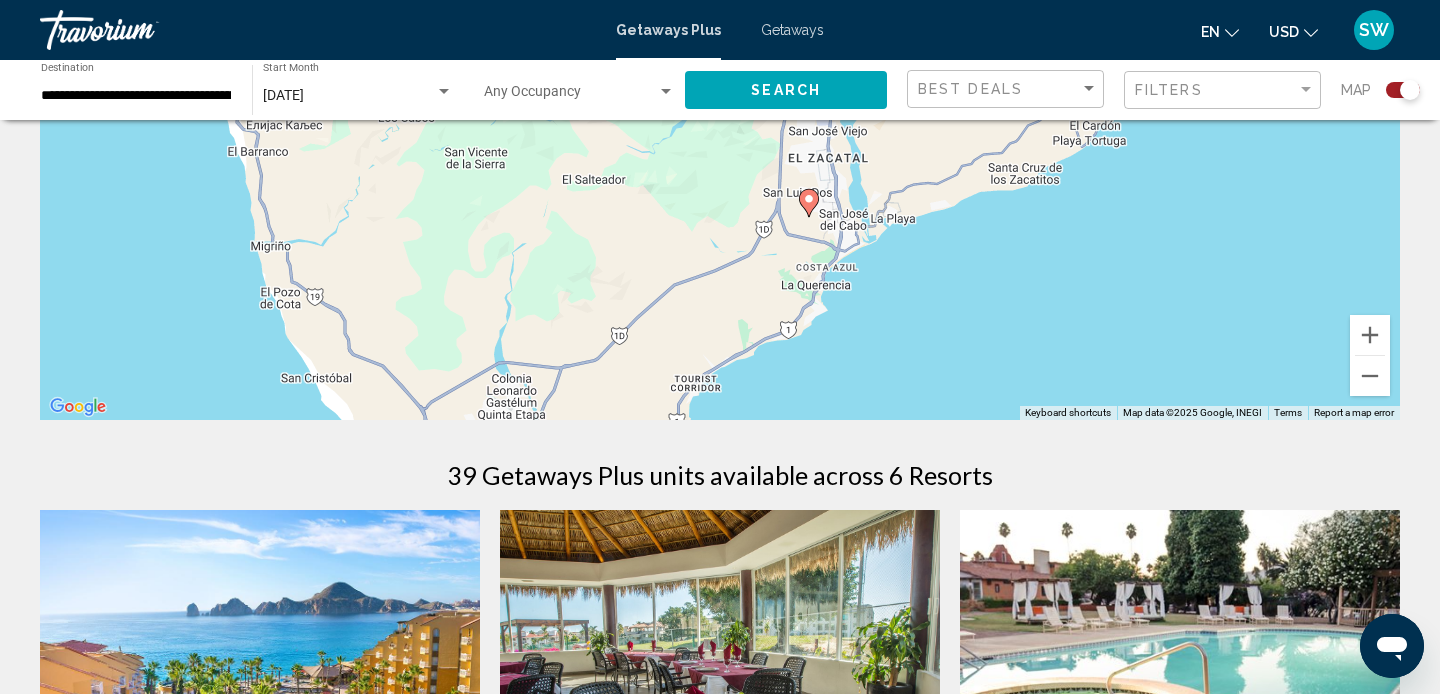 drag, startPoint x: 1019, startPoint y: 255, endPoint x: 747, endPoint y: 462, distance: 341.8084 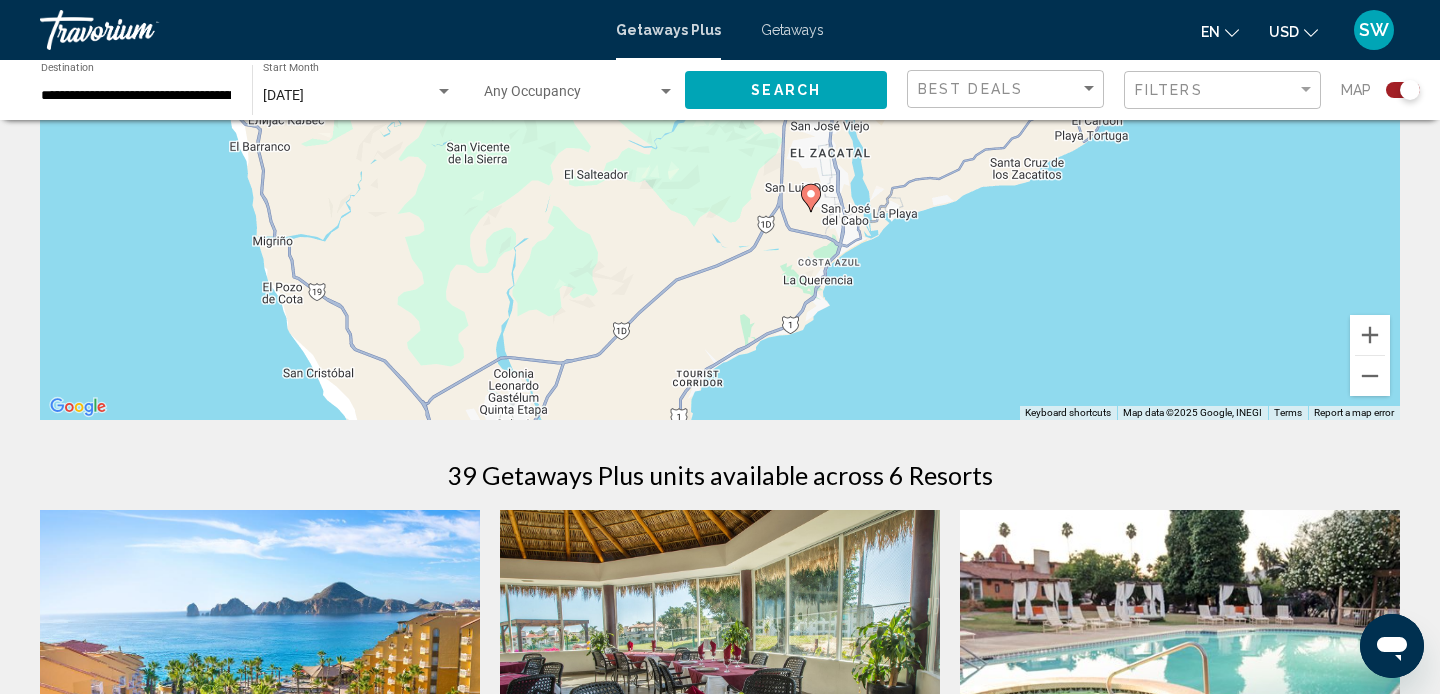 click 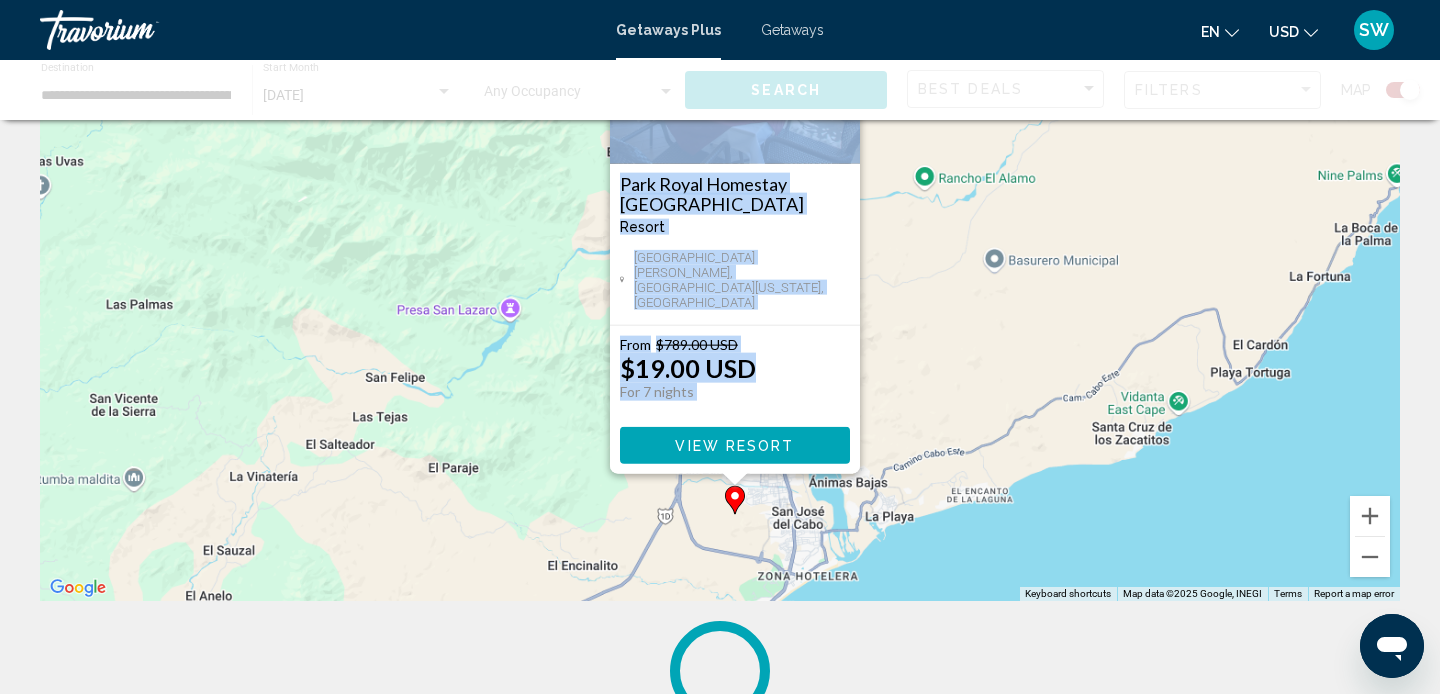 scroll, scrollTop: 0, scrollLeft: 0, axis: both 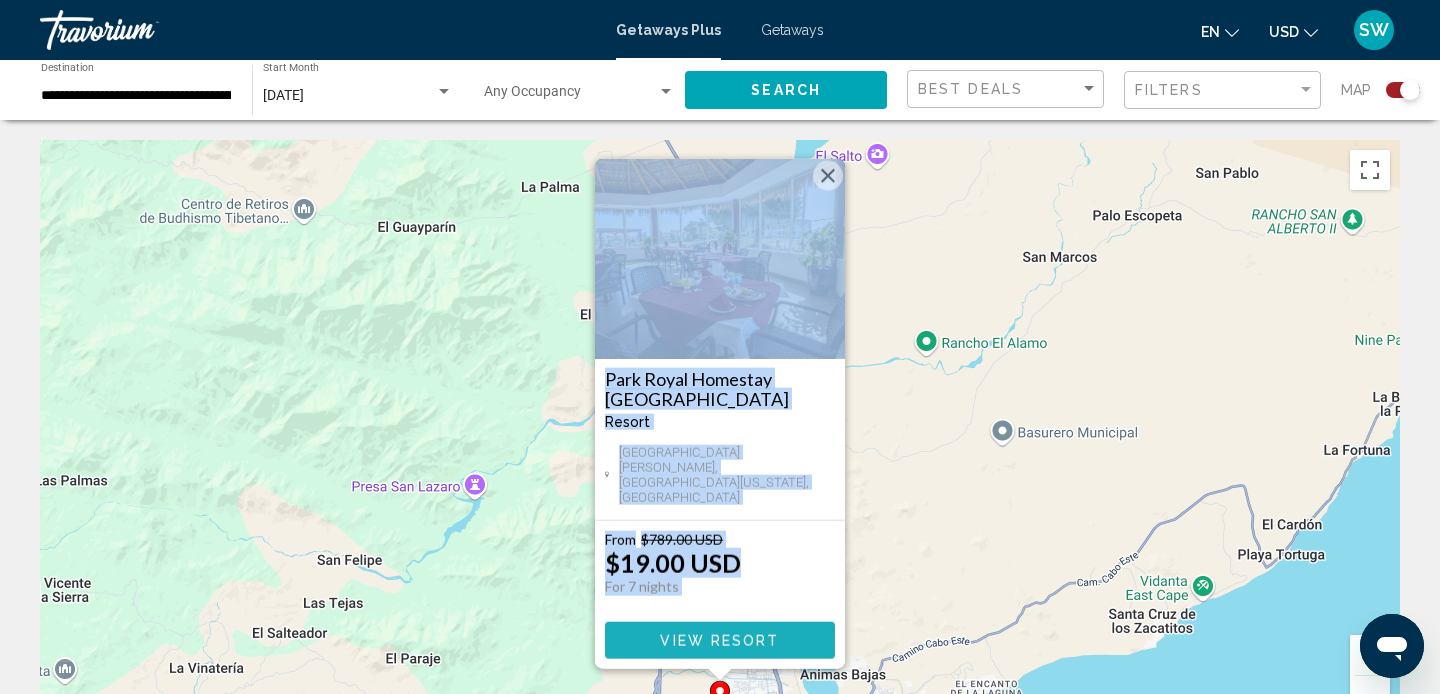 click on "View Resort" at bounding box center (719, 641) 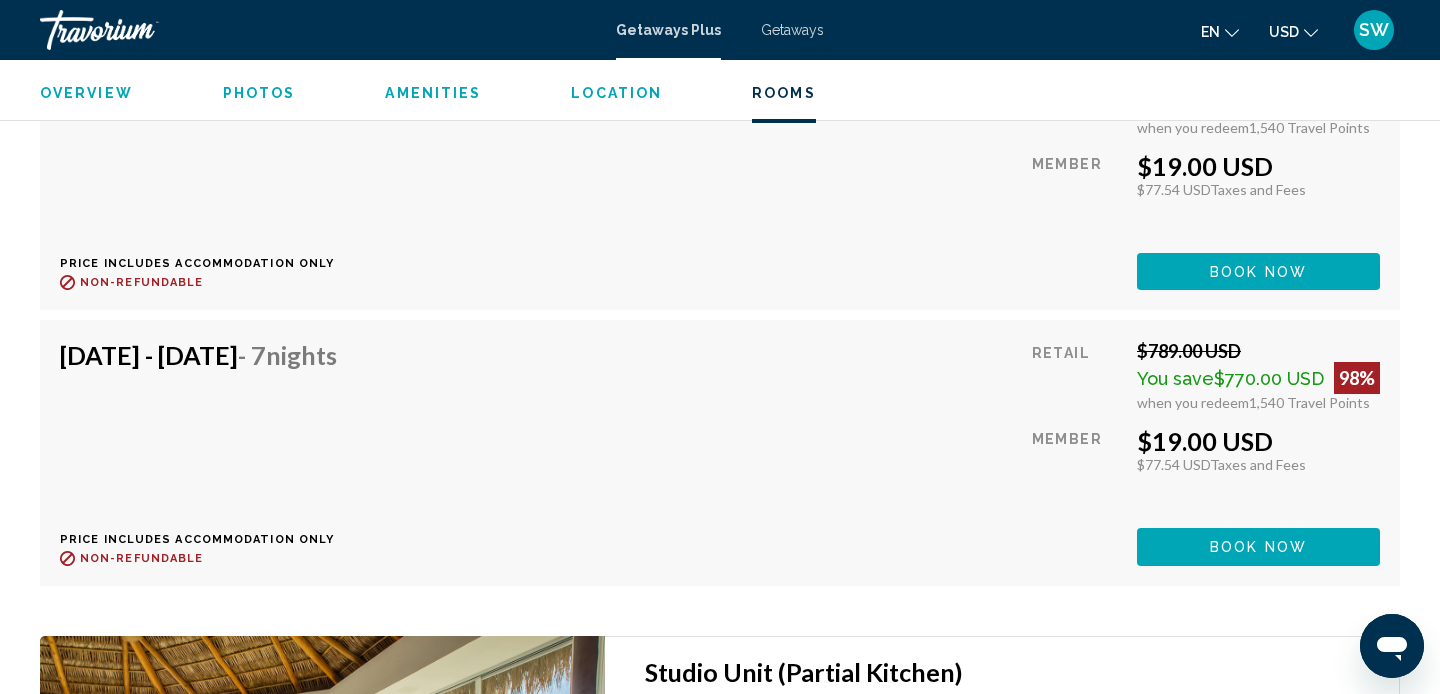 scroll, scrollTop: 3742, scrollLeft: 0, axis: vertical 